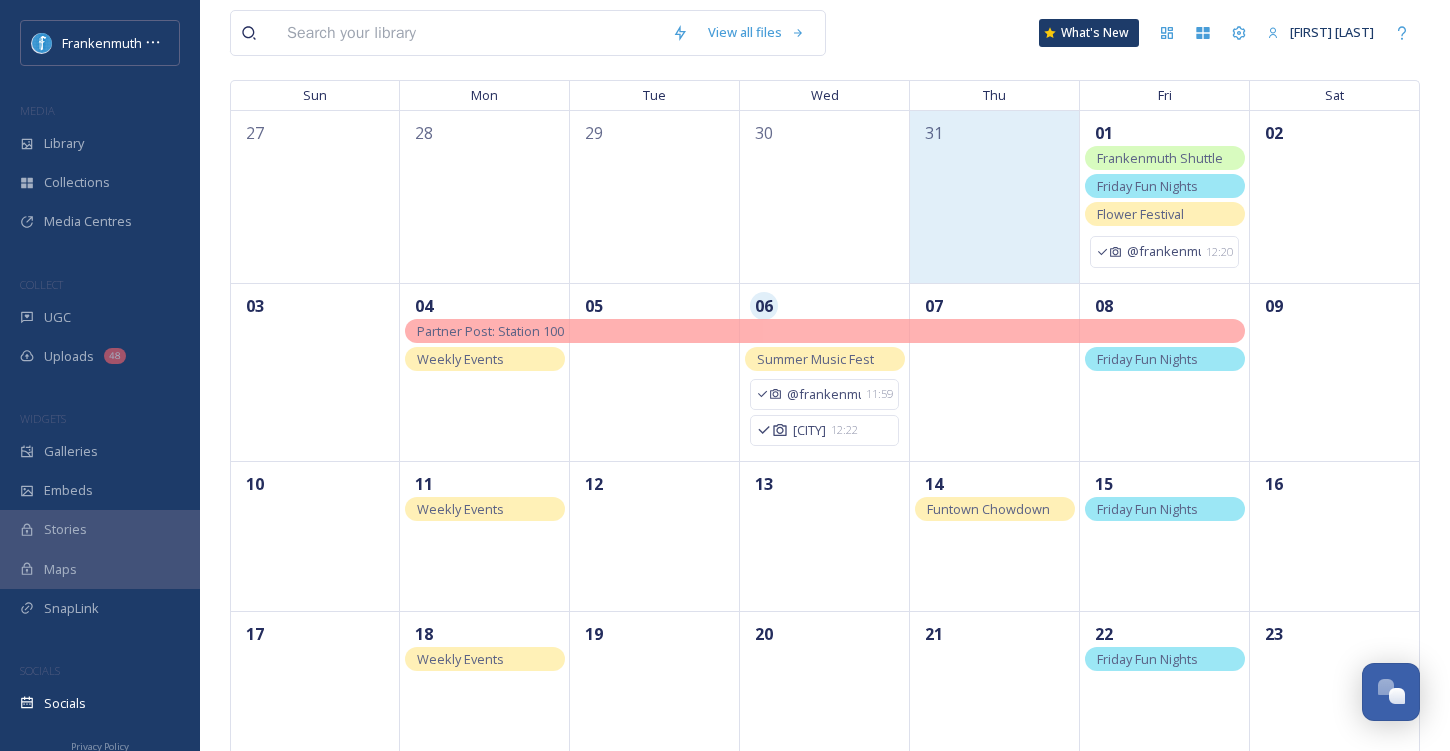 scroll, scrollTop: 160, scrollLeft: 0, axis: vertical 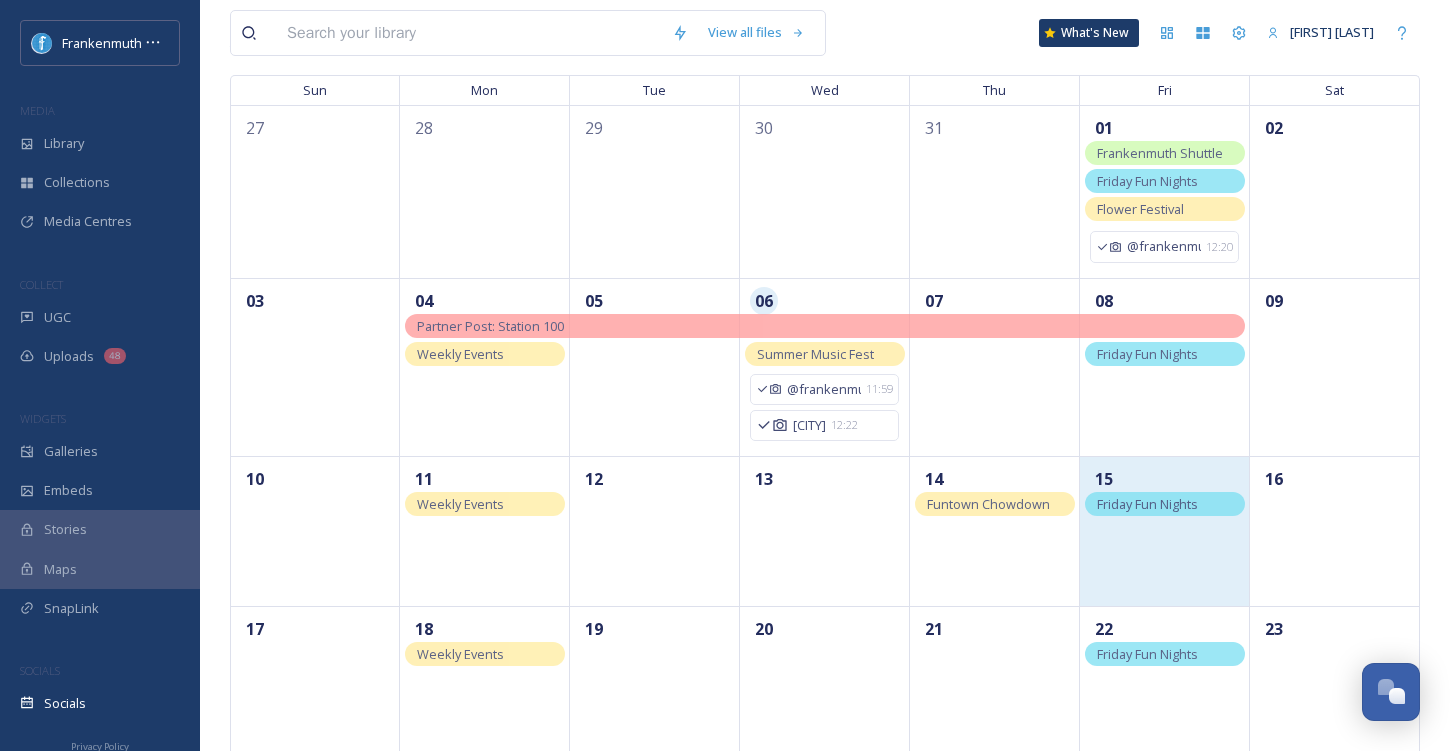 click on "15" at bounding box center (1165, 531) 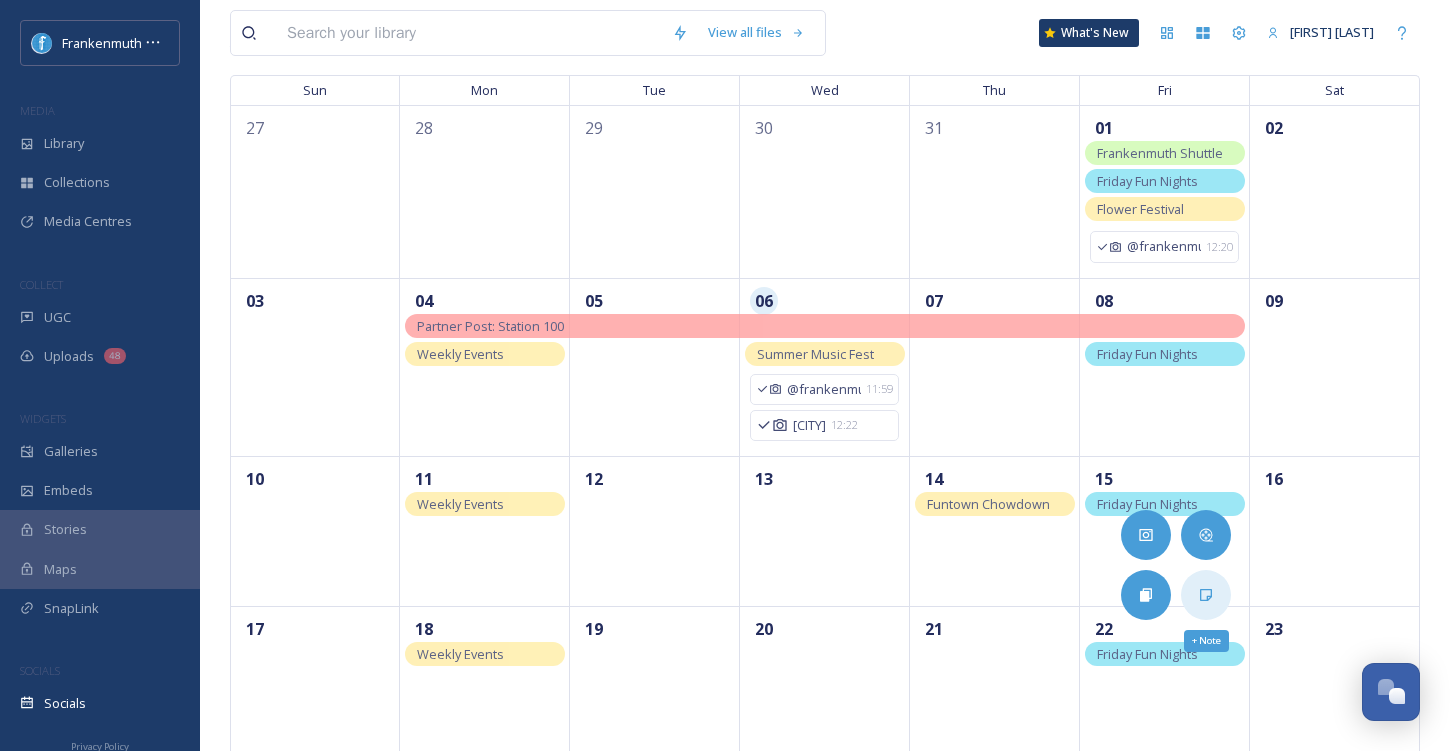 click on "+ Note" at bounding box center (1206, 595) 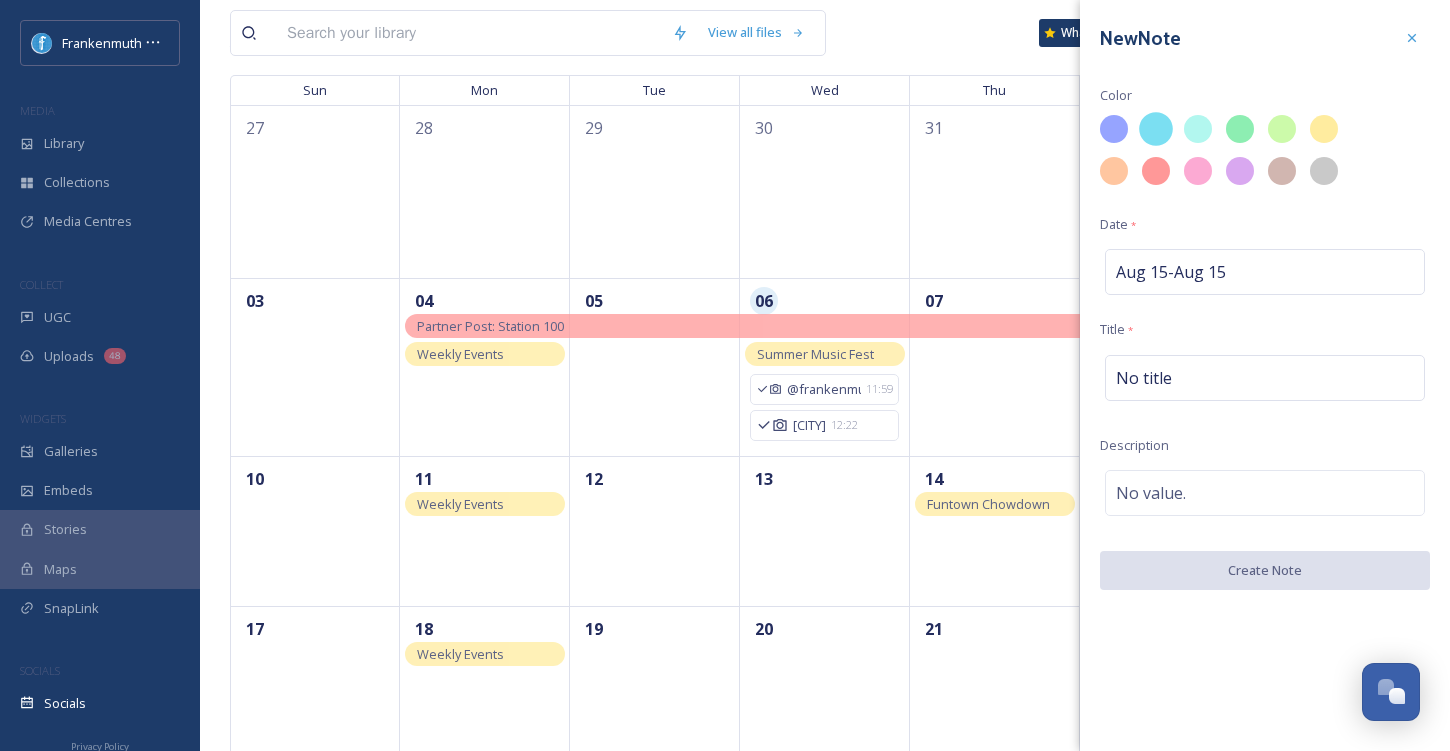 click at bounding box center (1156, 129) 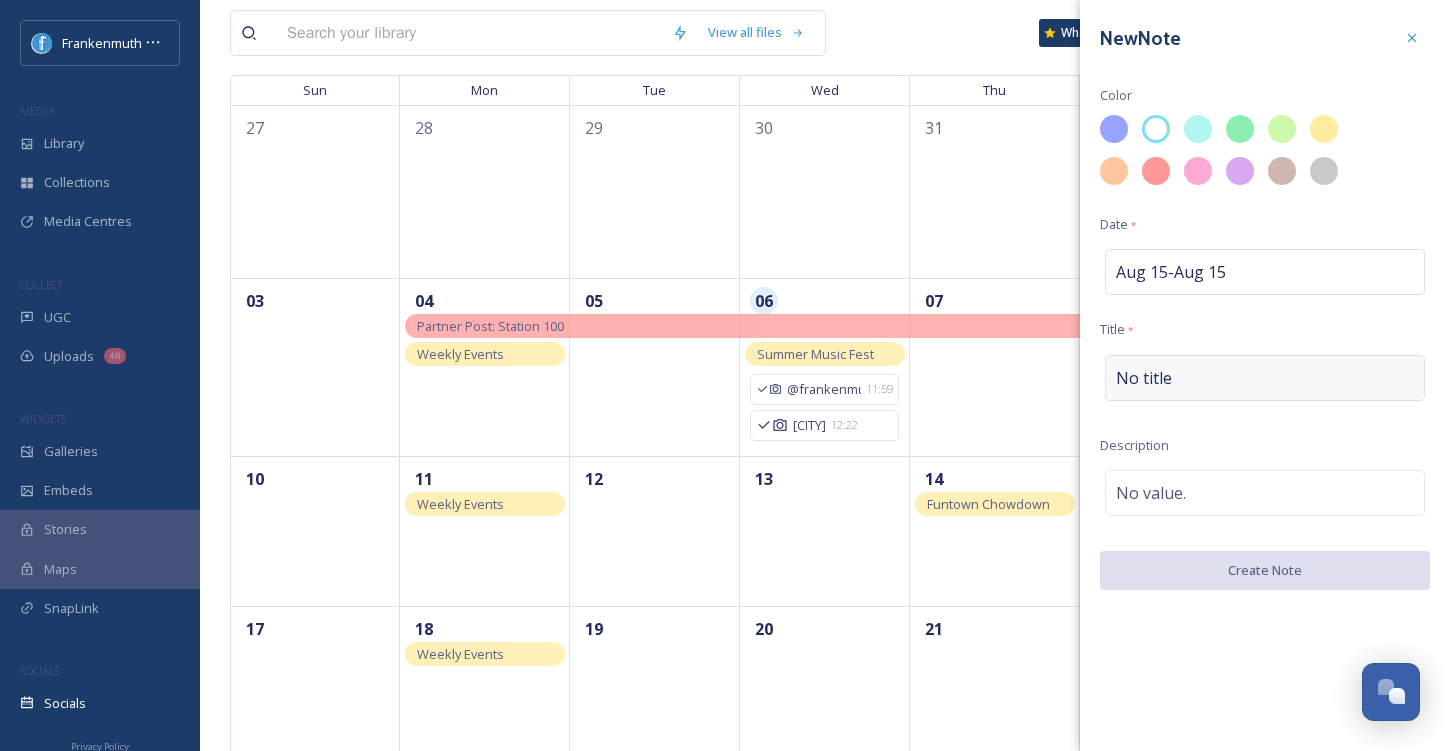 click on "No title" at bounding box center [1265, 378] 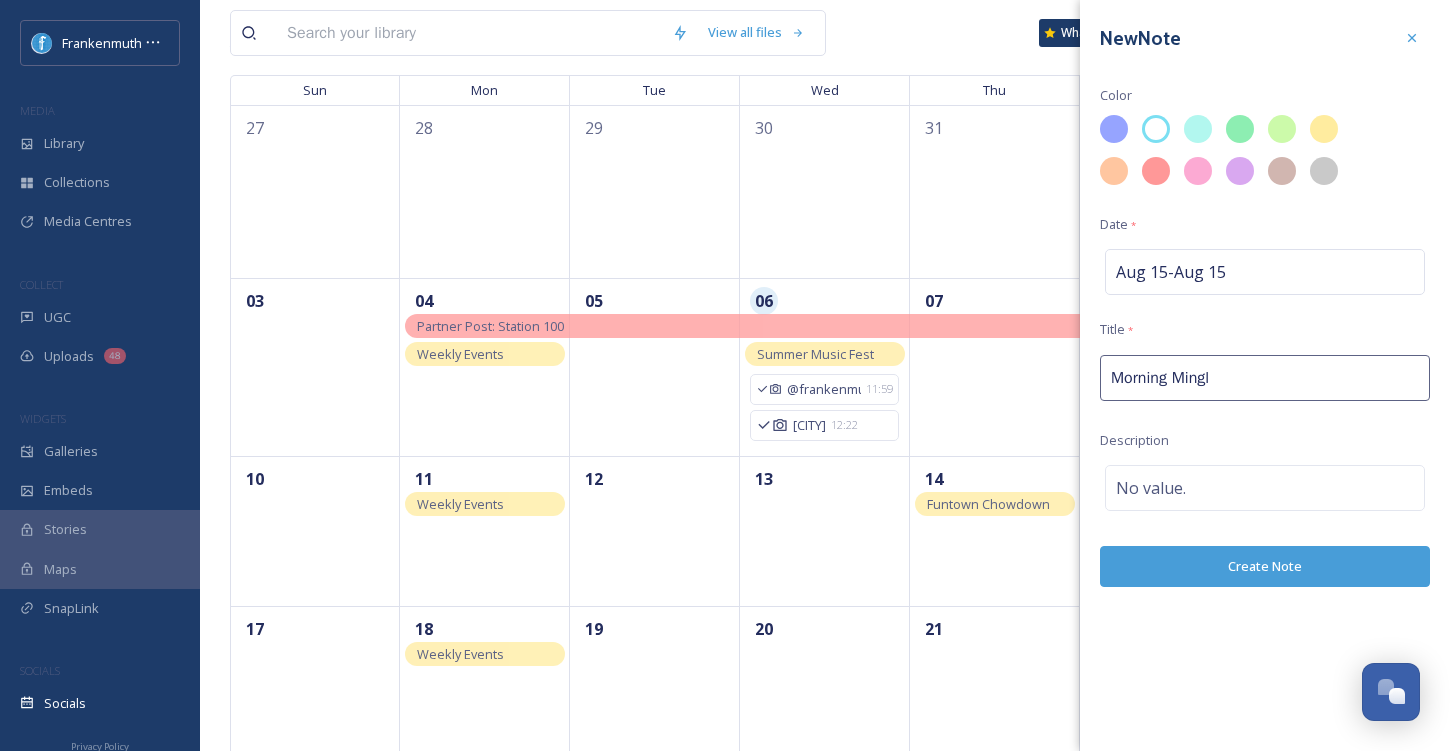 type on "Morning Mingle" 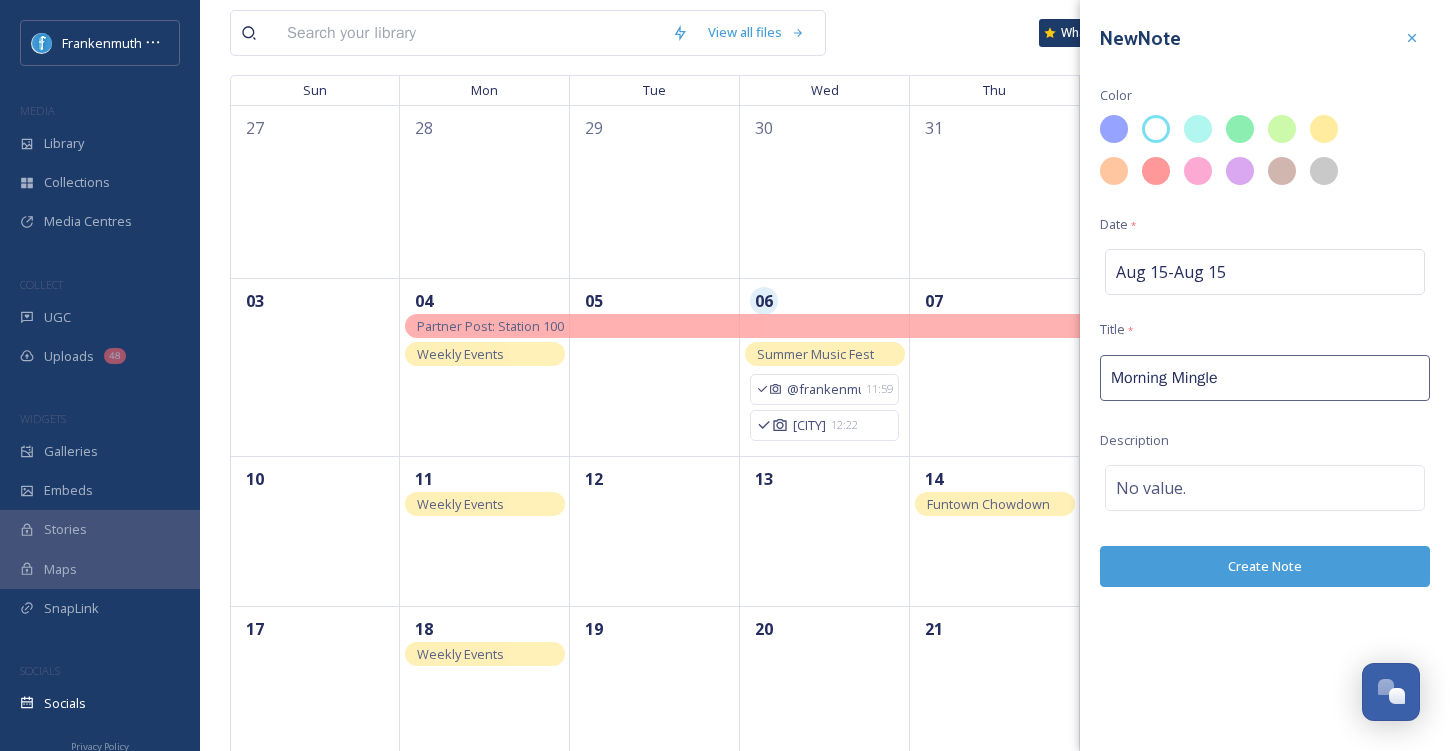 click on "New  Note Color Date * [DATE]  -  [DATE] Title * Morning Mingle Description No value. Create Note" at bounding box center [1265, 303] 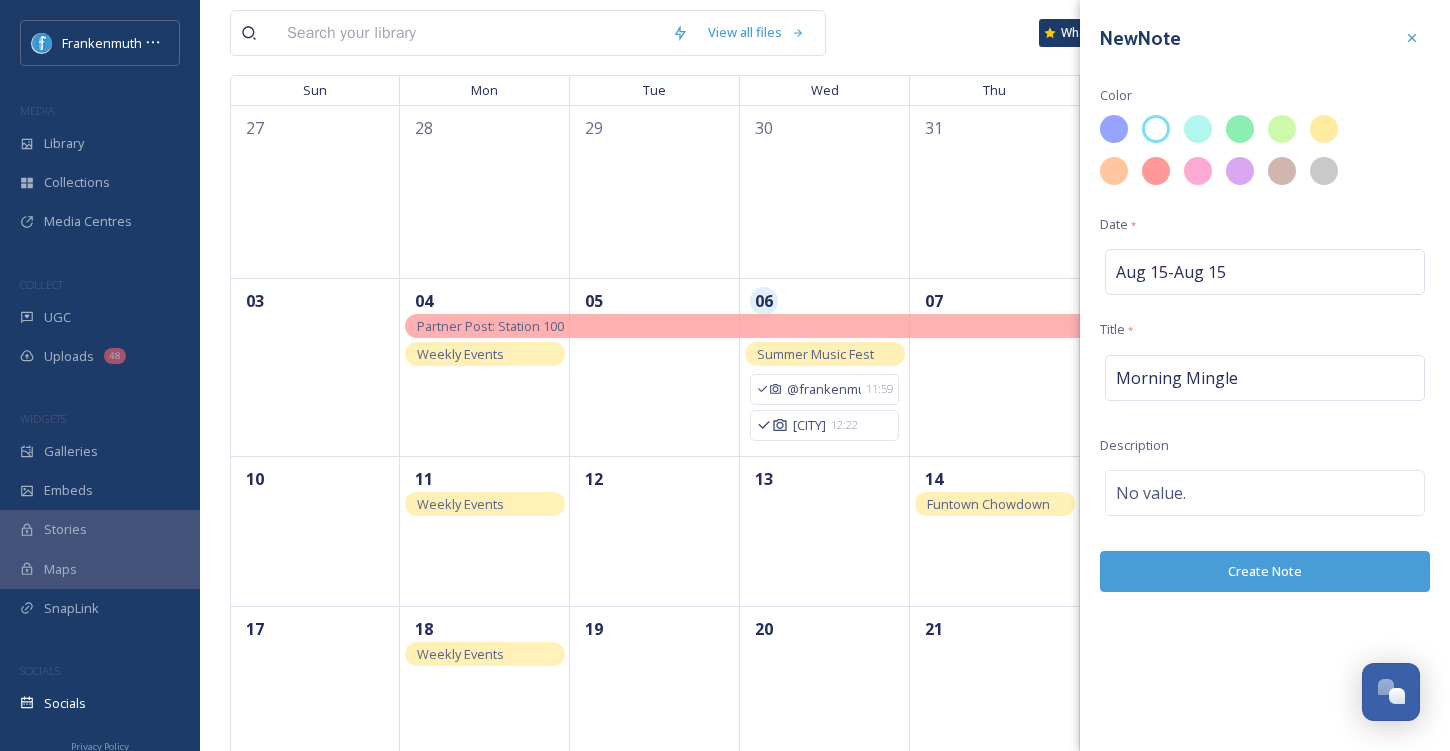 click on "Create Note" at bounding box center [1265, 571] 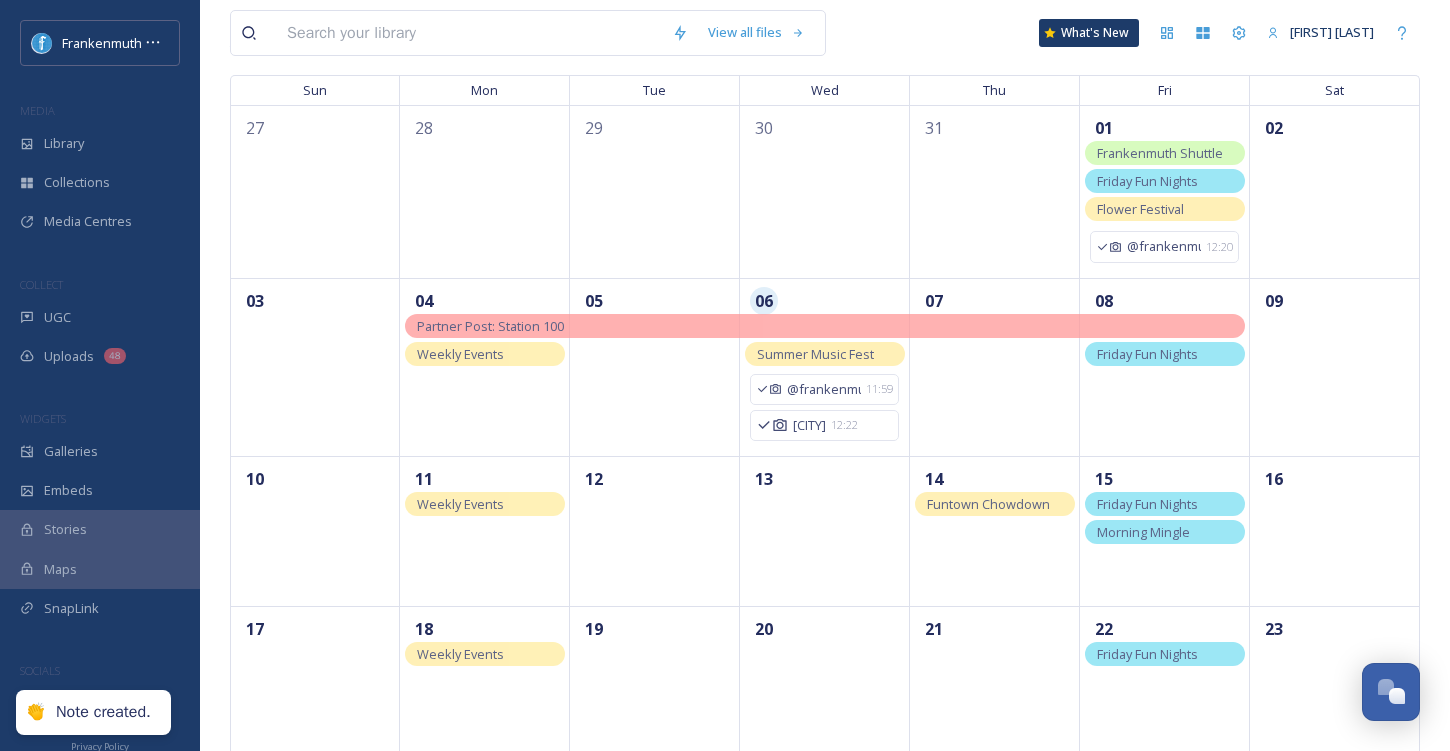 scroll, scrollTop: 479, scrollLeft: 0, axis: vertical 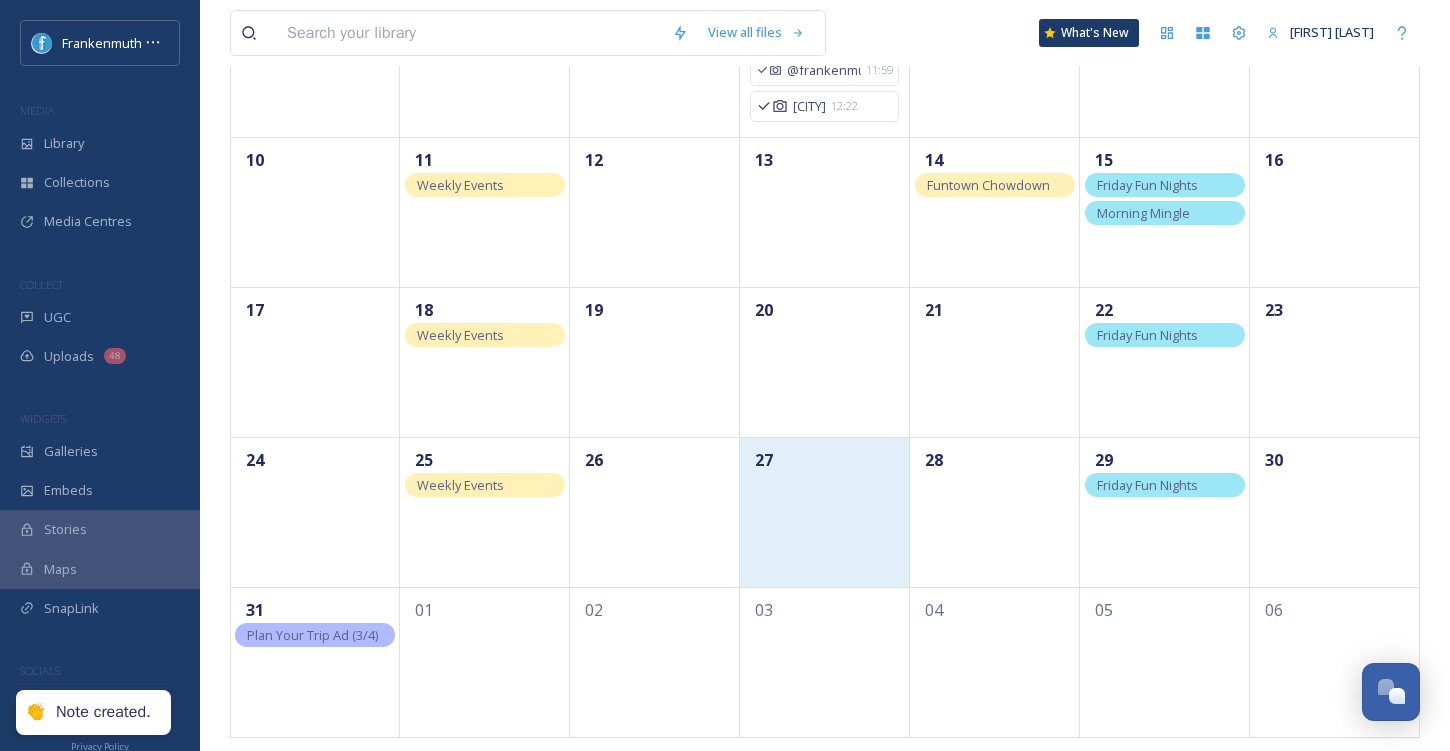click on "27" at bounding box center (825, 512) 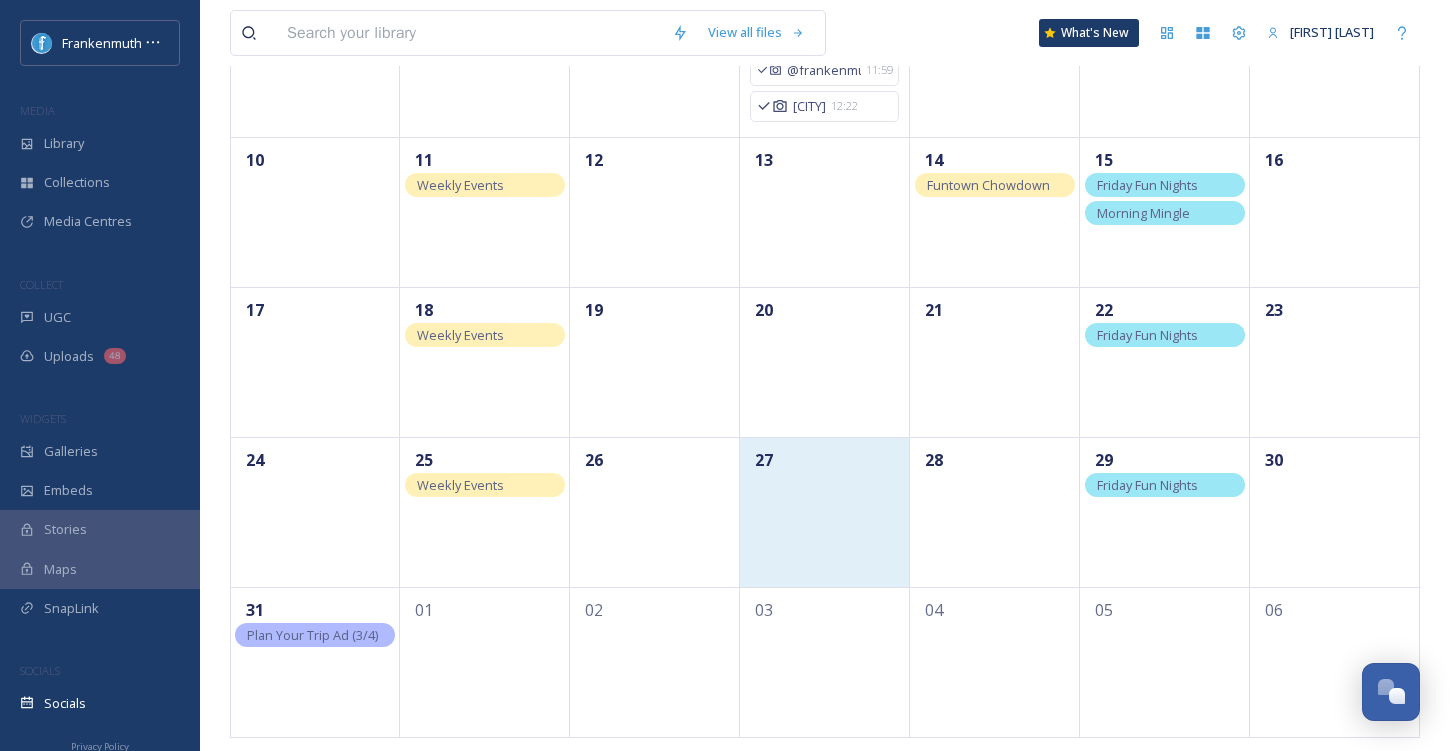 click on "27" at bounding box center [825, 512] 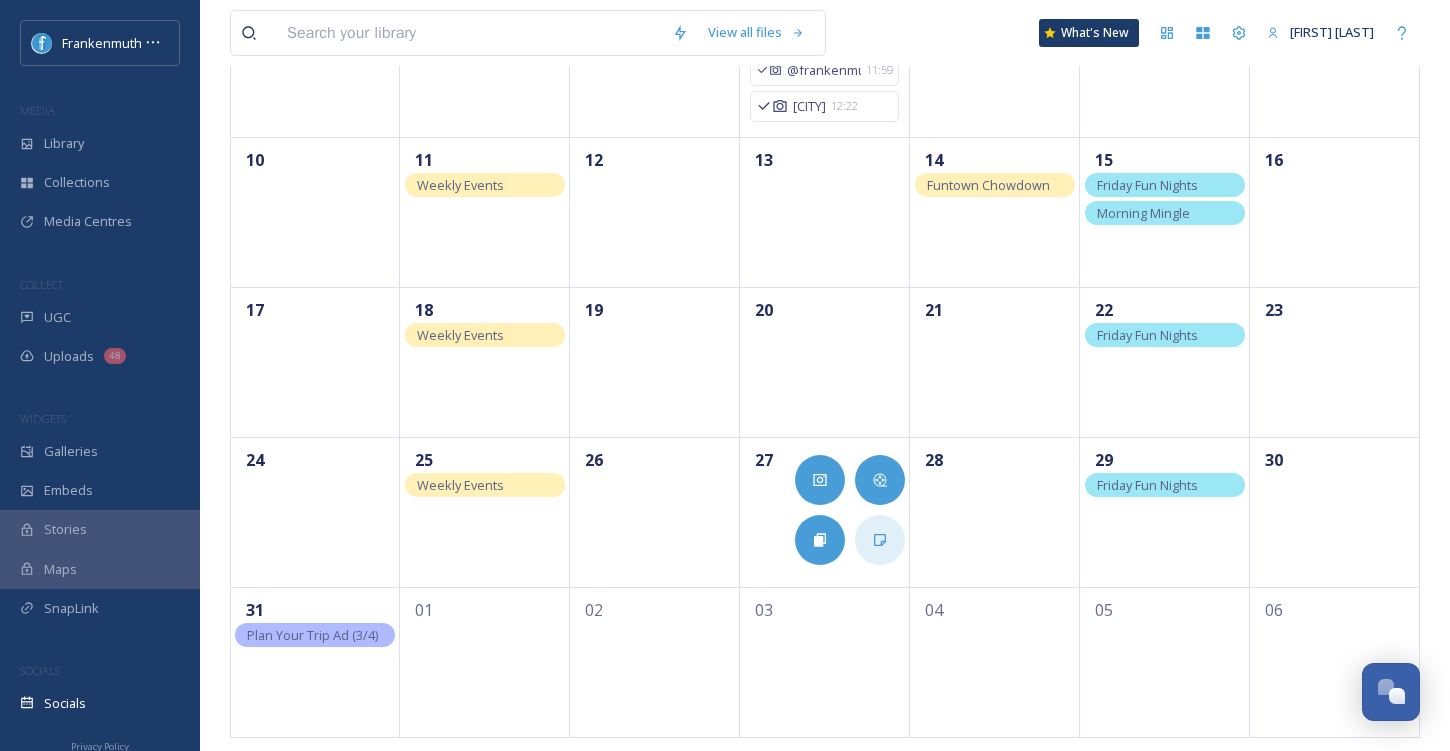 click at bounding box center (880, 540) 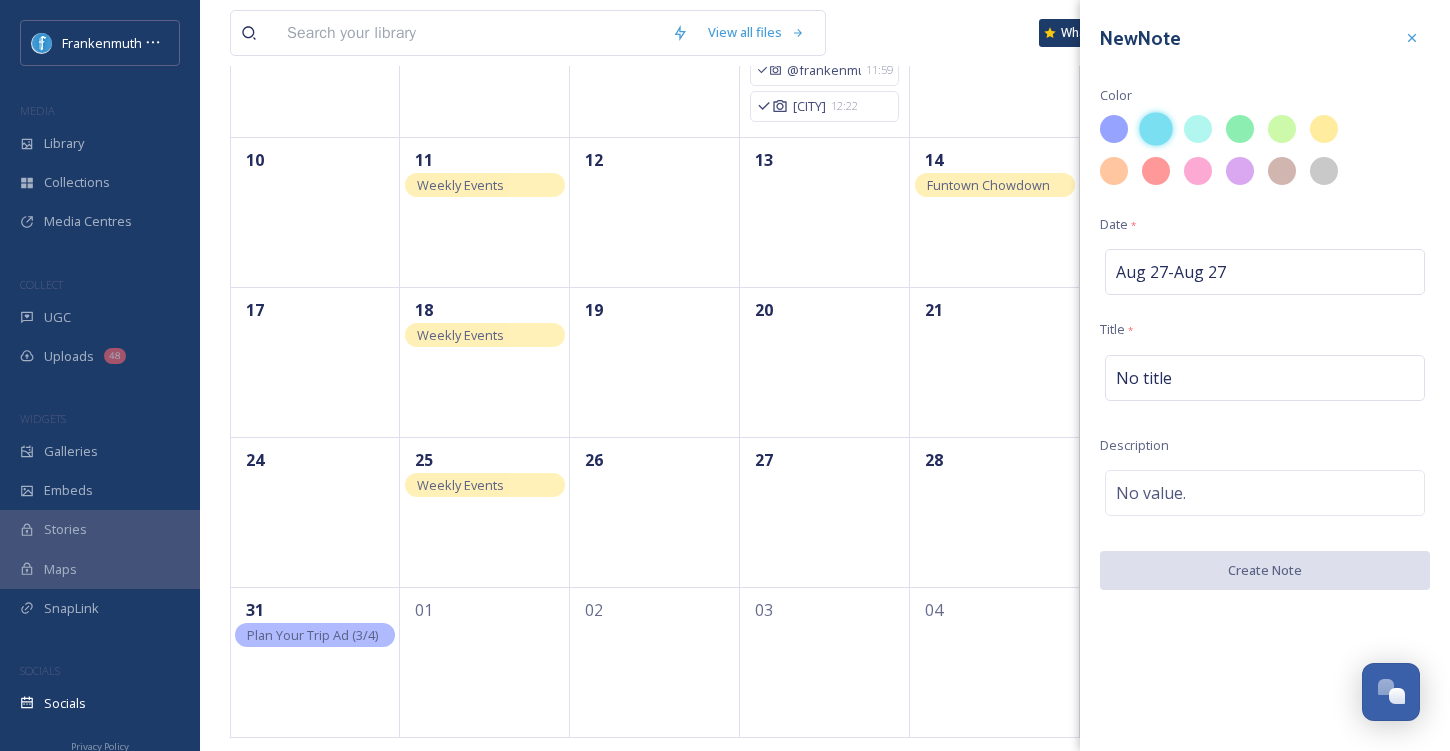 click at bounding box center (1156, 129) 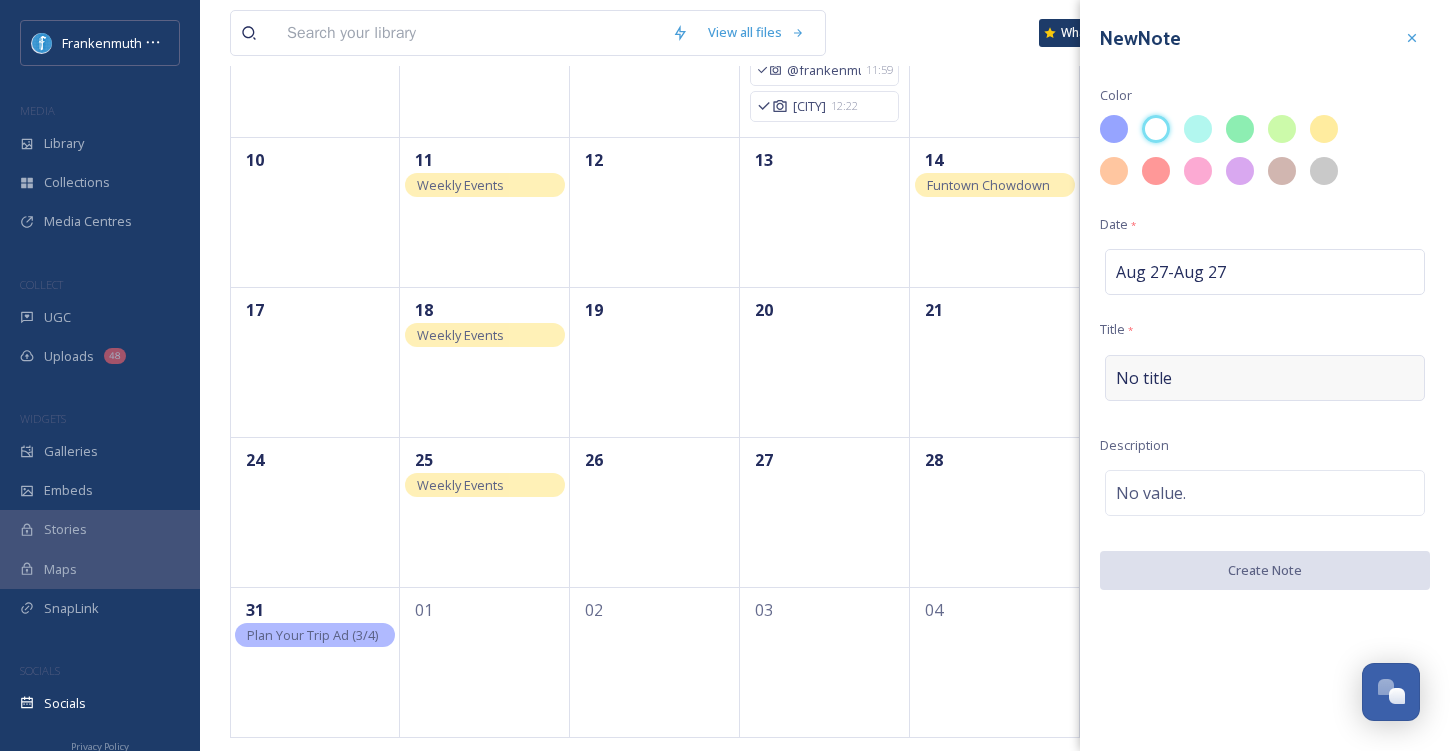 click on "No title" at bounding box center (1265, 378) 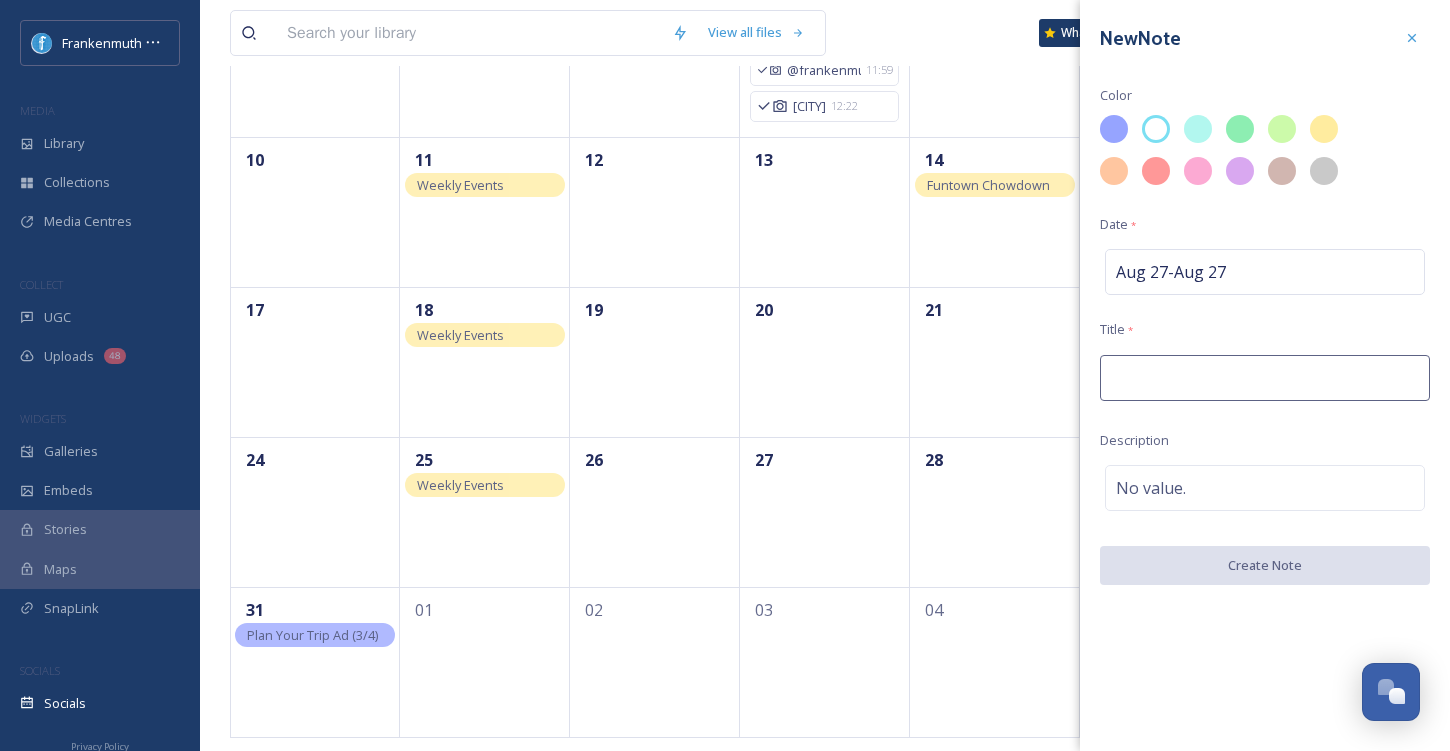type on "M" 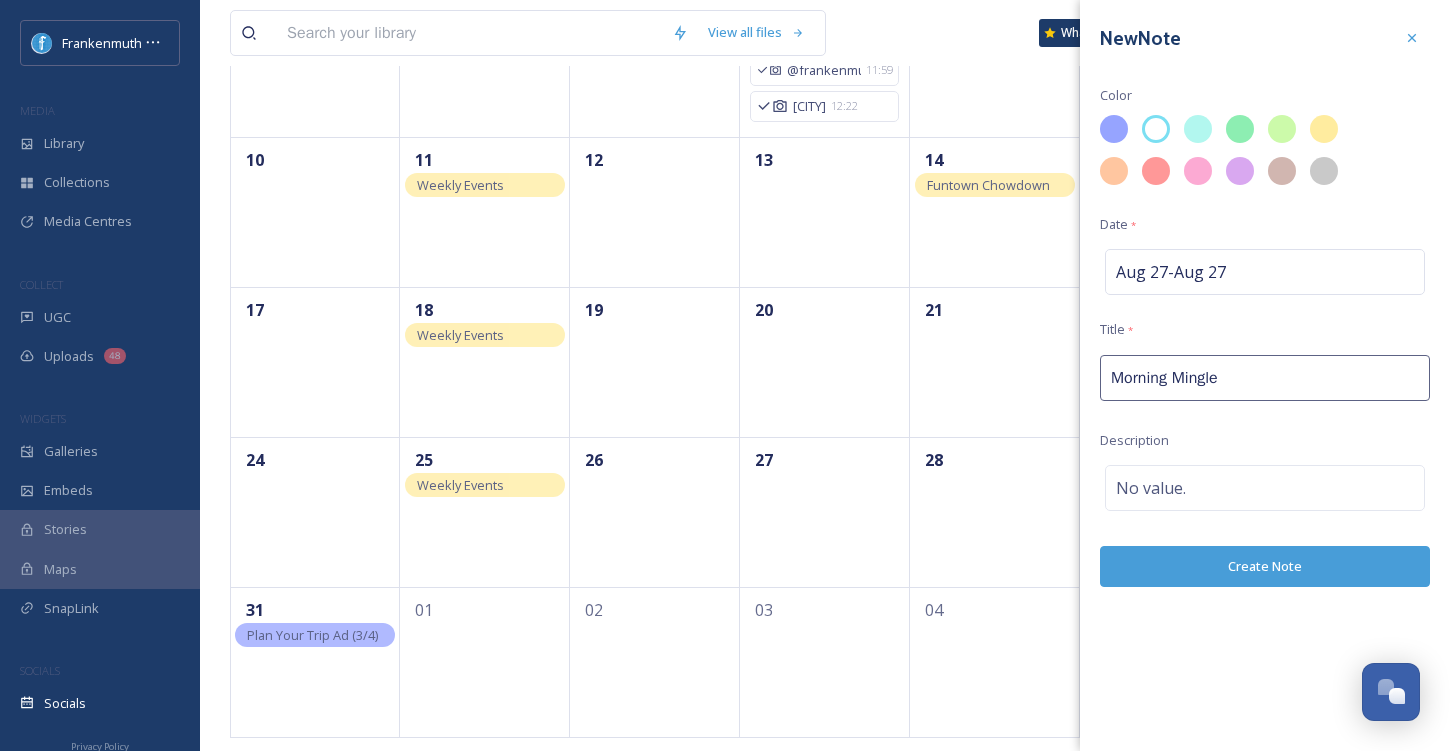 type on "Morning Mingle" 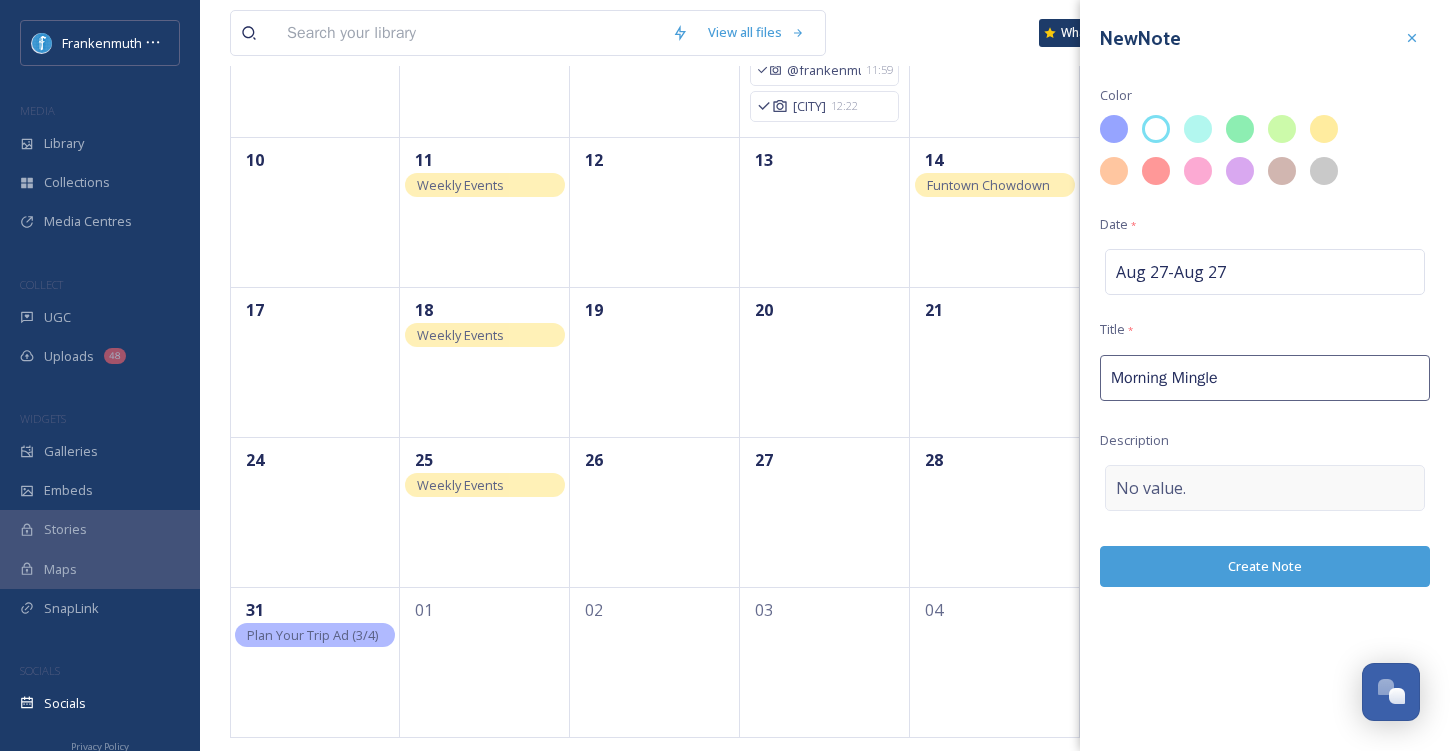 click on "No value." at bounding box center [1265, 488] 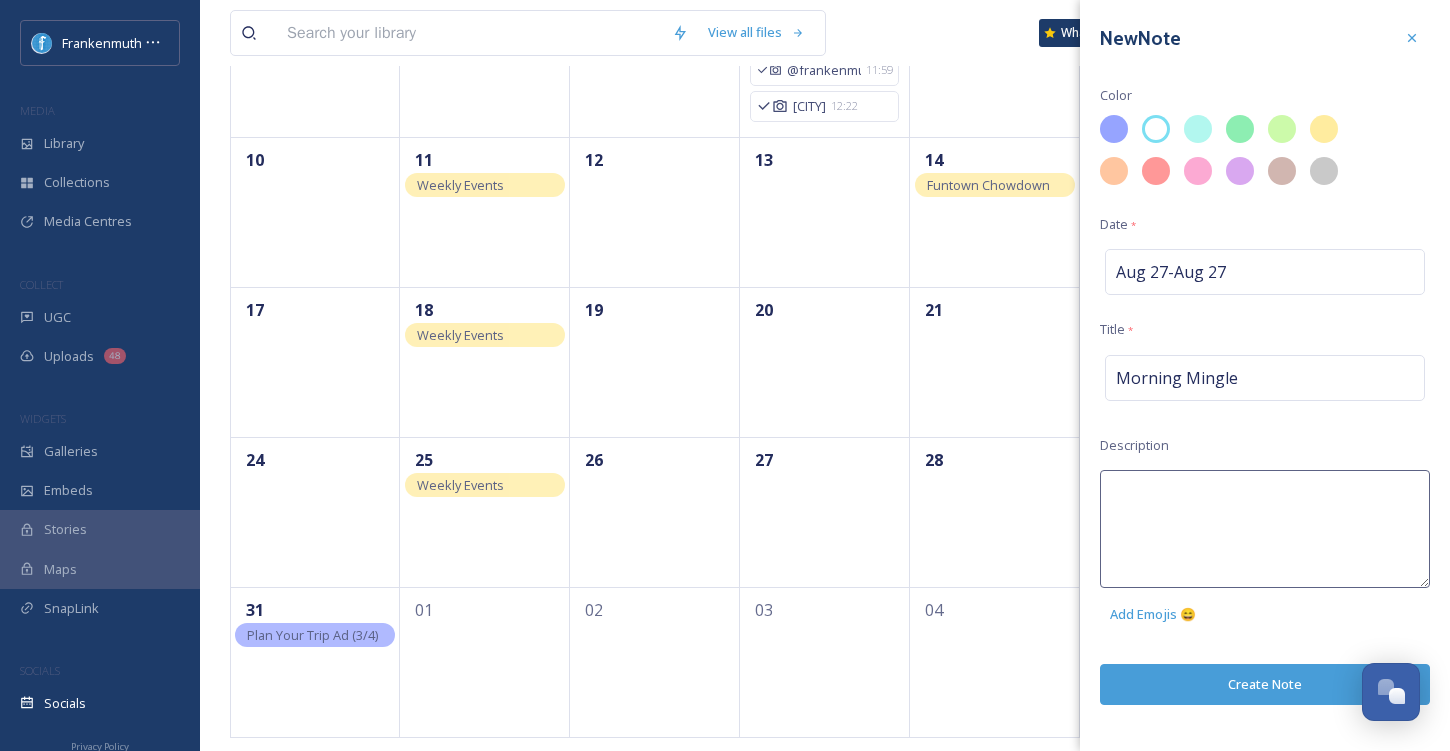 click at bounding box center [1265, 529] 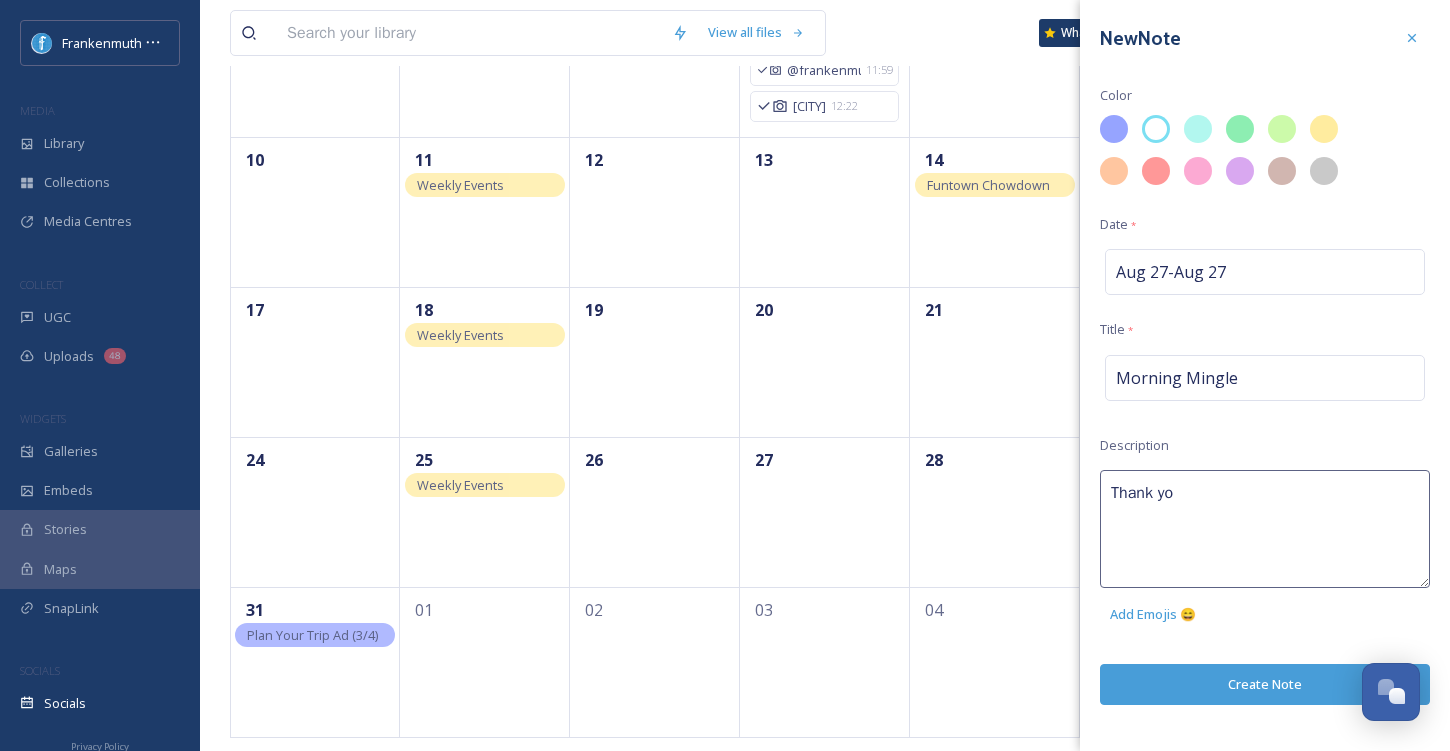 type on "Thank you" 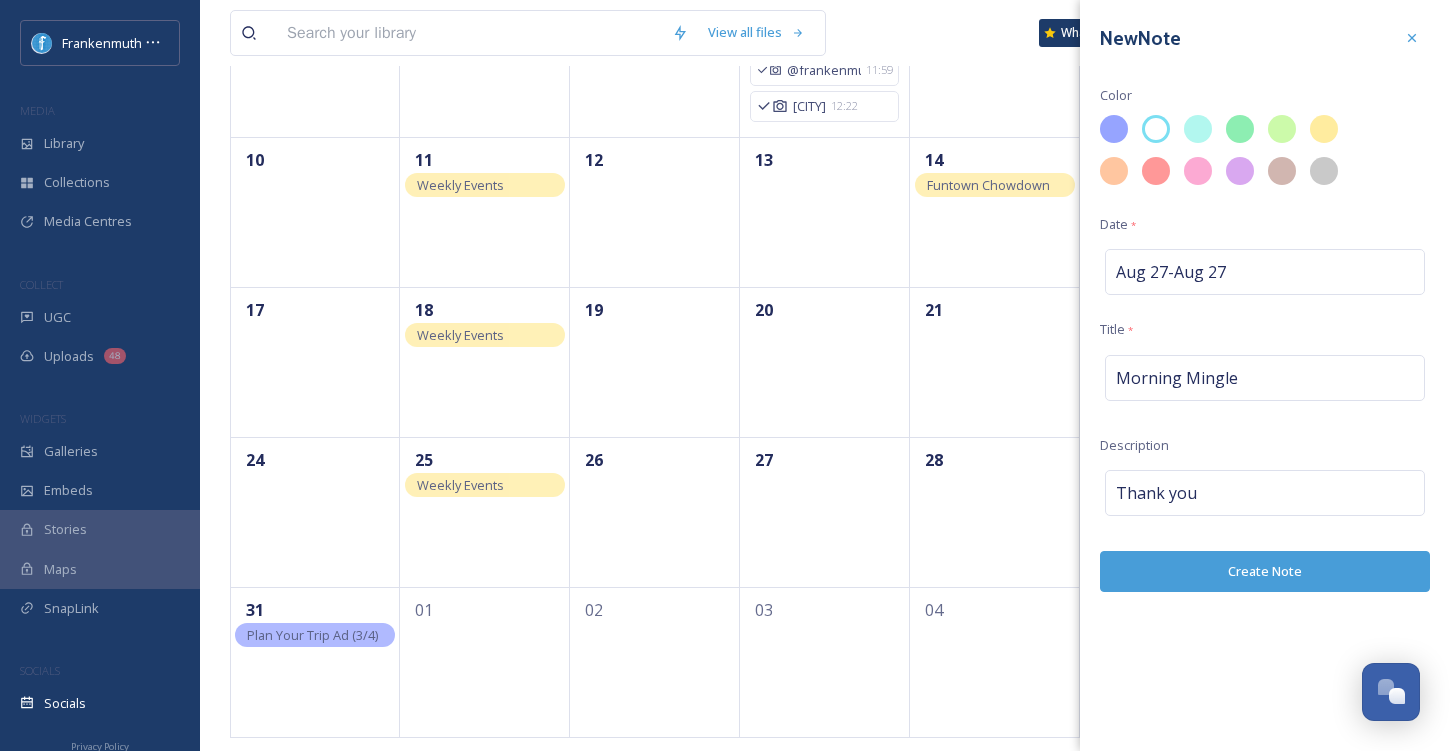 click on "New  Note Color Date * [DATE]  -  [DATE] Title * Morning Mingle  Description Thank you Create Note" at bounding box center [1265, 375] 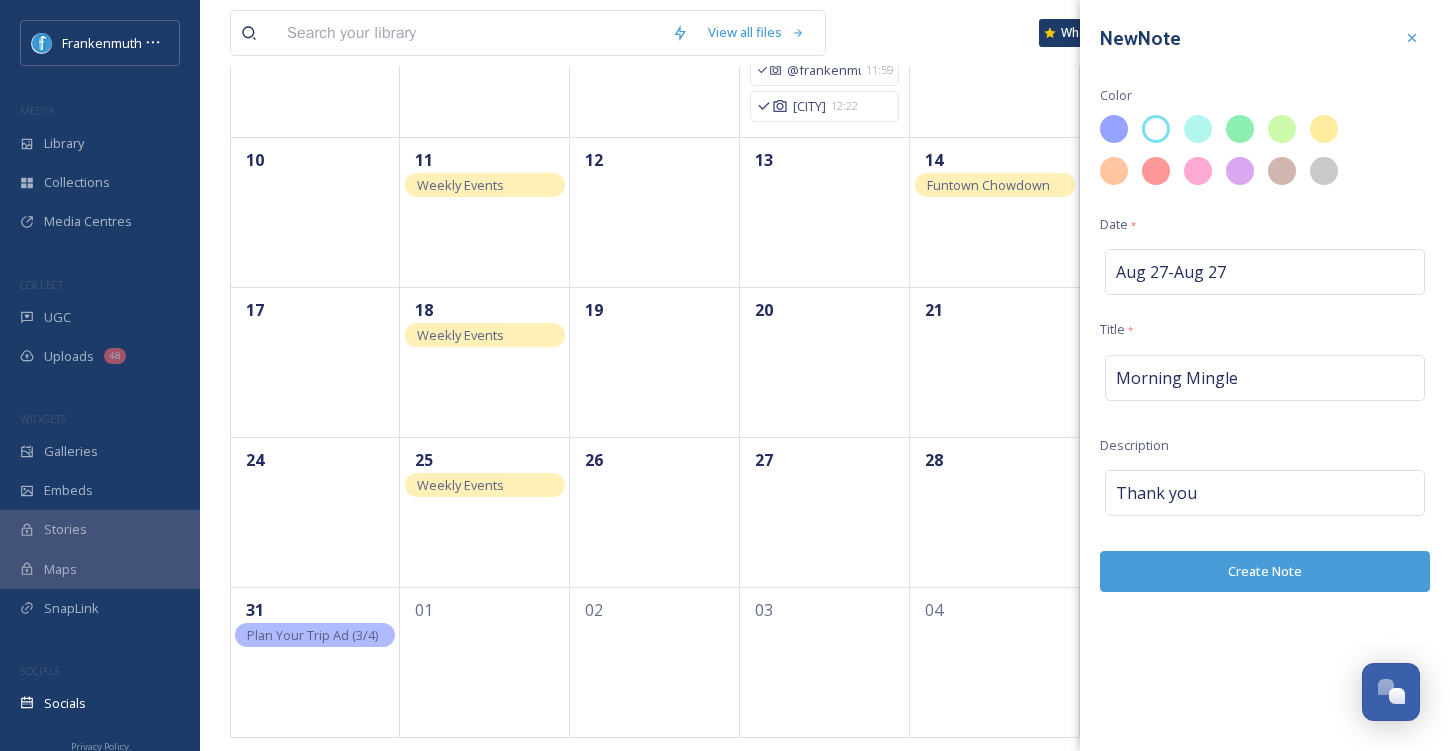 click on "Create Note" at bounding box center (1265, 571) 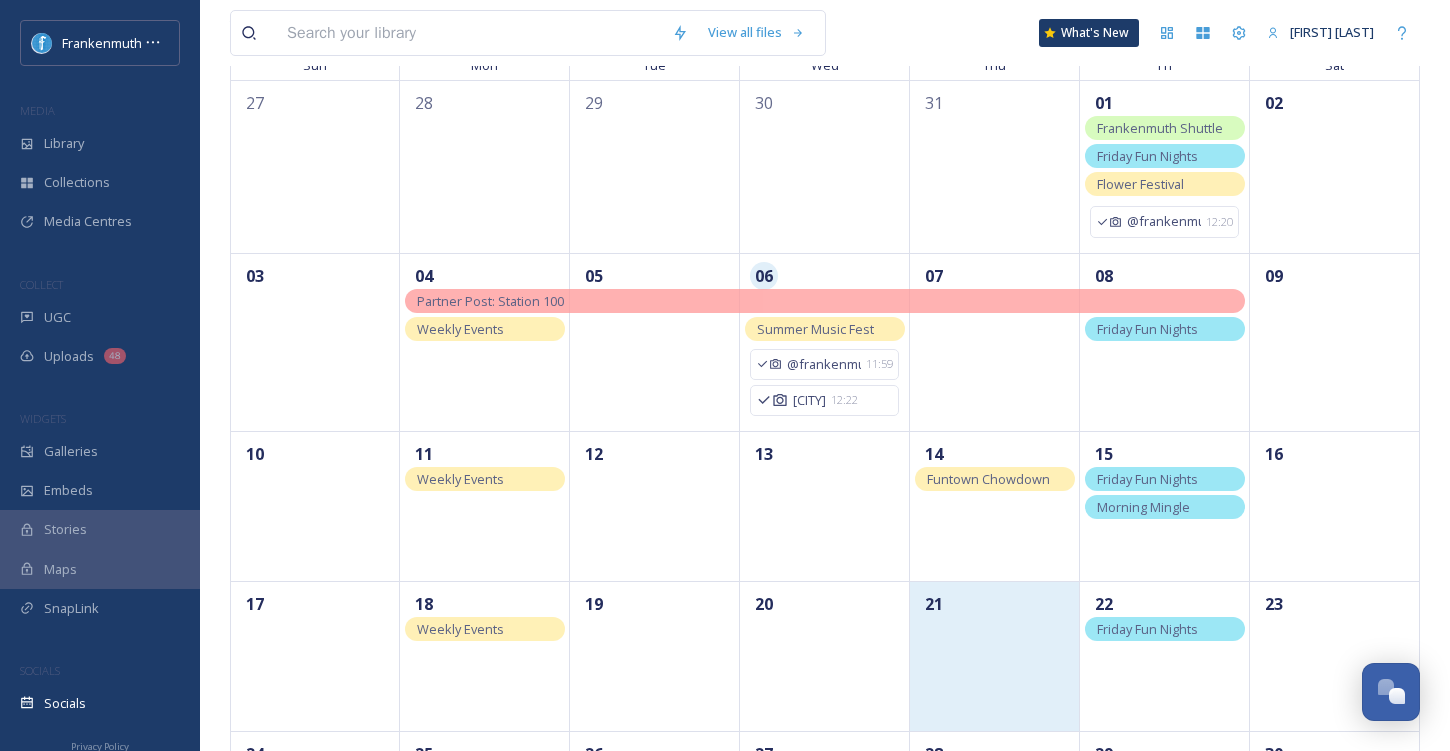 scroll, scrollTop: 0, scrollLeft: 0, axis: both 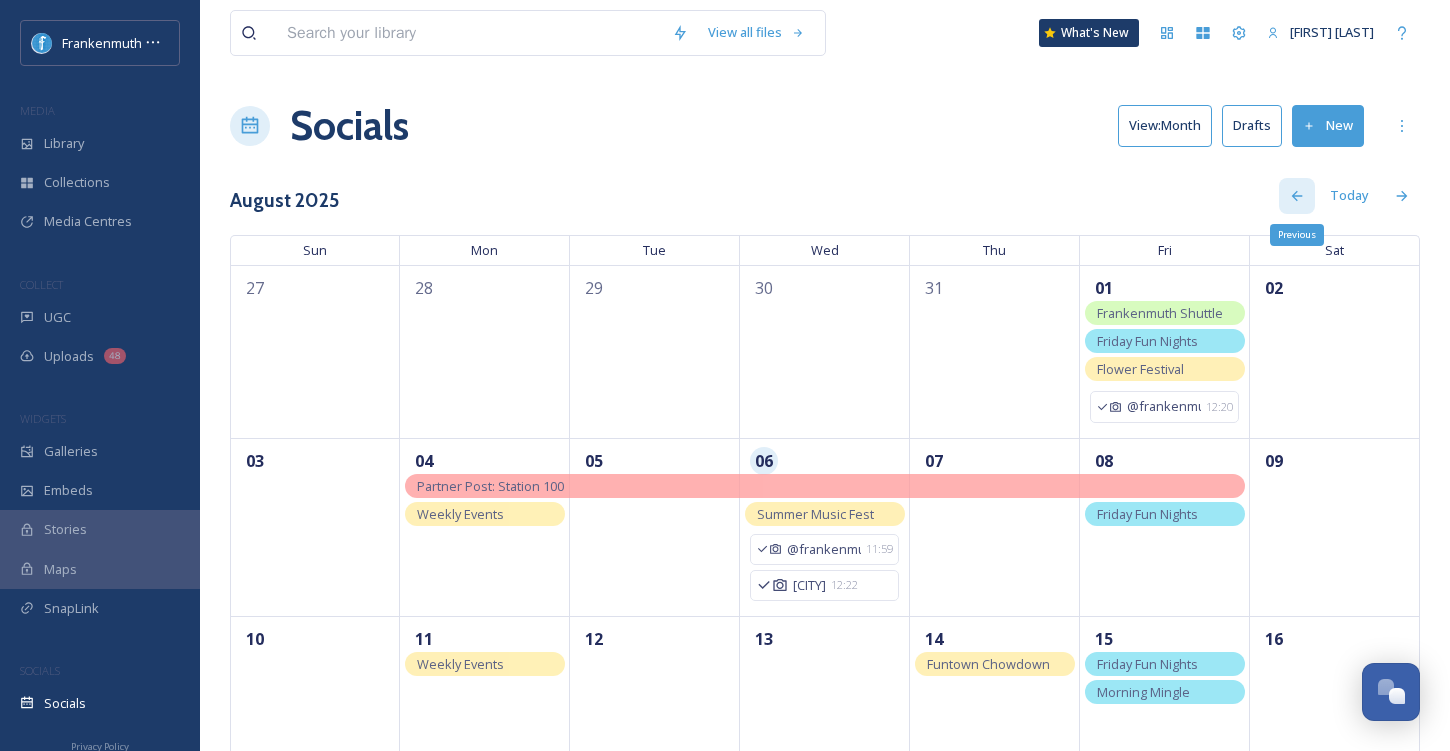 click 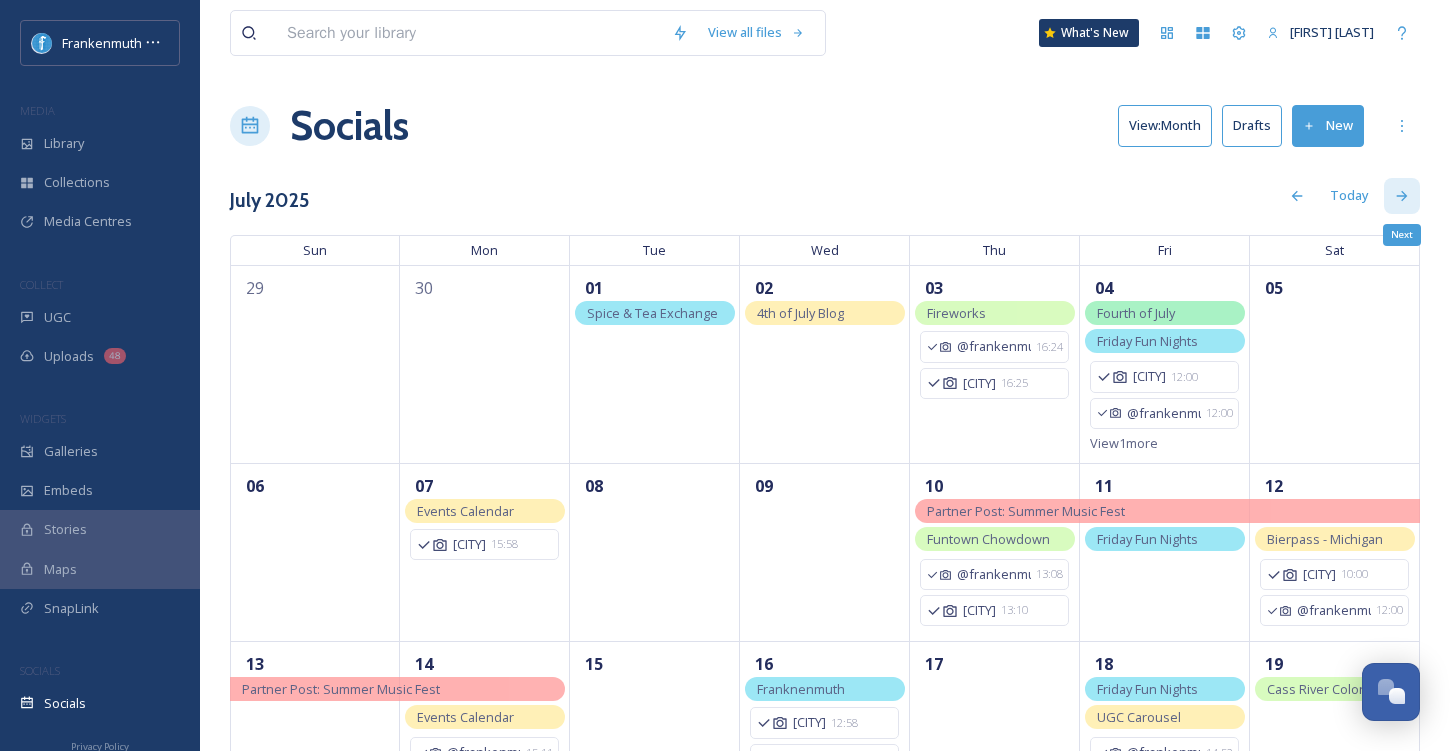 click on "Next" at bounding box center (1402, 196) 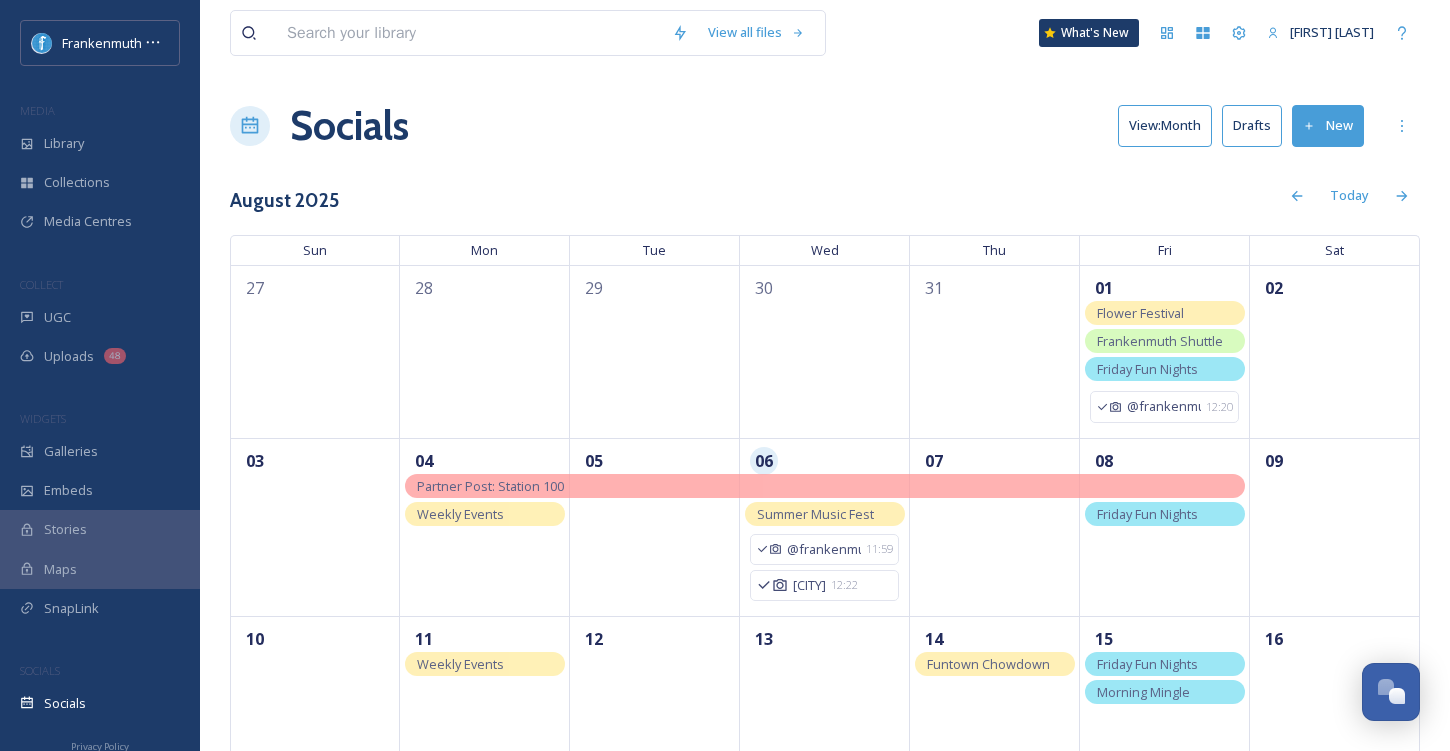 click on "Weekly Events" at bounding box center [485, 514] 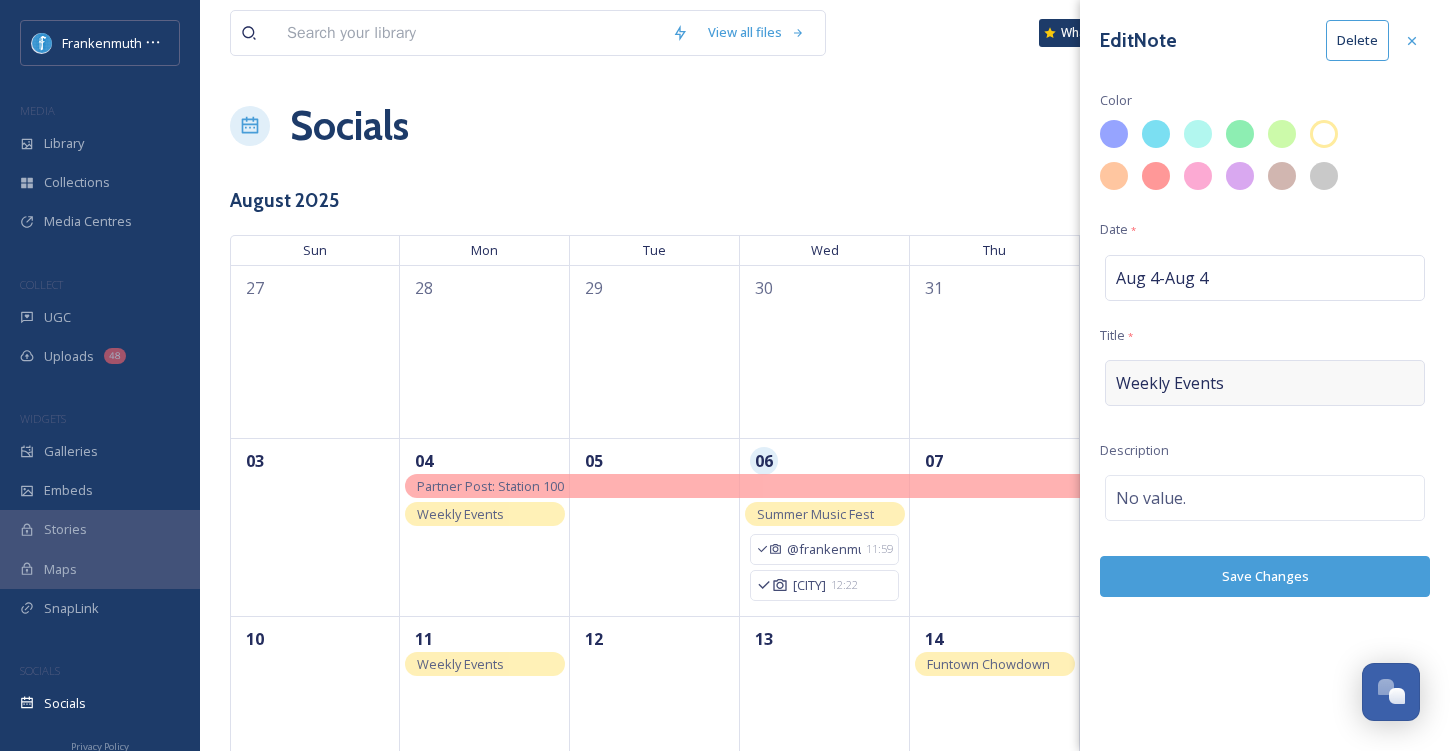 click on "Weekly Events" at bounding box center [1265, 383] 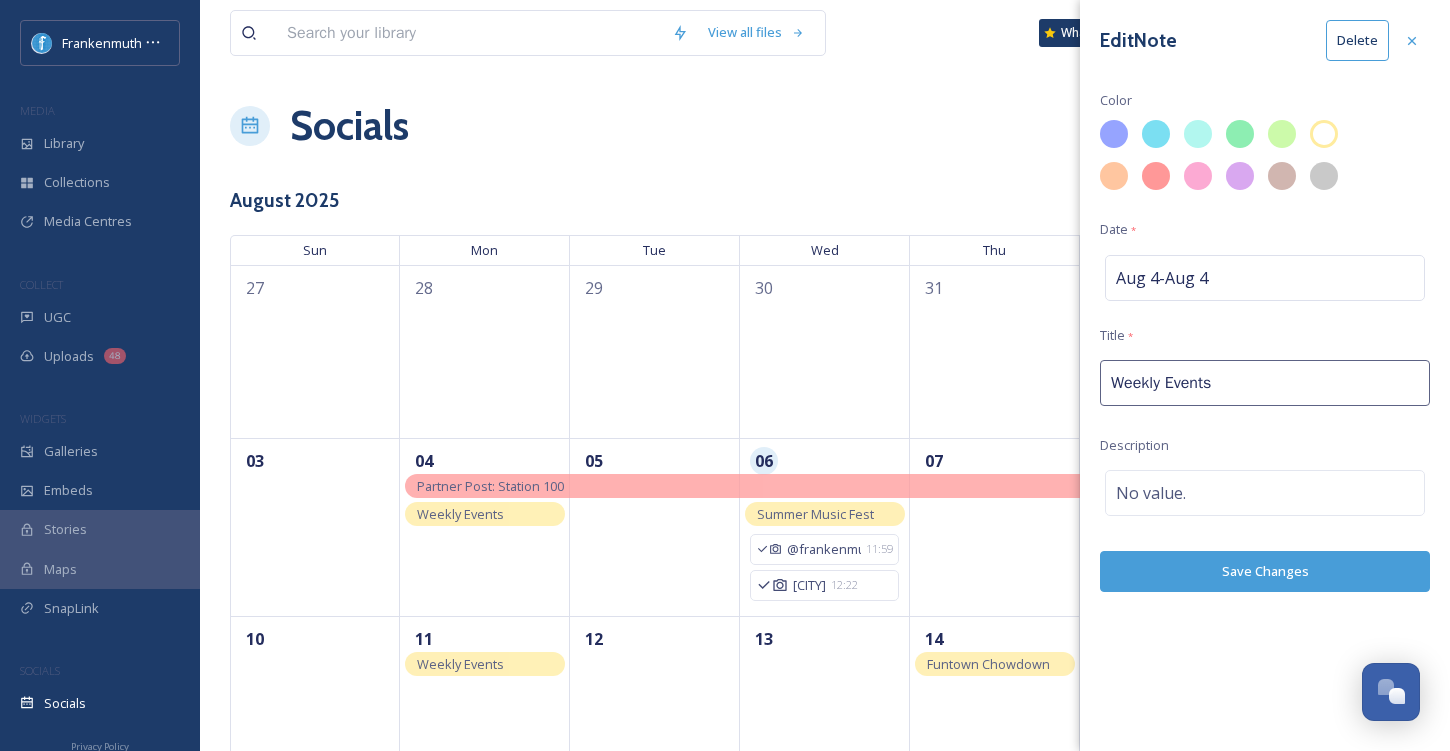 click on "Weekly Events" at bounding box center [1265, 383] 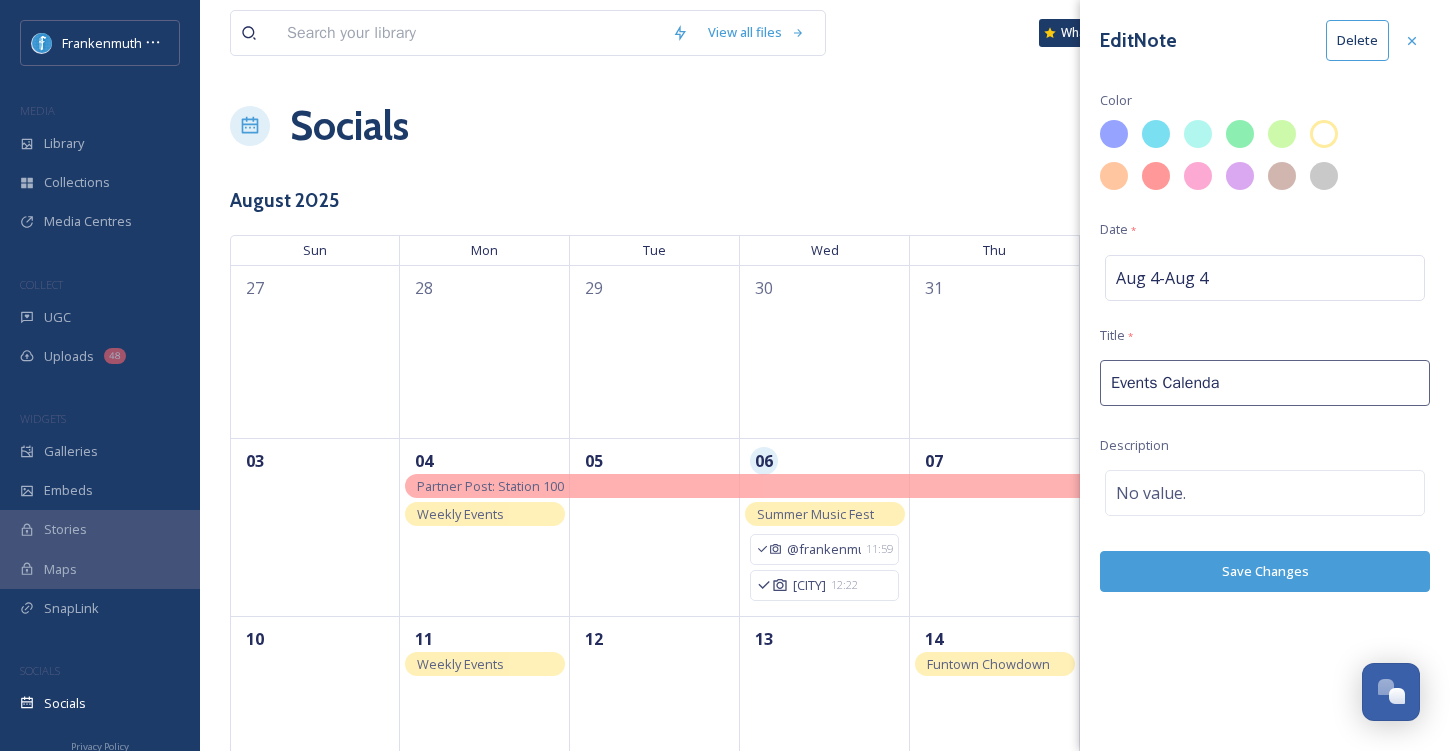 type on "Events Calendar" 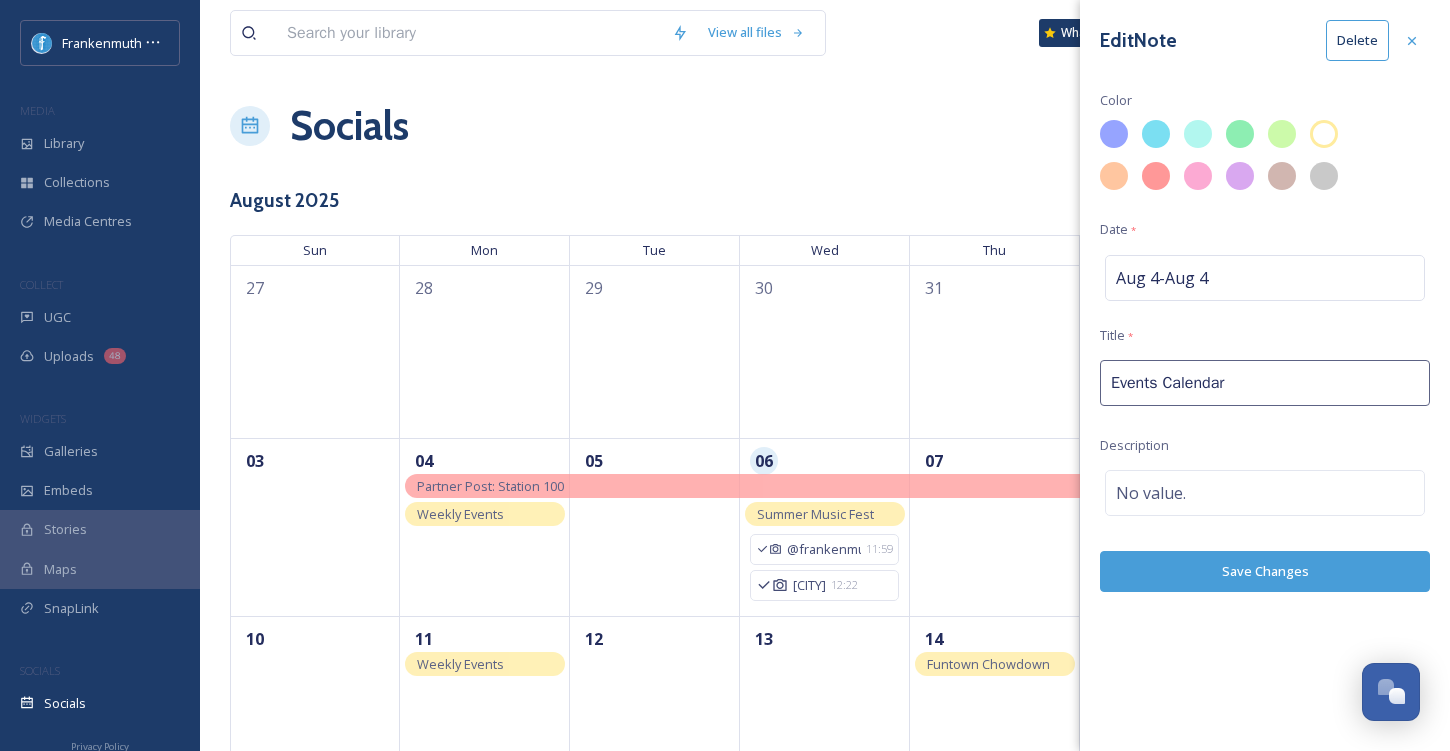 click on "Events Calendar" at bounding box center [1265, 383] 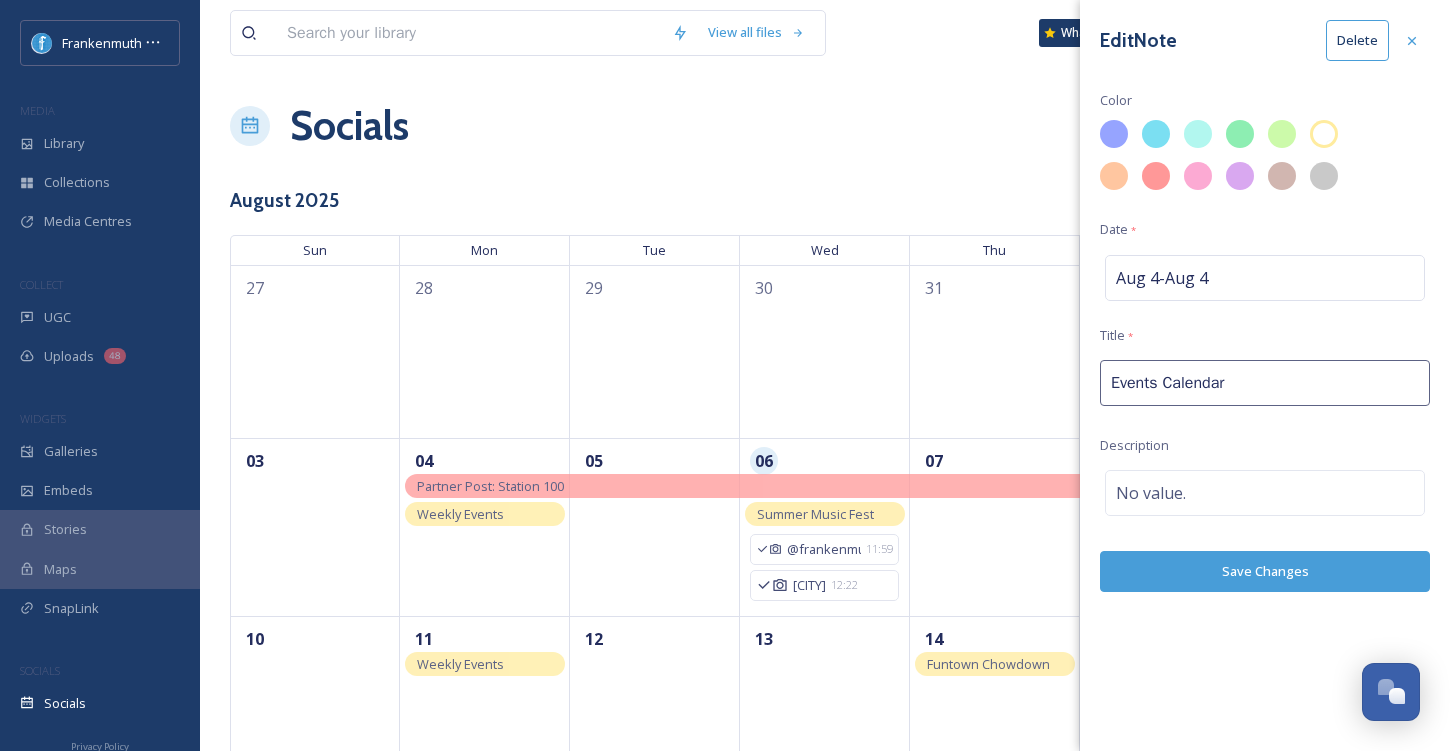 click on "Save Changes" at bounding box center (1265, 571) 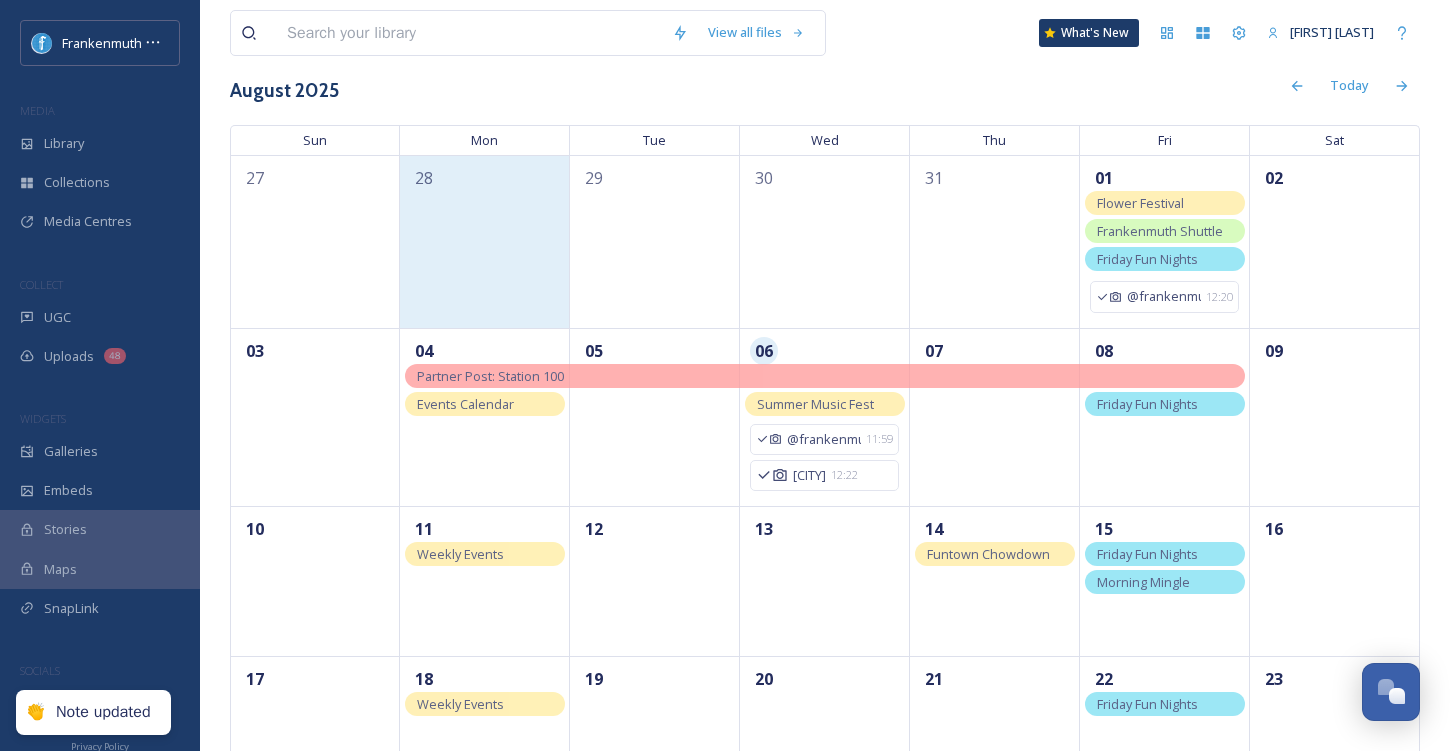 scroll, scrollTop: 114, scrollLeft: 0, axis: vertical 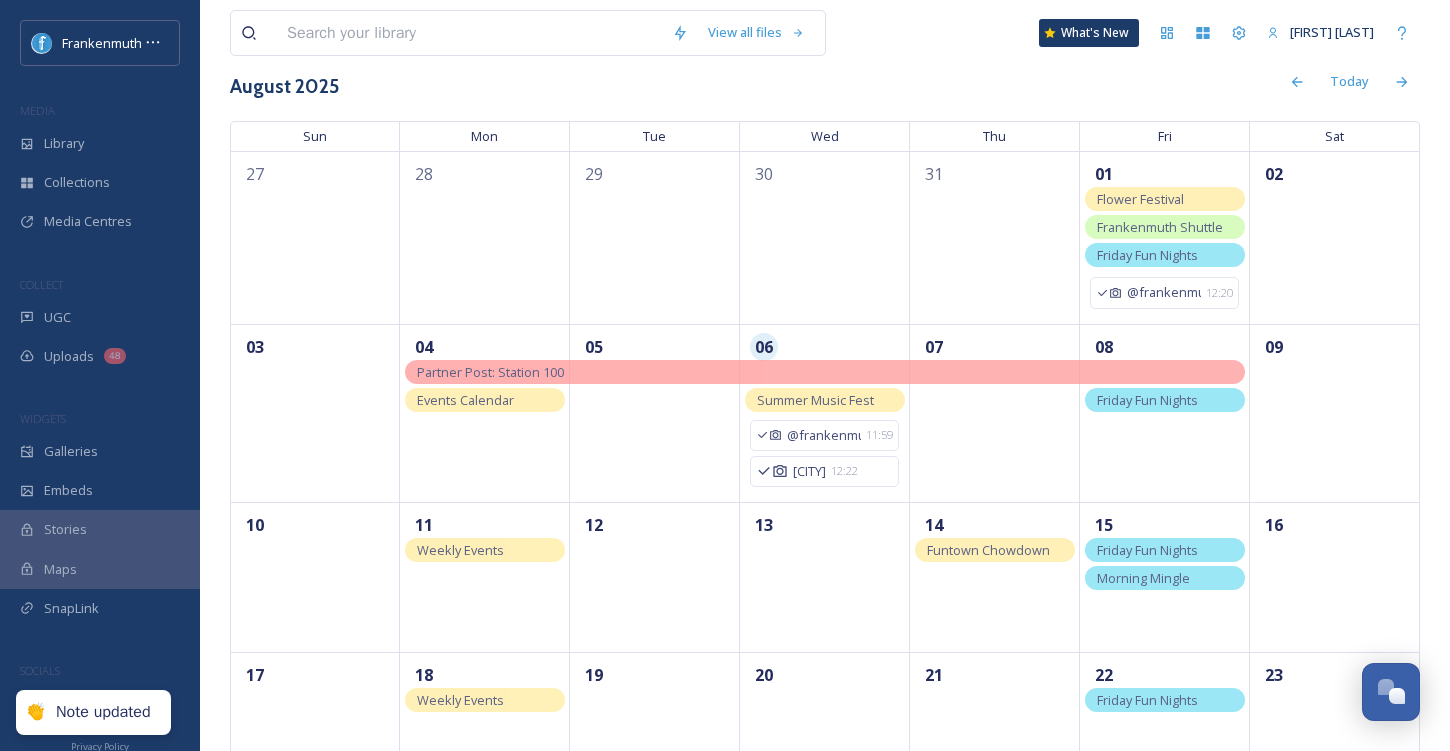 click on "Weekly Events" at bounding box center [460, 550] 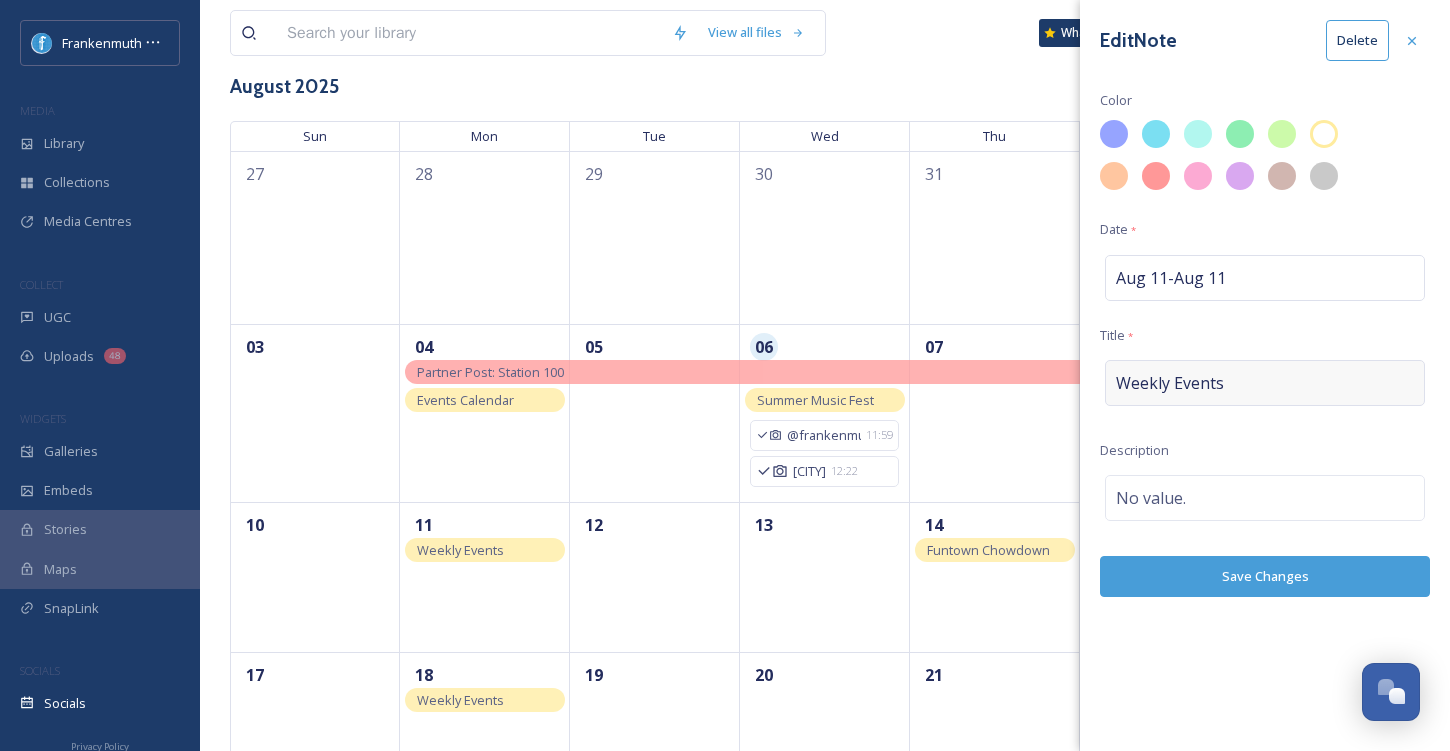 click on "Weekly Events" at bounding box center [1265, 383] 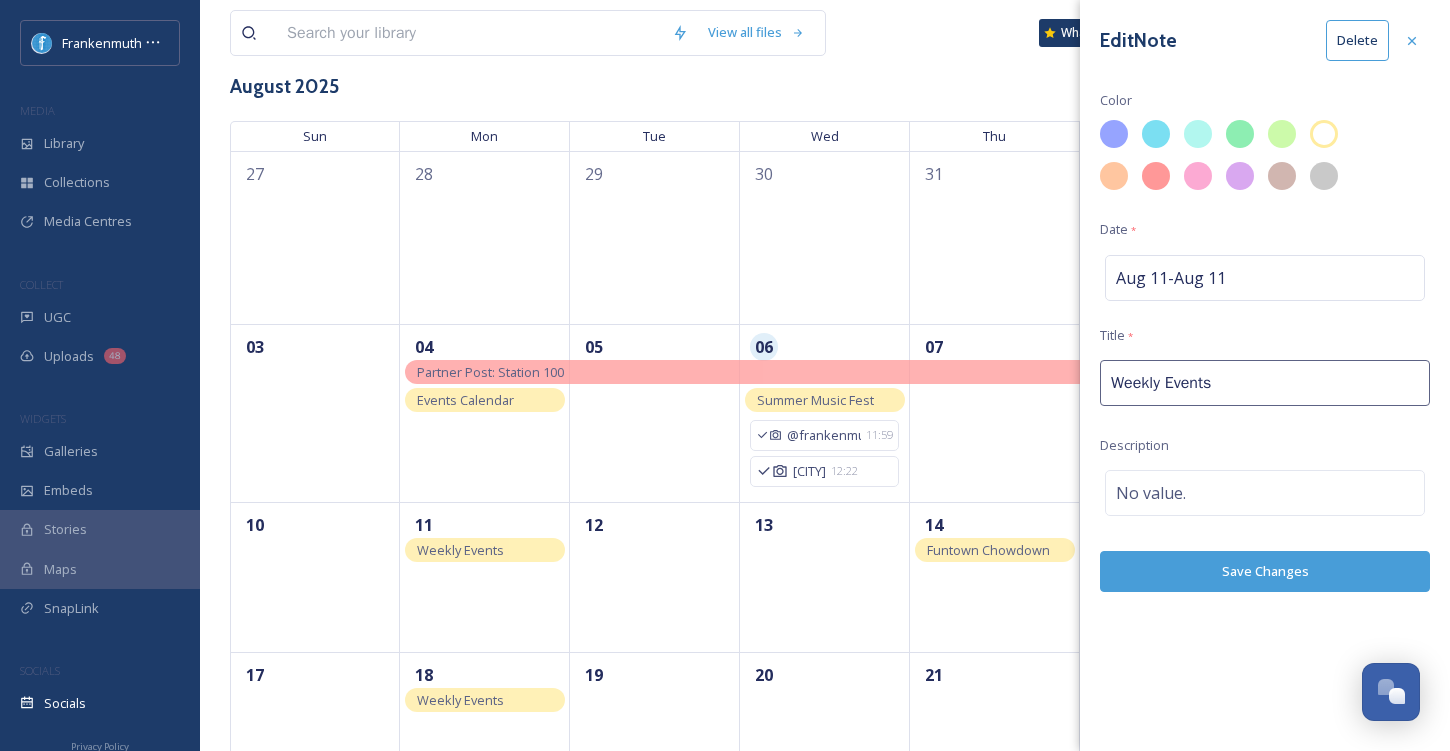 click on "Weekly Events" at bounding box center (1265, 383) 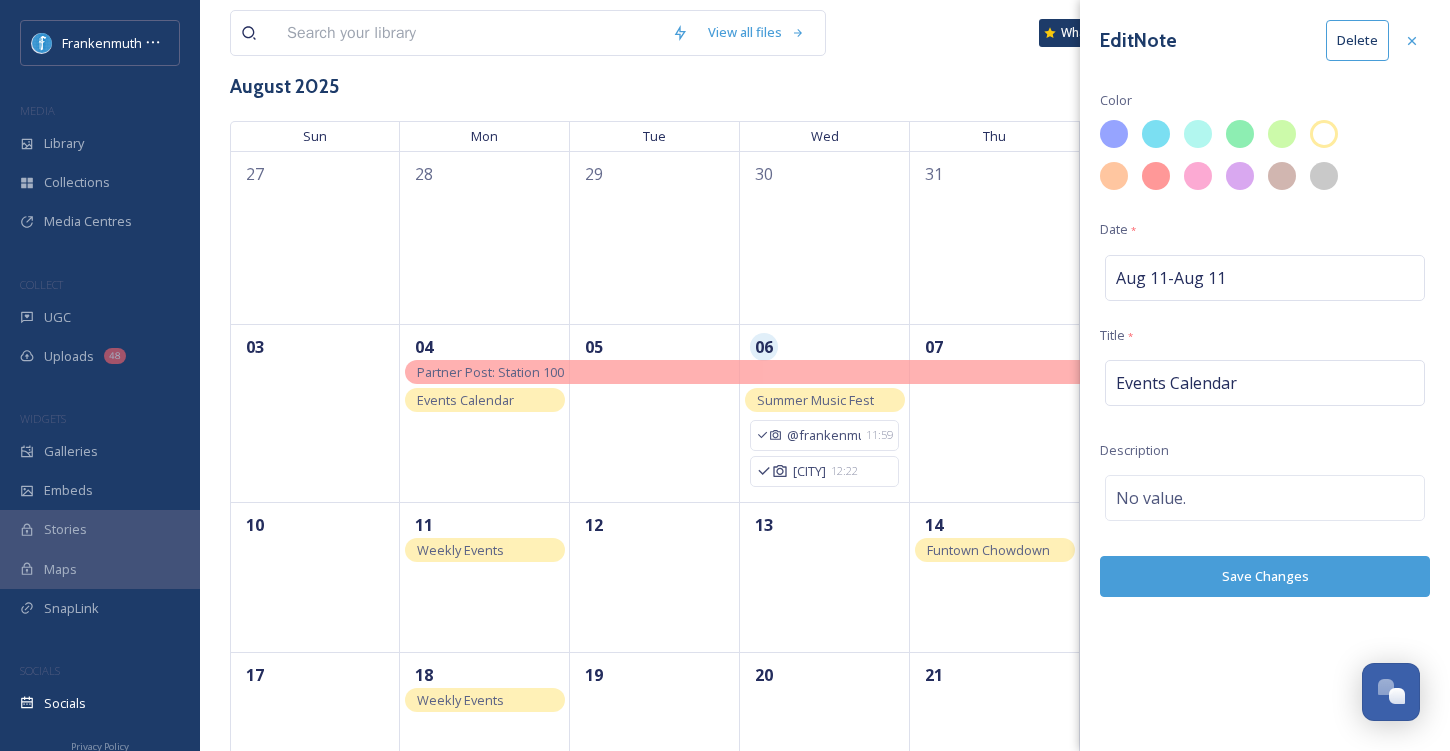 click on "Save Changes" at bounding box center (1265, 576) 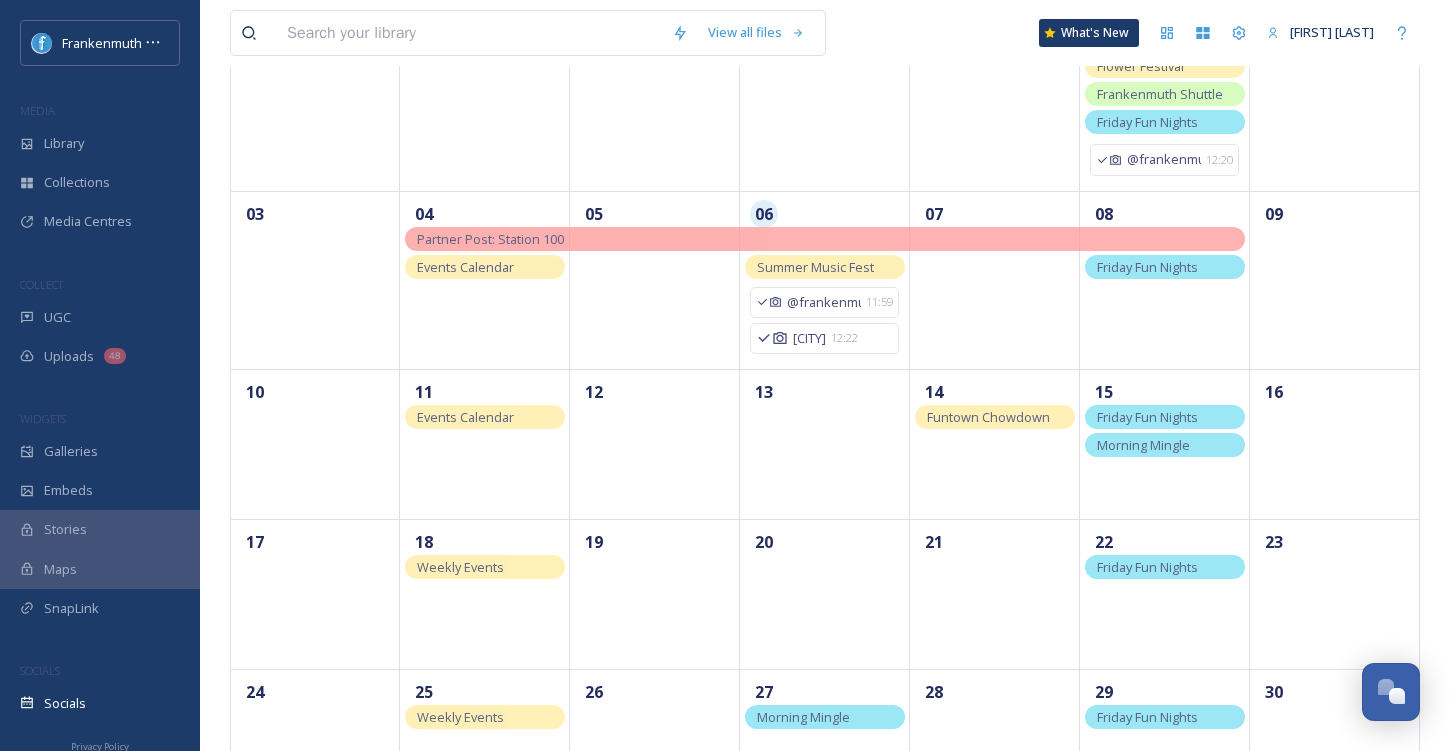 scroll, scrollTop: 261, scrollLeft: 0, axis: vertical 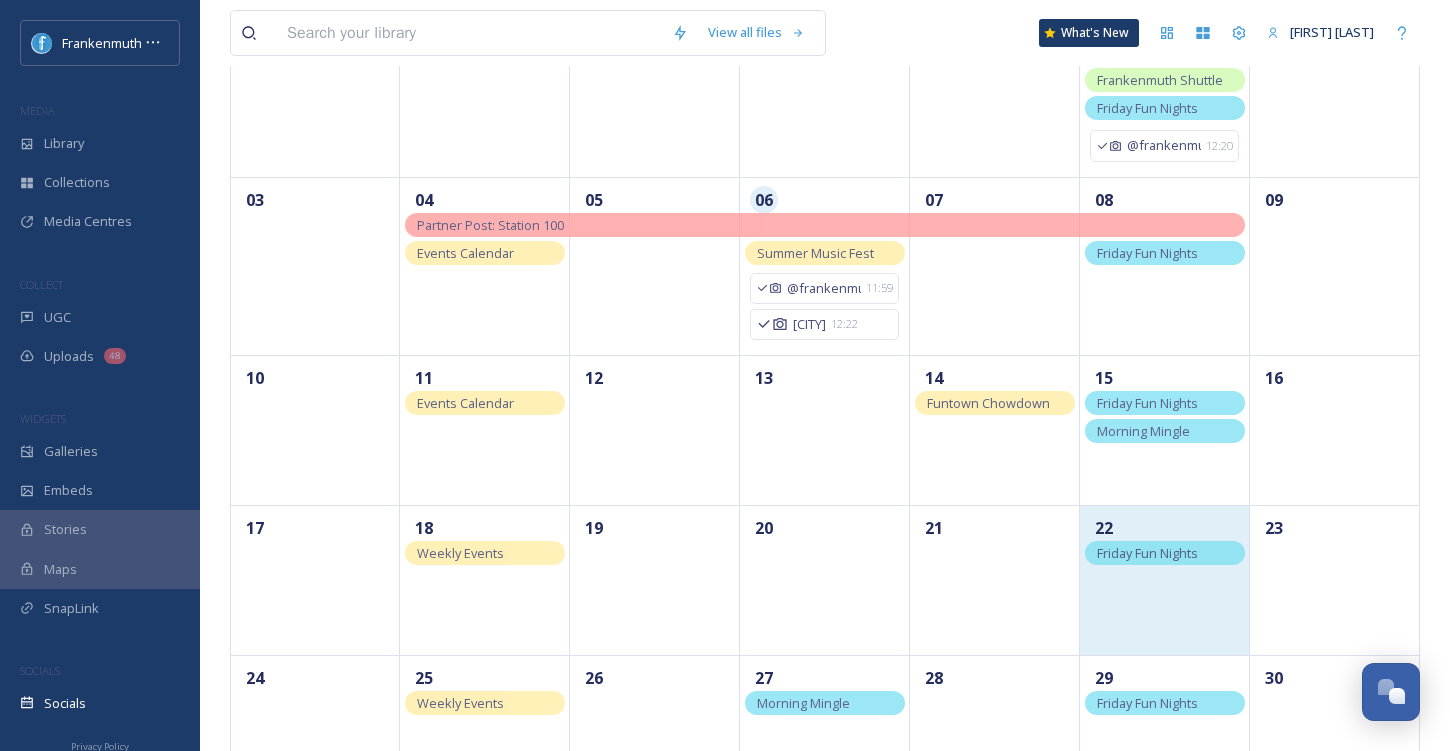 click on "22" at bounding box center (1165, 580) 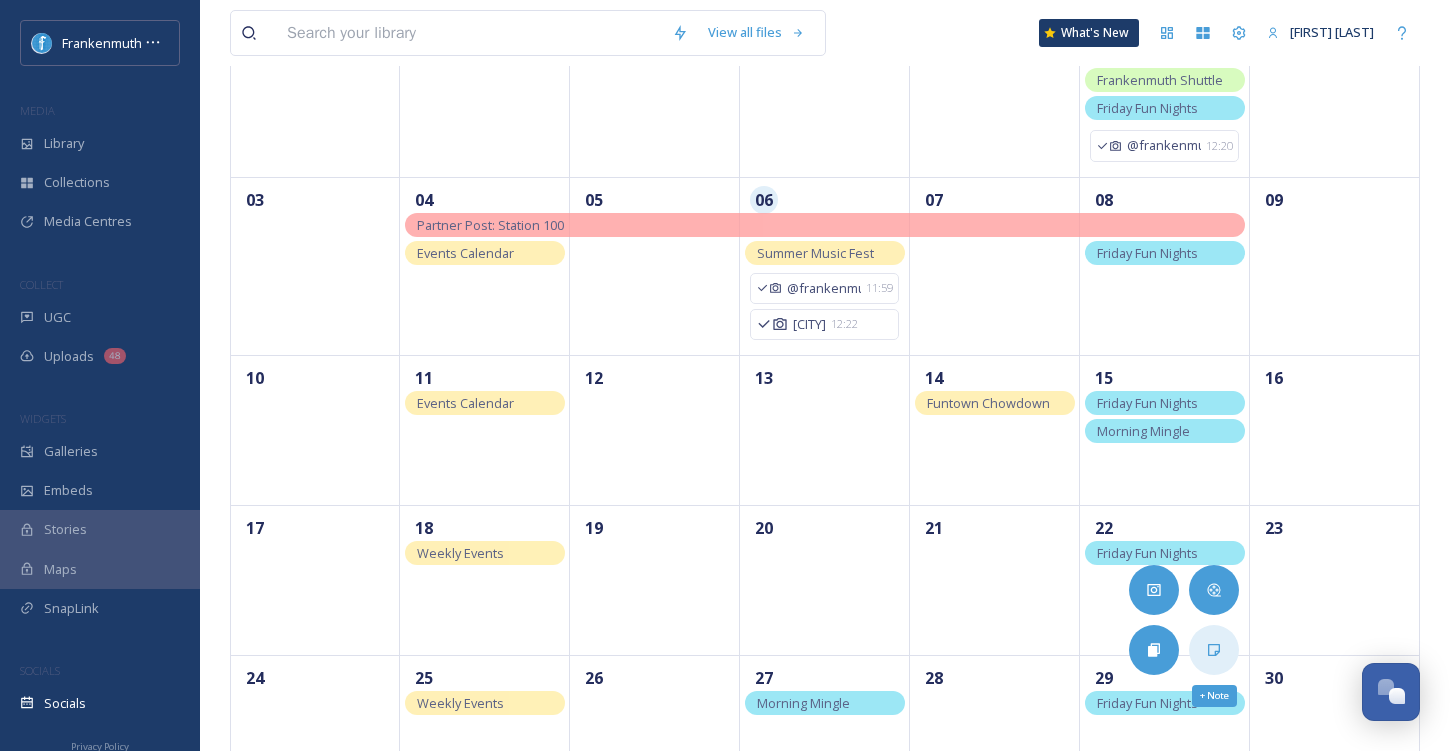 click on "+ Note" at bounding box center [1214, 650] 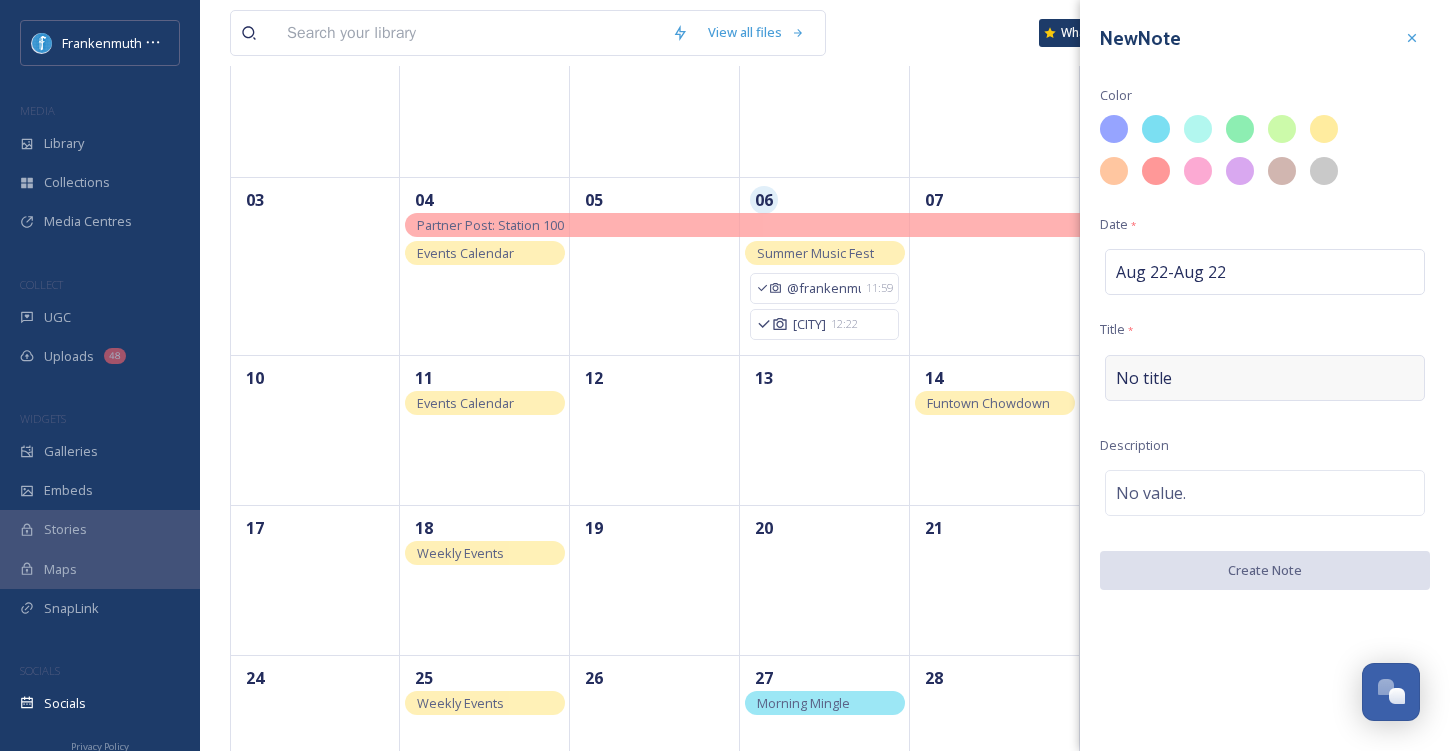 click on "No title" at bounding box center [1265, 378] 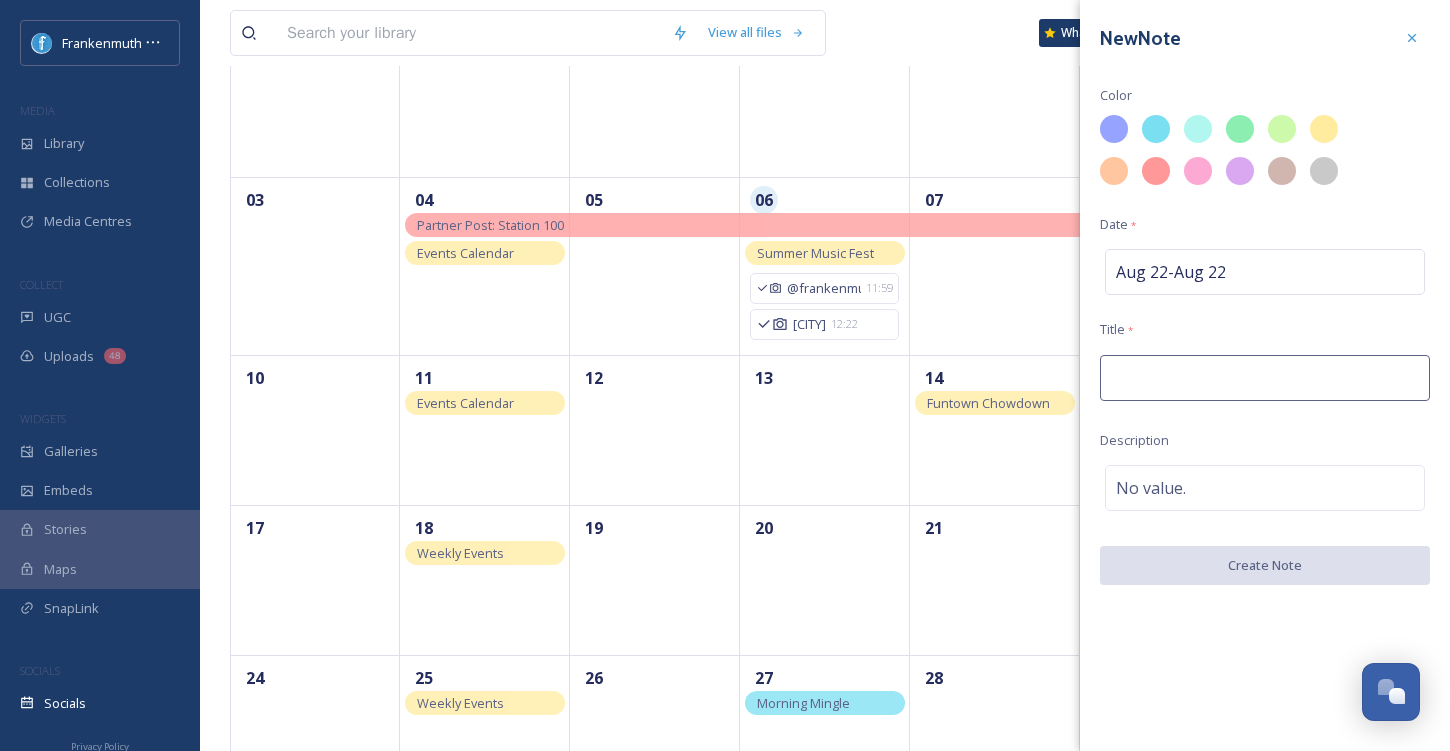 click at bounding box center [1265, 378] 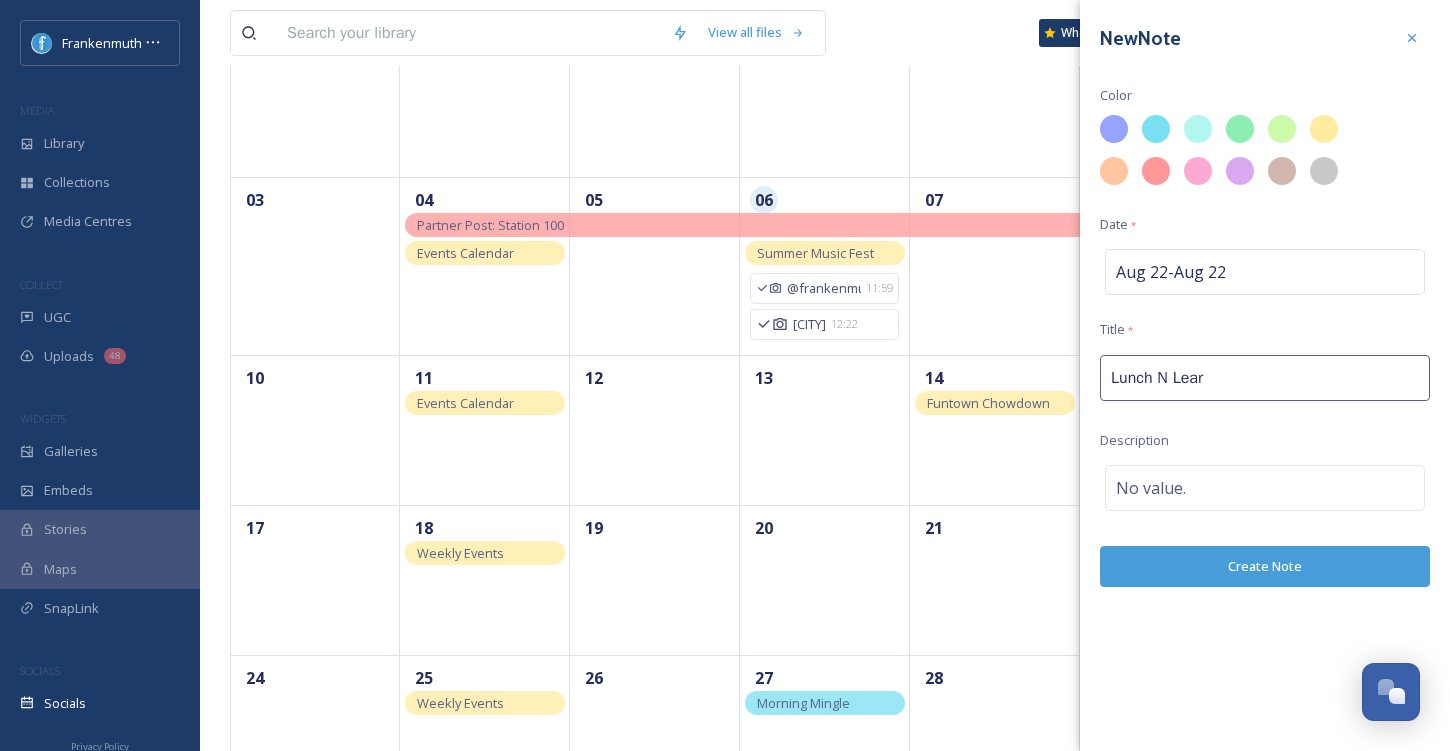 type on "Lunch N Learn" 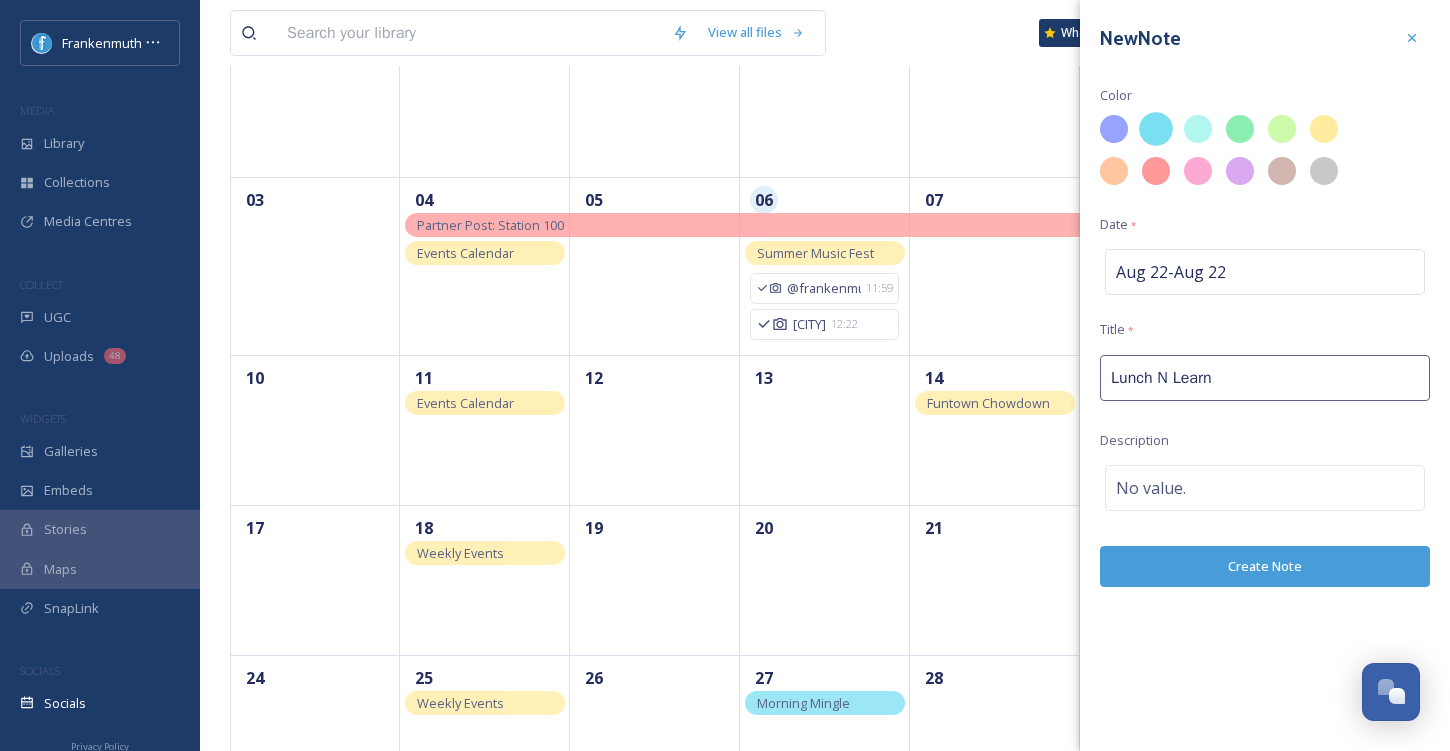 click at bounding box center (1156, 129) 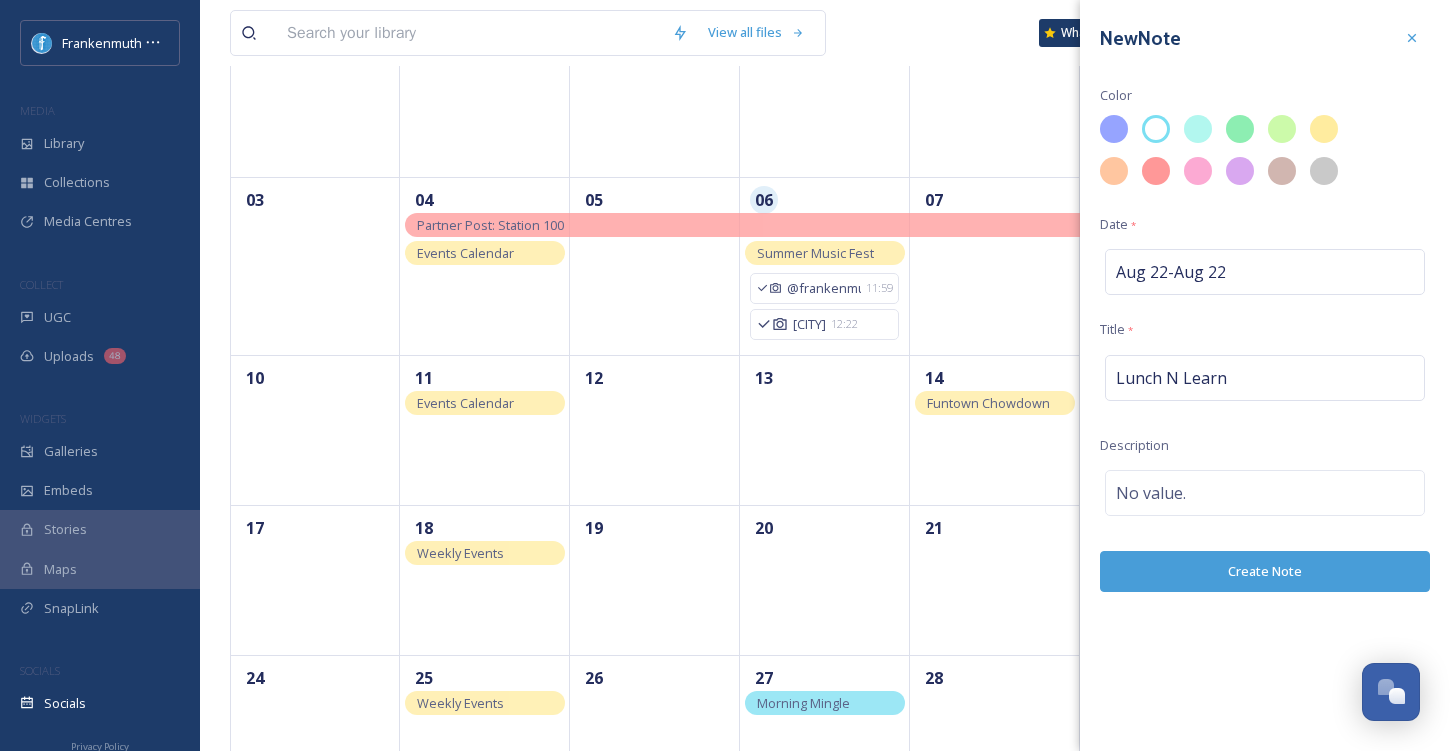 click on "Create Note" at bounding box center [1265, 571] 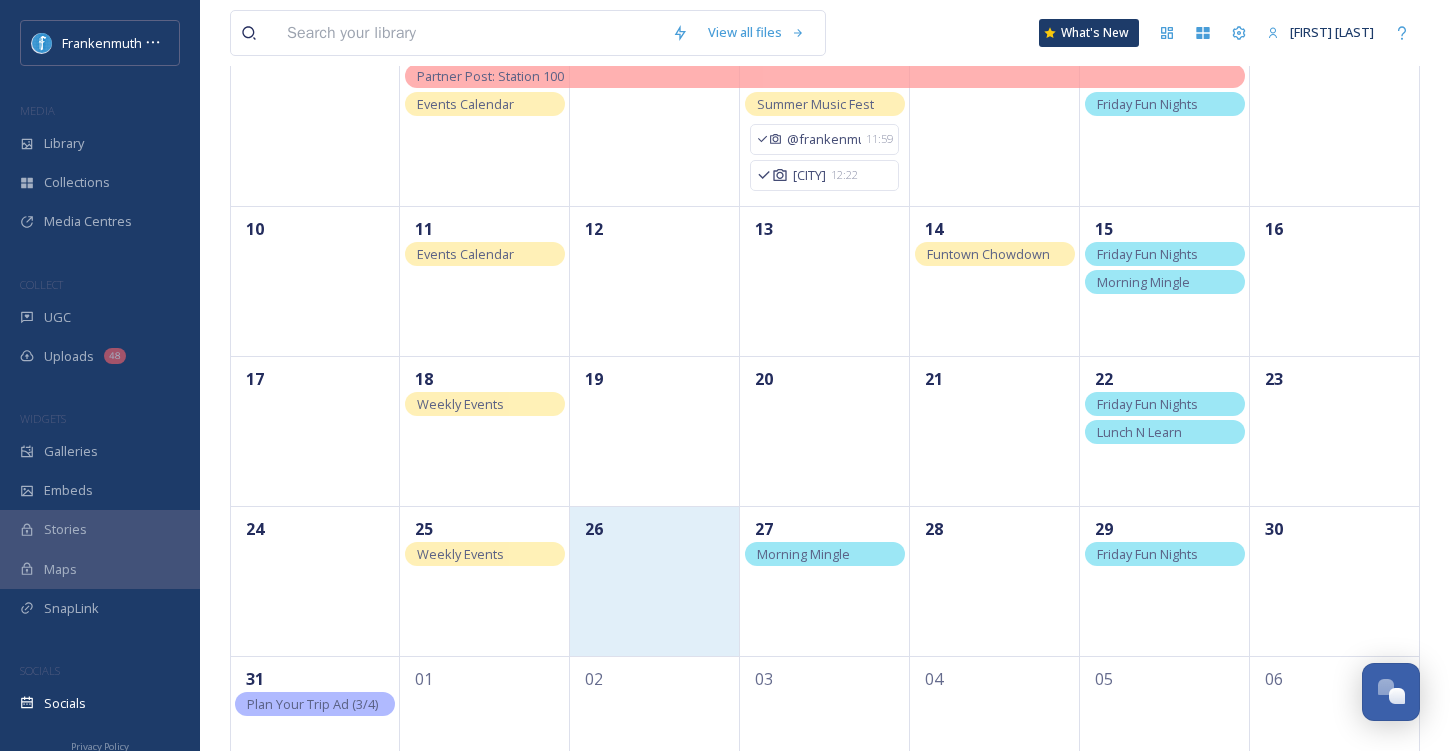 scroll, scrollTop: 404, scrollLeft: 0, axis: vertical 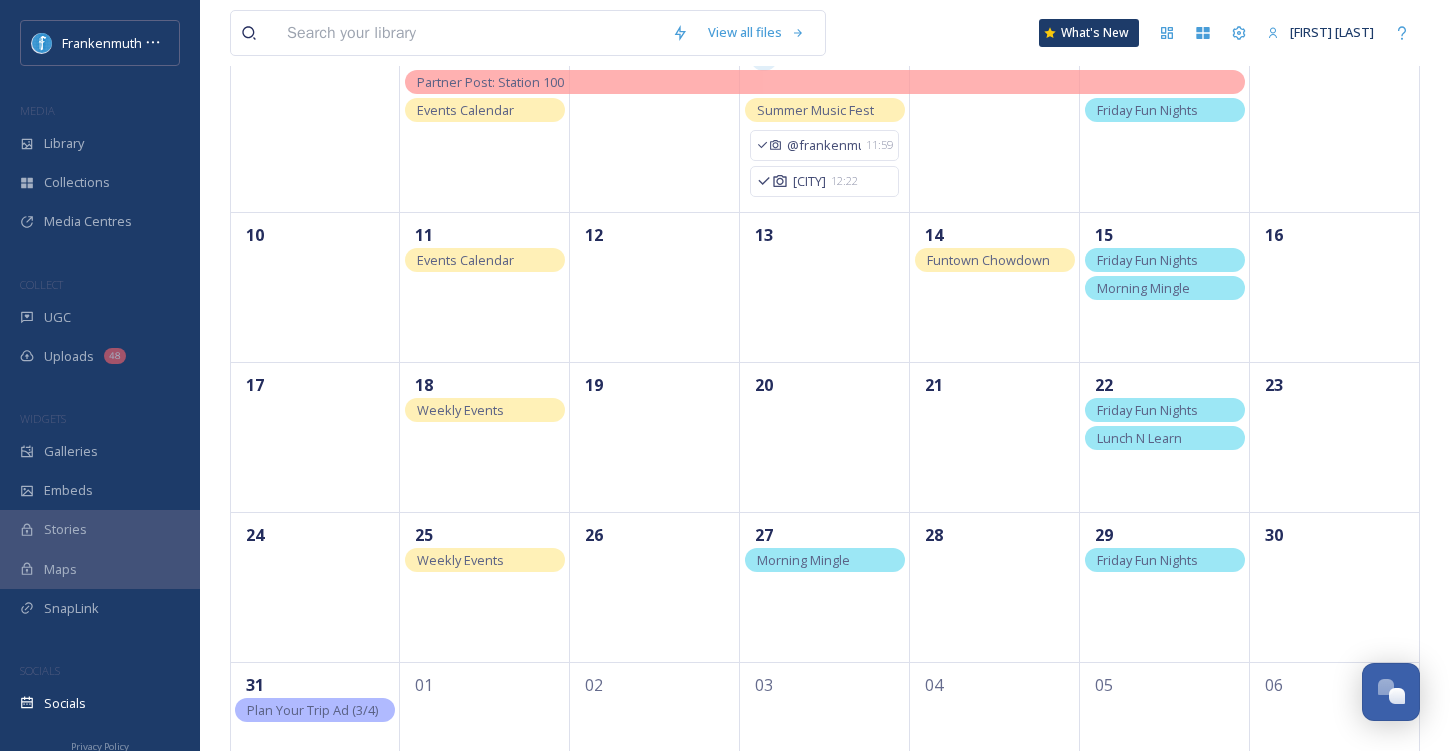 click on "Weekly Events" at bounding box center (485, 410) 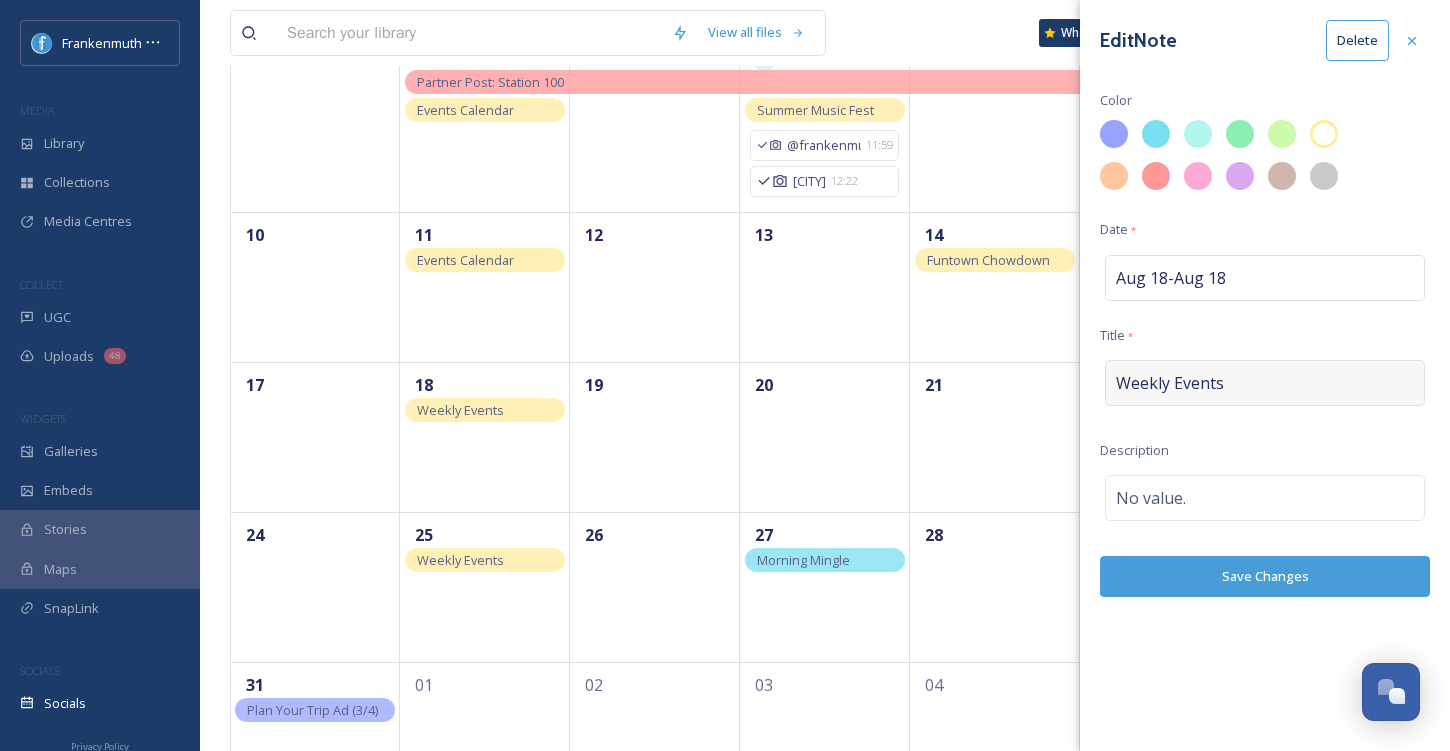 click on "Weekly Events" at bounding box center [1265, 383] 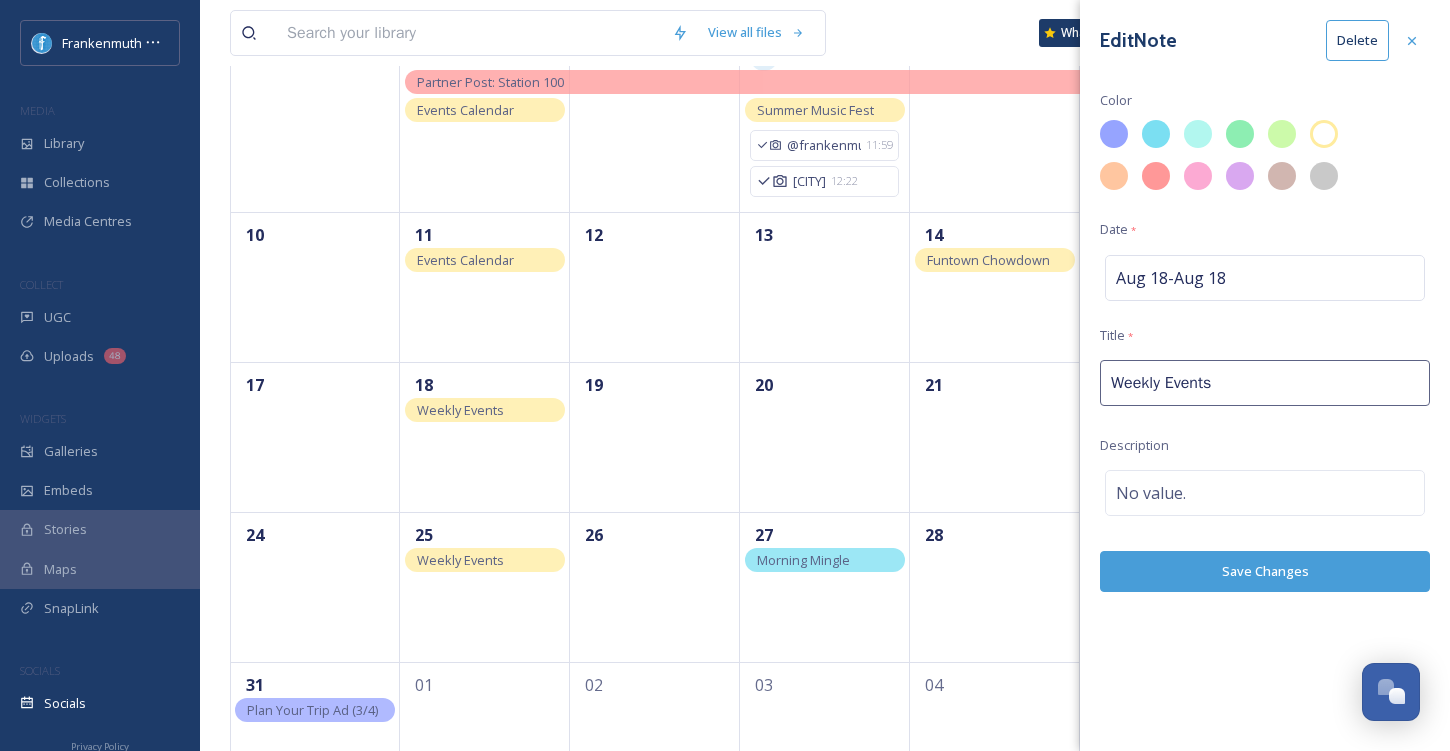 type on "Events Calendar" 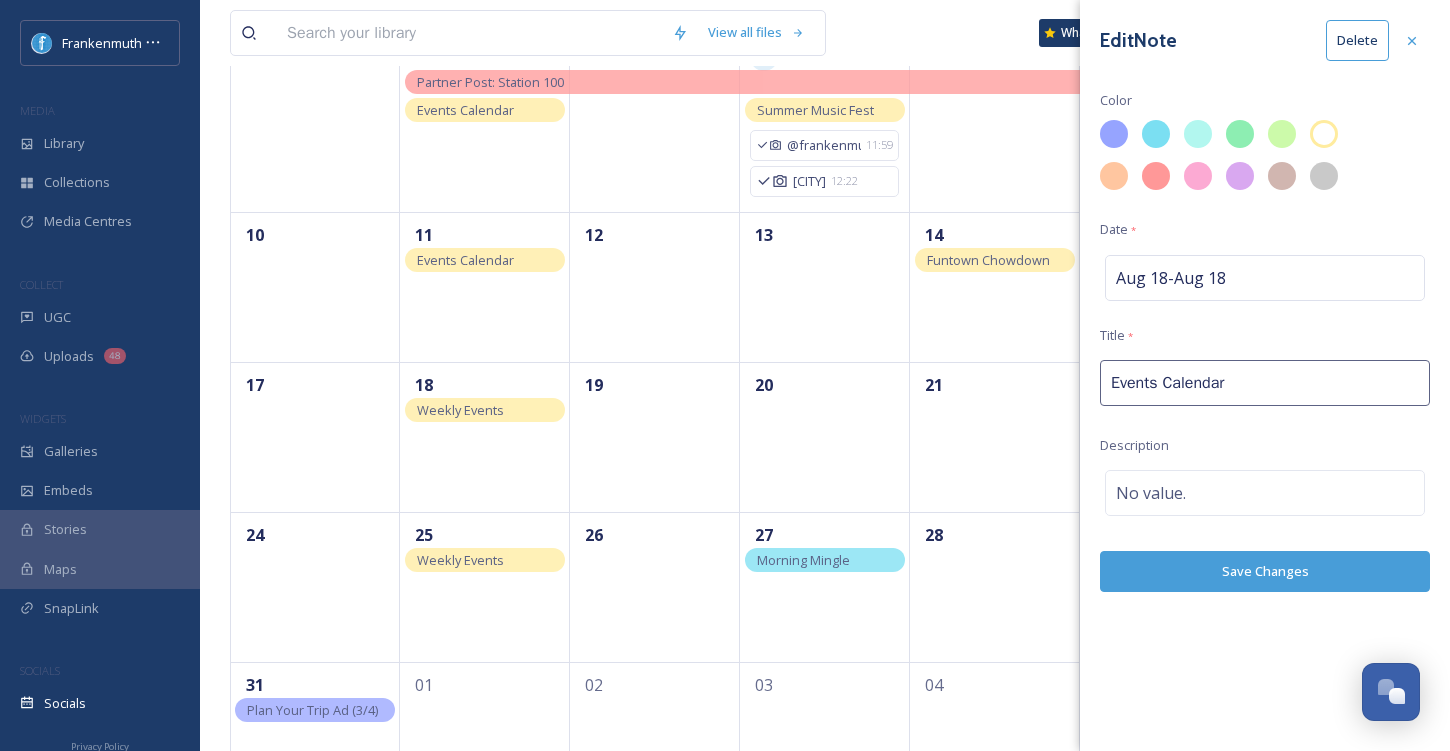 click on "Save Changes" at bounding box center (1265, 571) 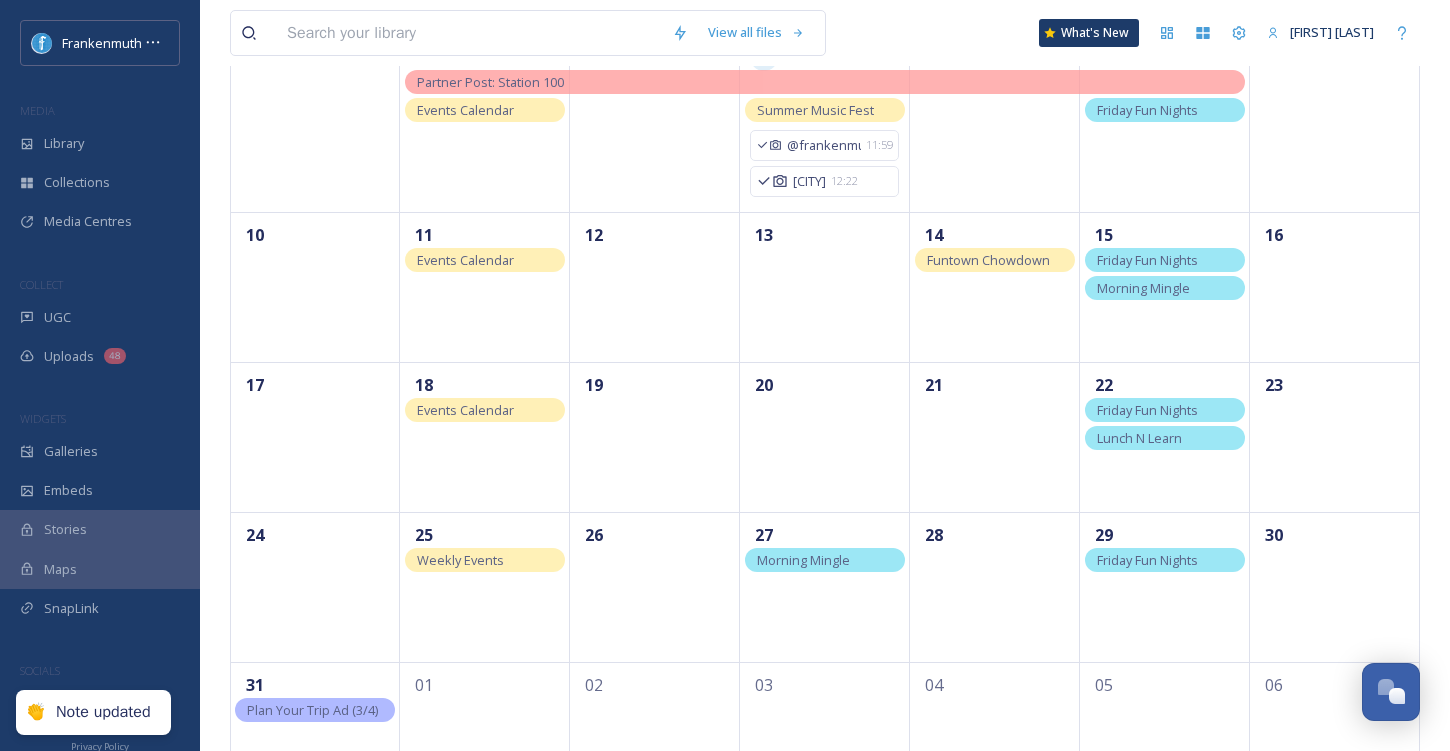 click on "Weekly Events" at bounding box center (485, 560) 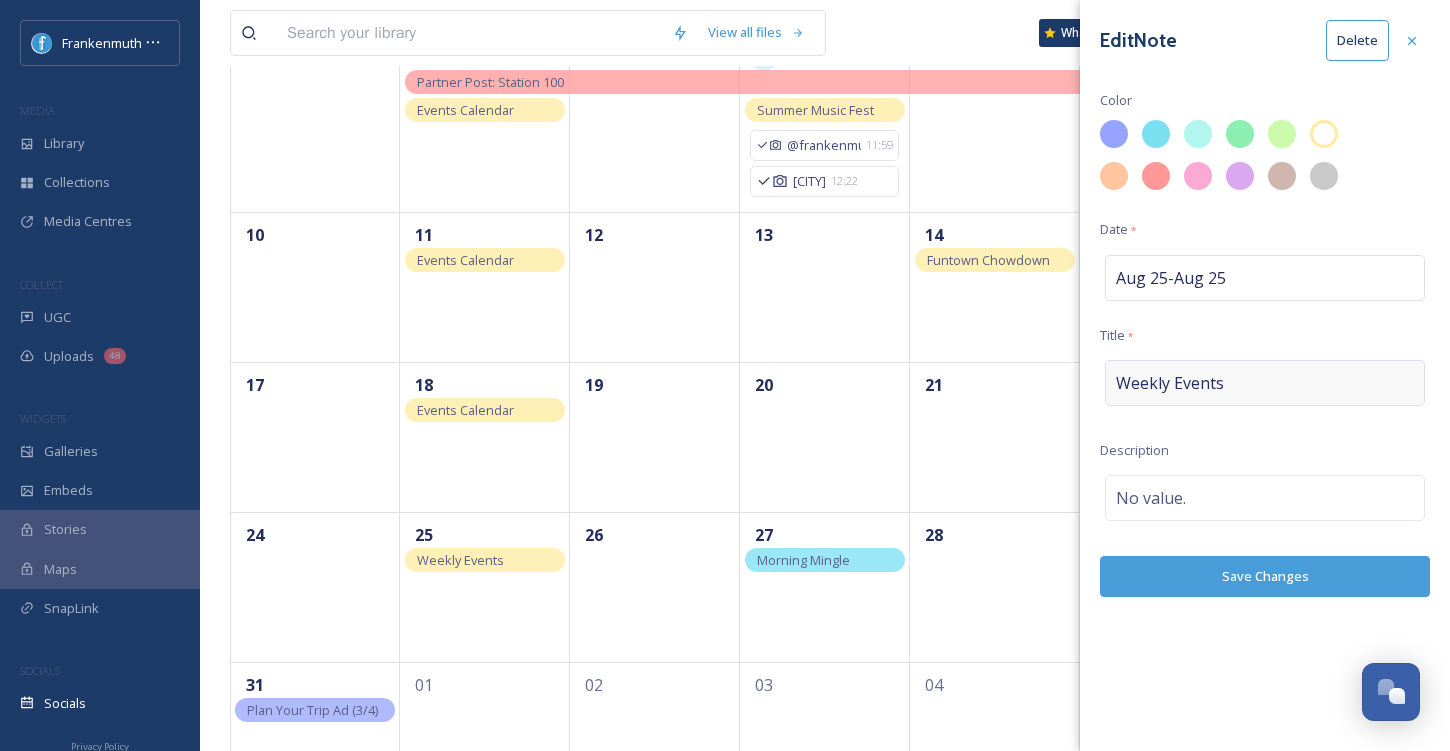 click on "Weekly Events" at bounding box center [1265, 383] 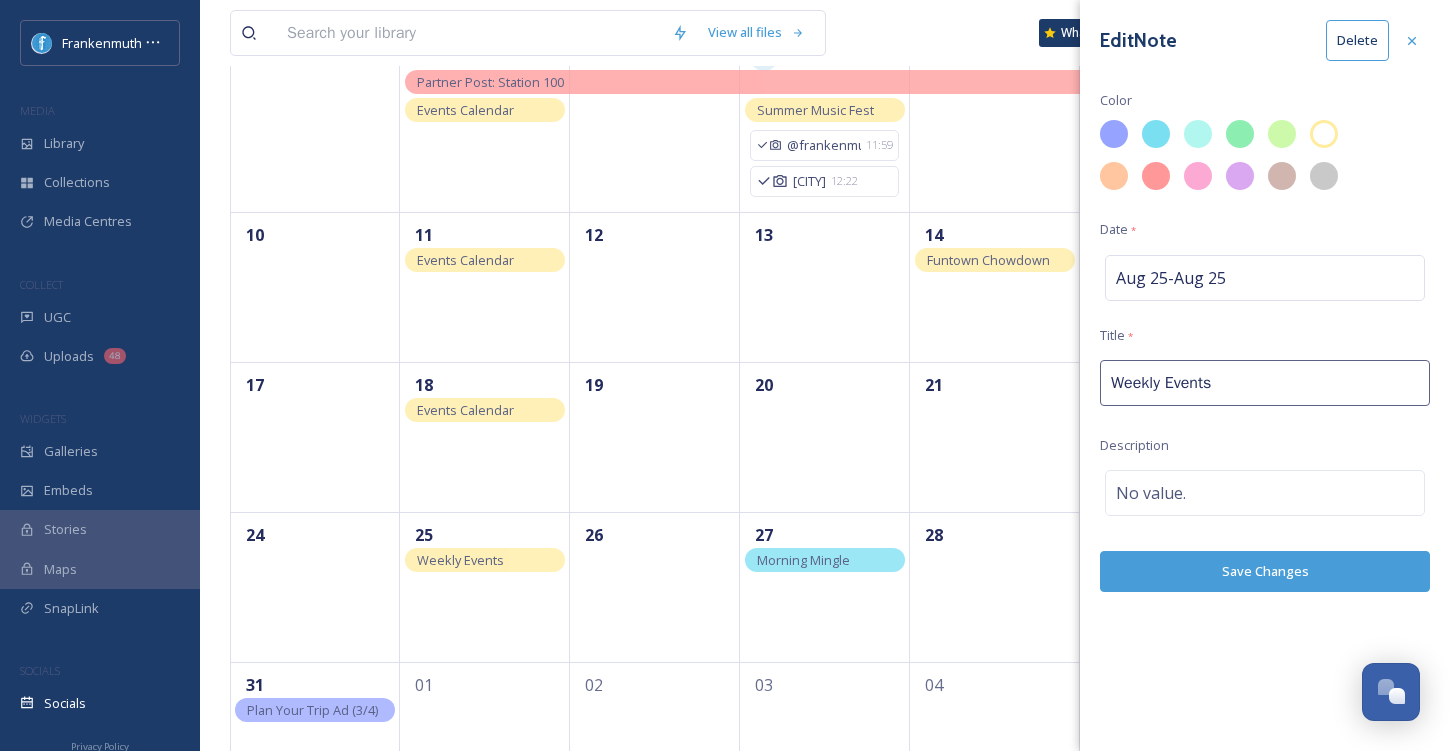 click on "Weekly Events" at bounding box center (1265, 383) 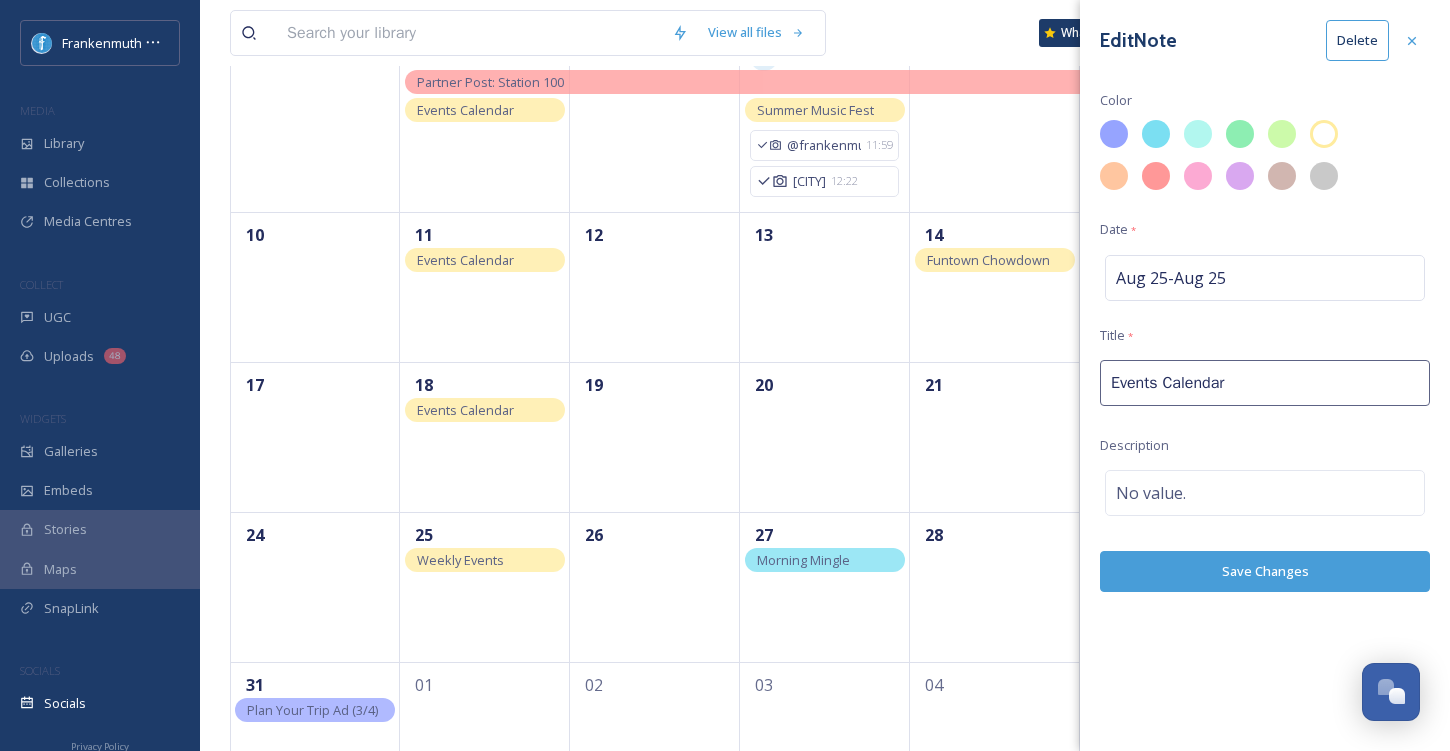 click on "Save Changes" at bounding box center (1265, 571) 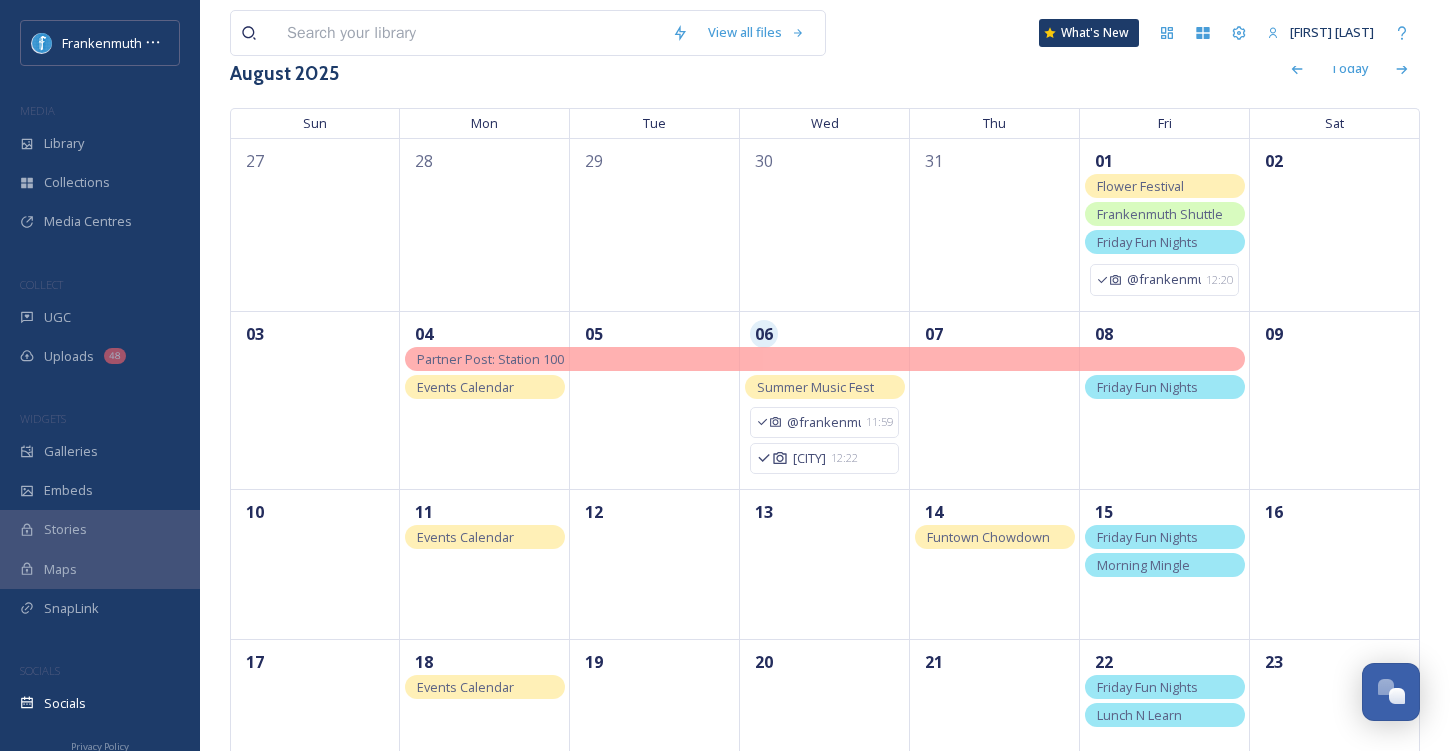 scroll, scrollTop: 0, scrollLeft: 0, axis: both 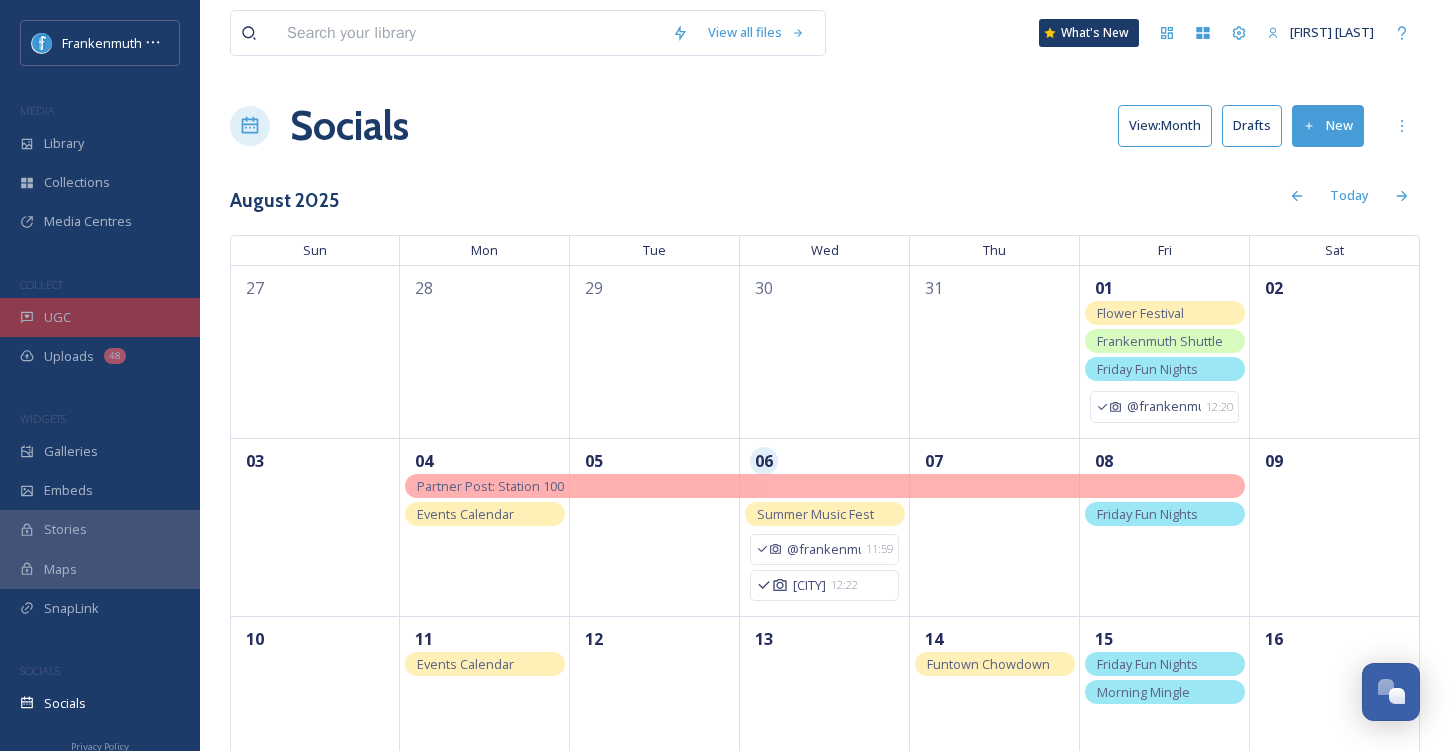 click on "UGC" at bounding box center [100, 317] 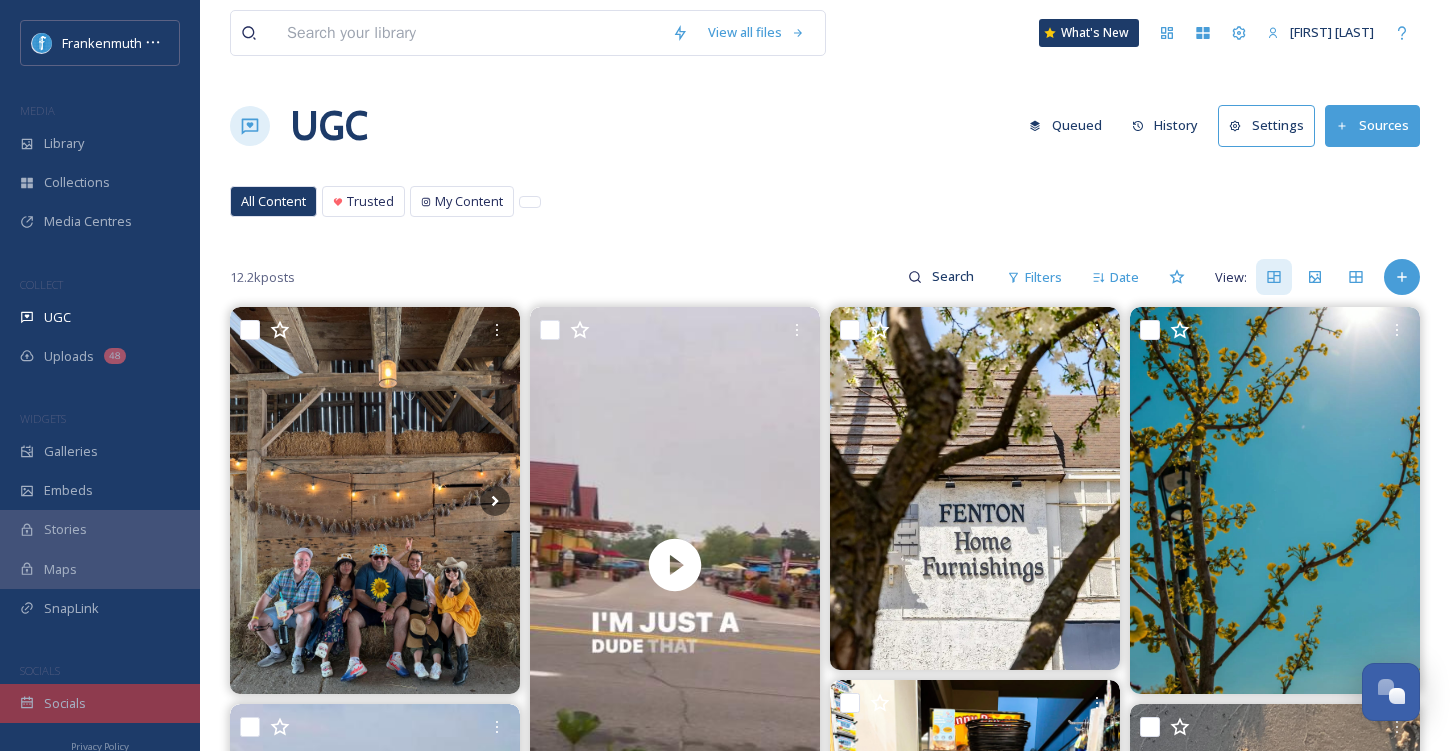 click on "Socials" at bounding box center [100, 703] 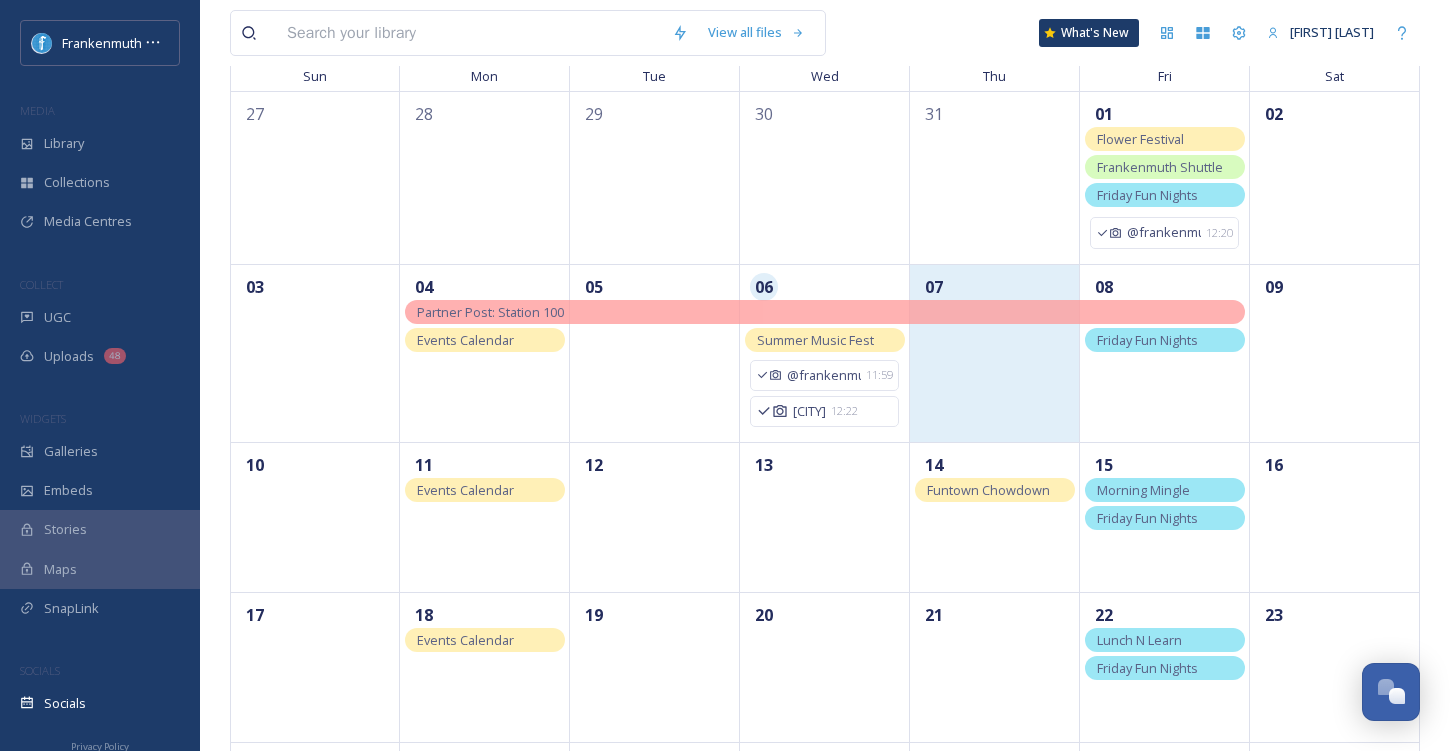 scroll, scrollTop: 173, scrollLeft: 0, axis: vertical 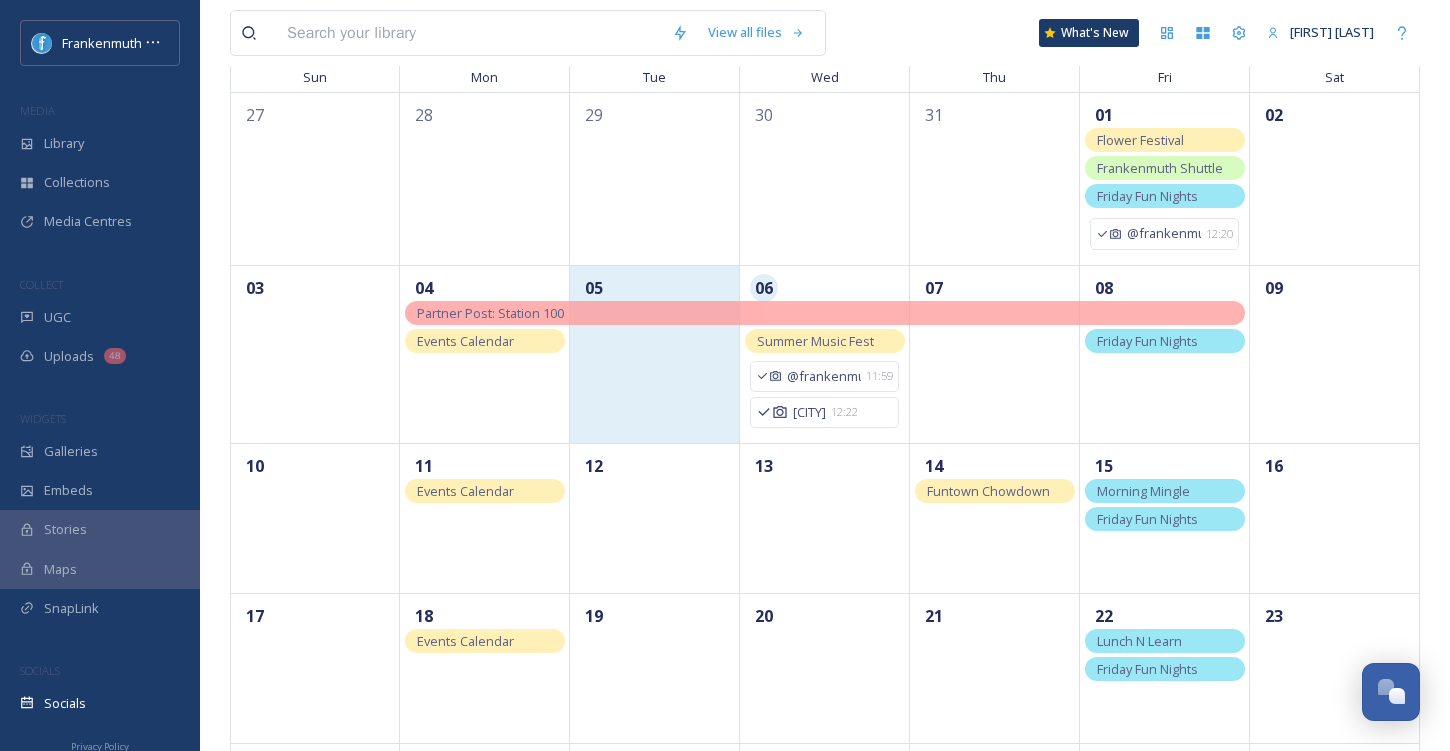 click on "05" at bounding box center [655, 354] 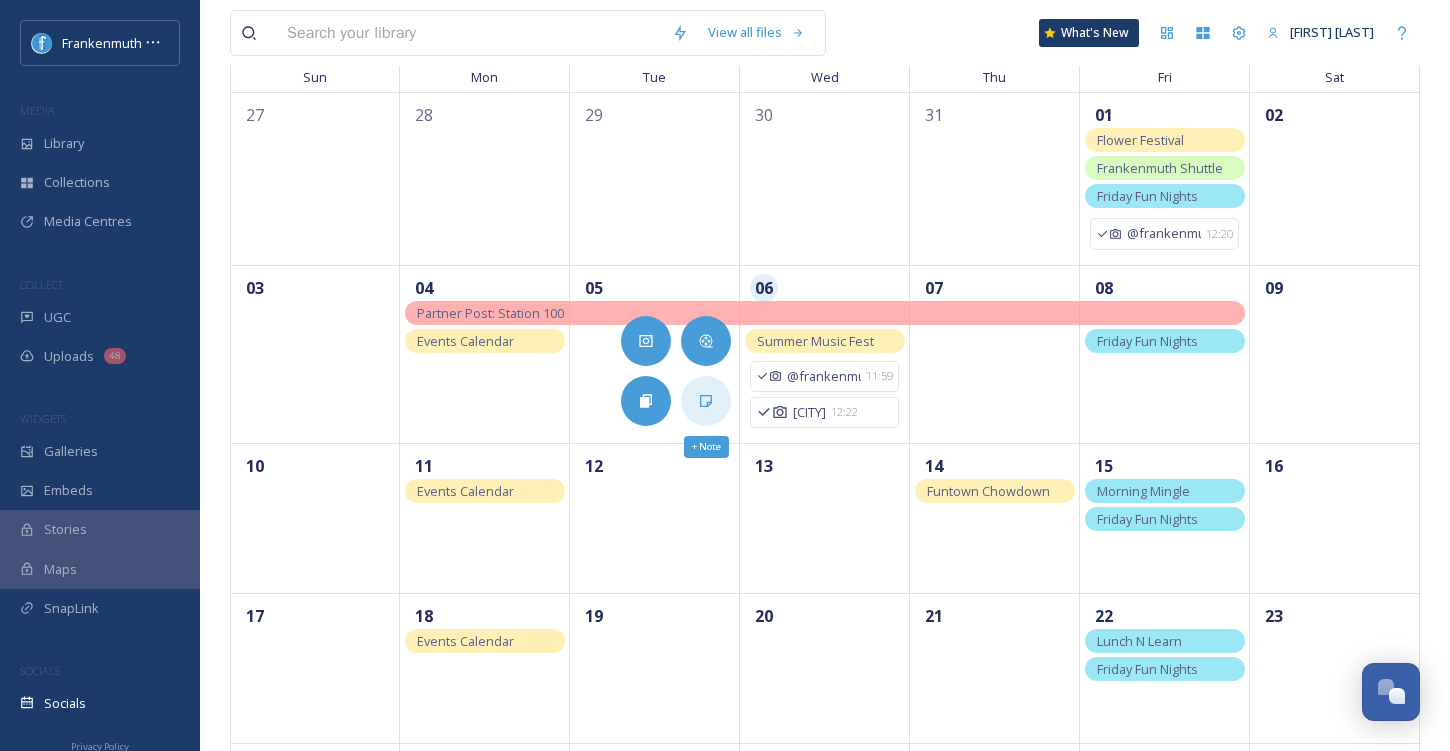 click on "+ Note" at bounding box center [706, 401] 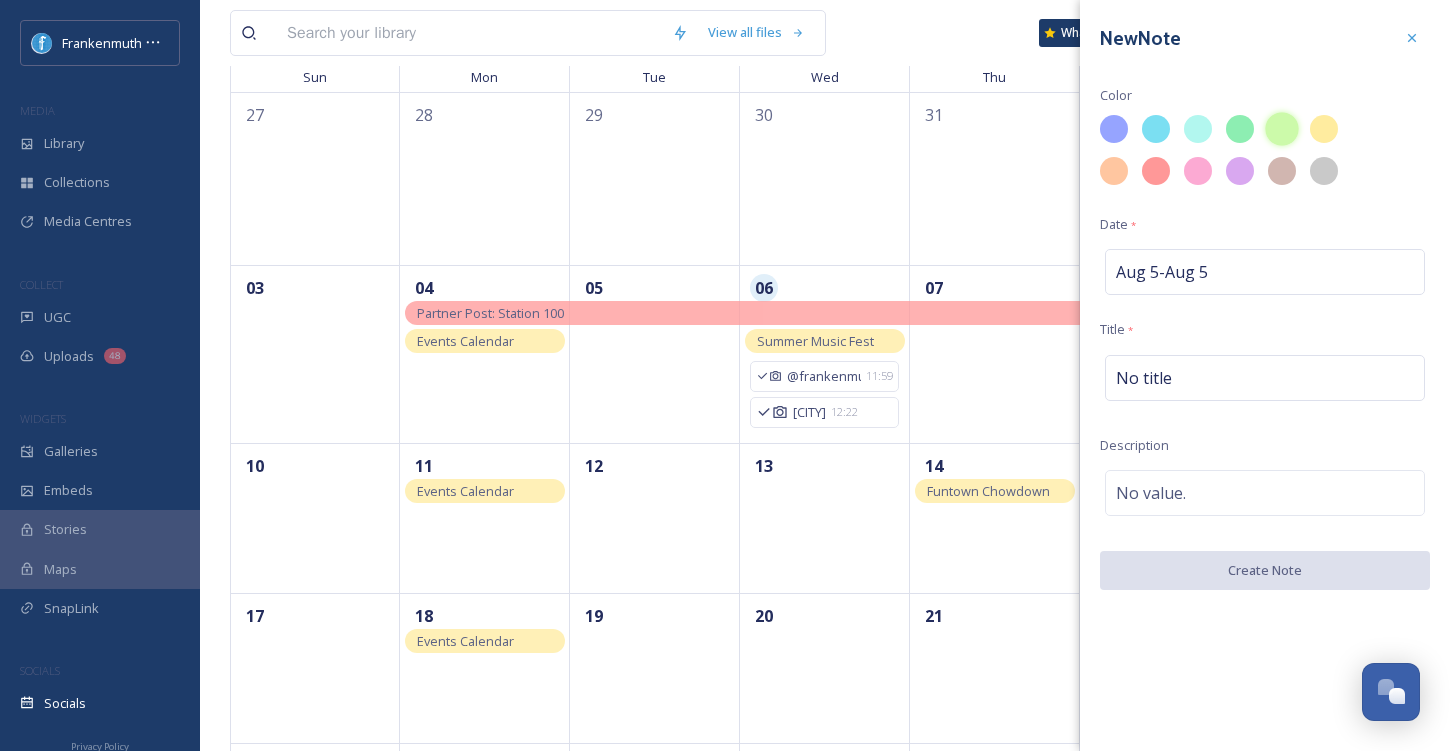 click at bounding box center [1282, 129] 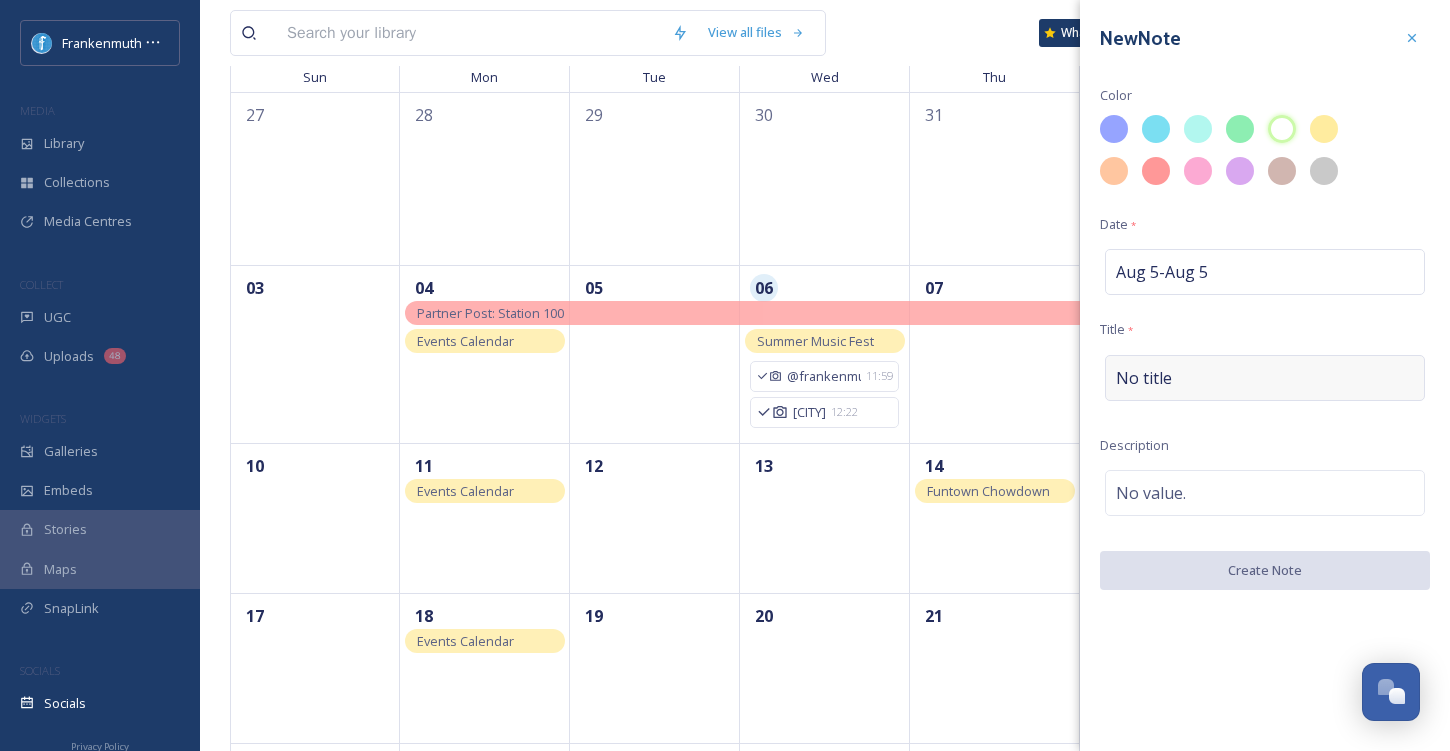 click on "No title" at bounding box center [1265, 378] 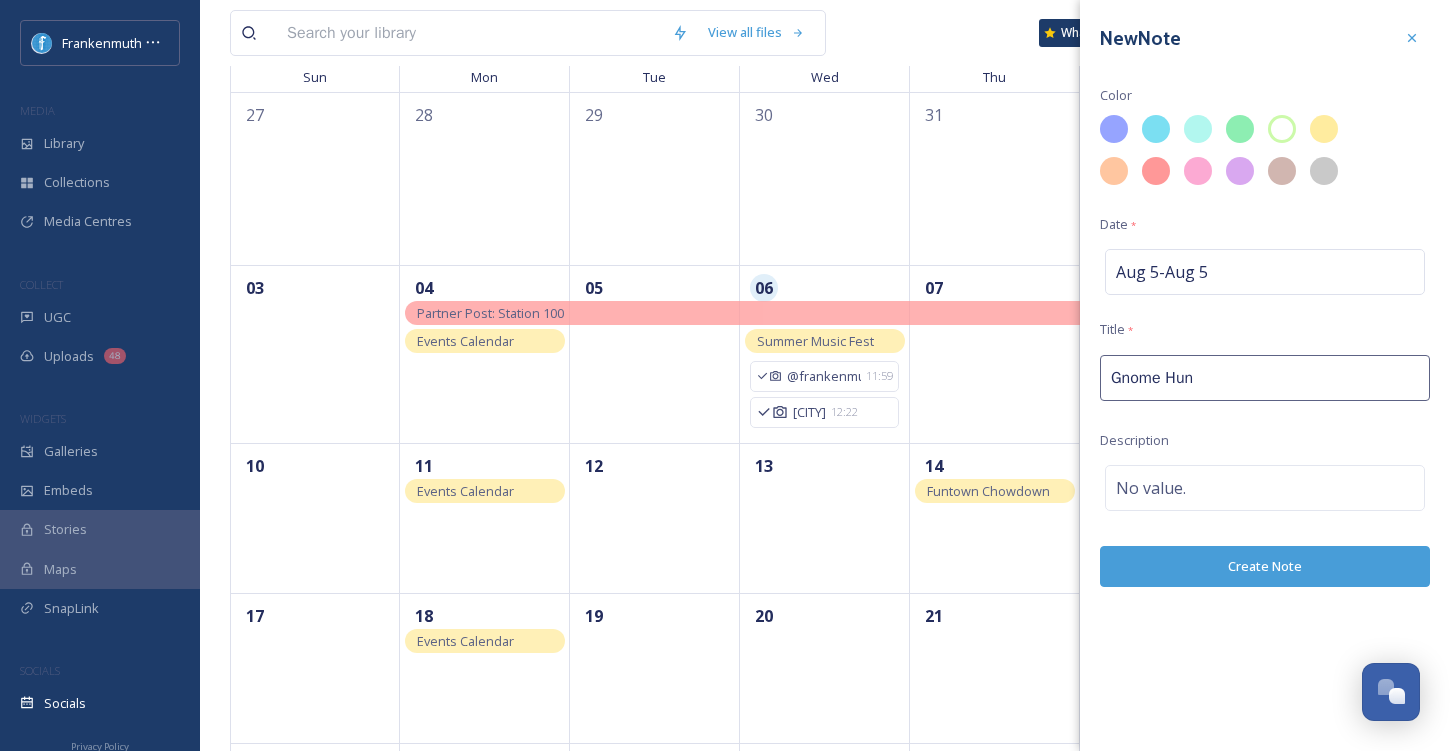 type on "Gnome Hunt" 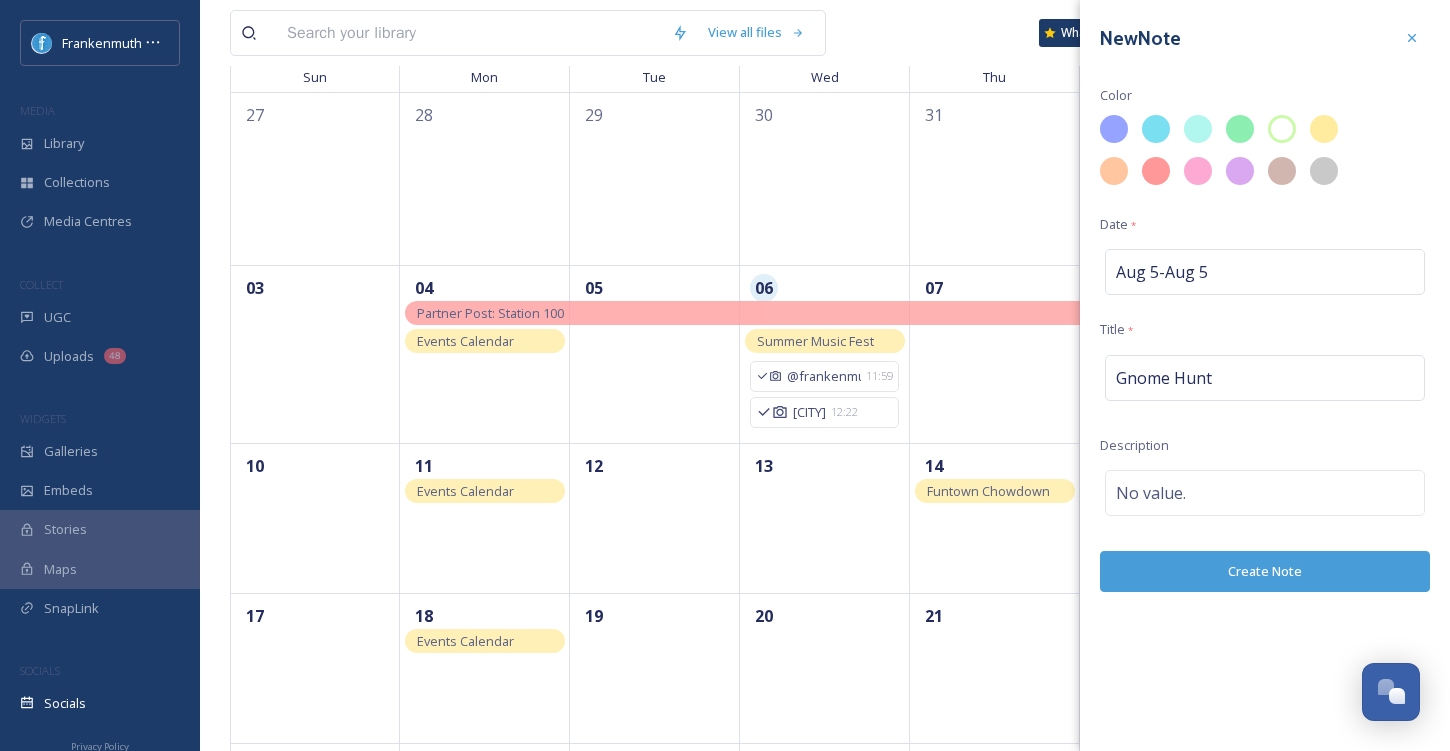 click on "Create Note" at bounding box center (1265, 571) 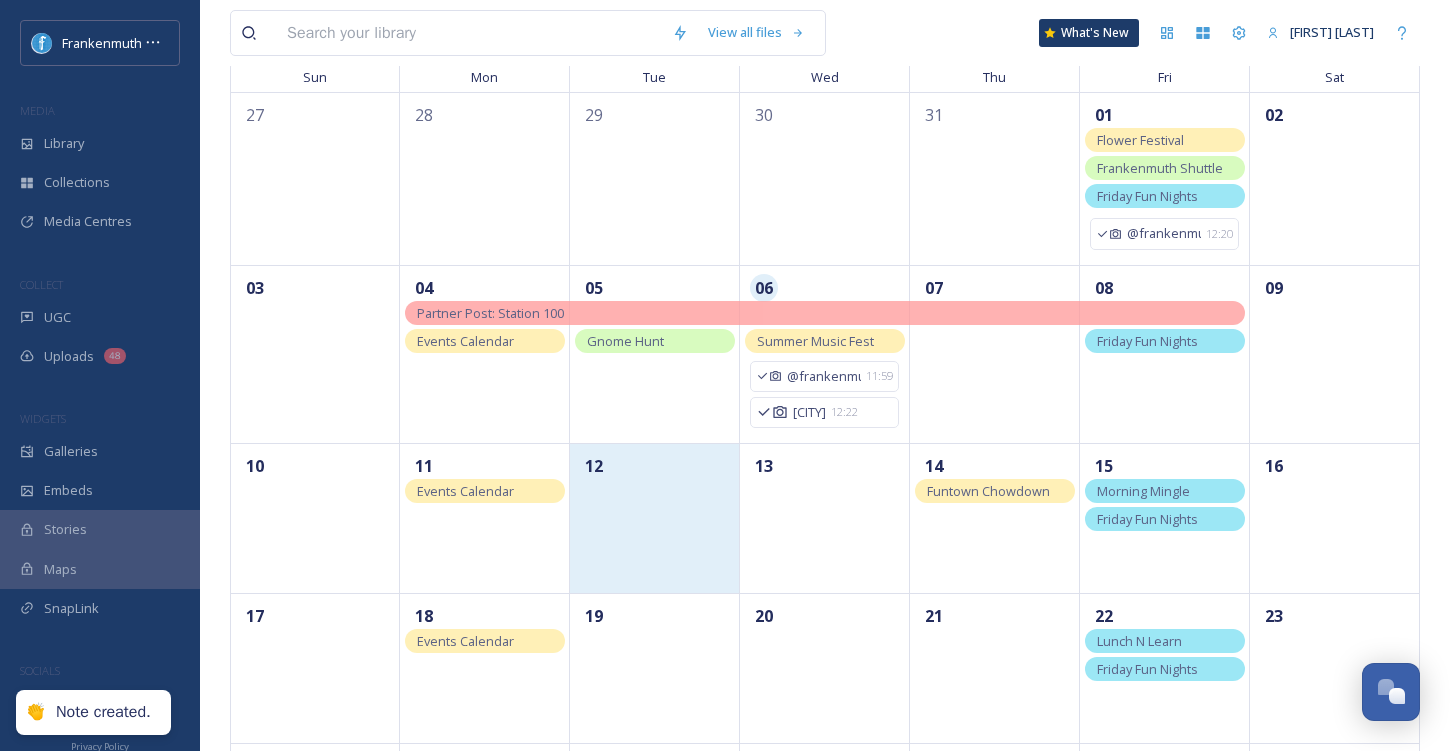 click on "12" at bounding box center (655, 518) 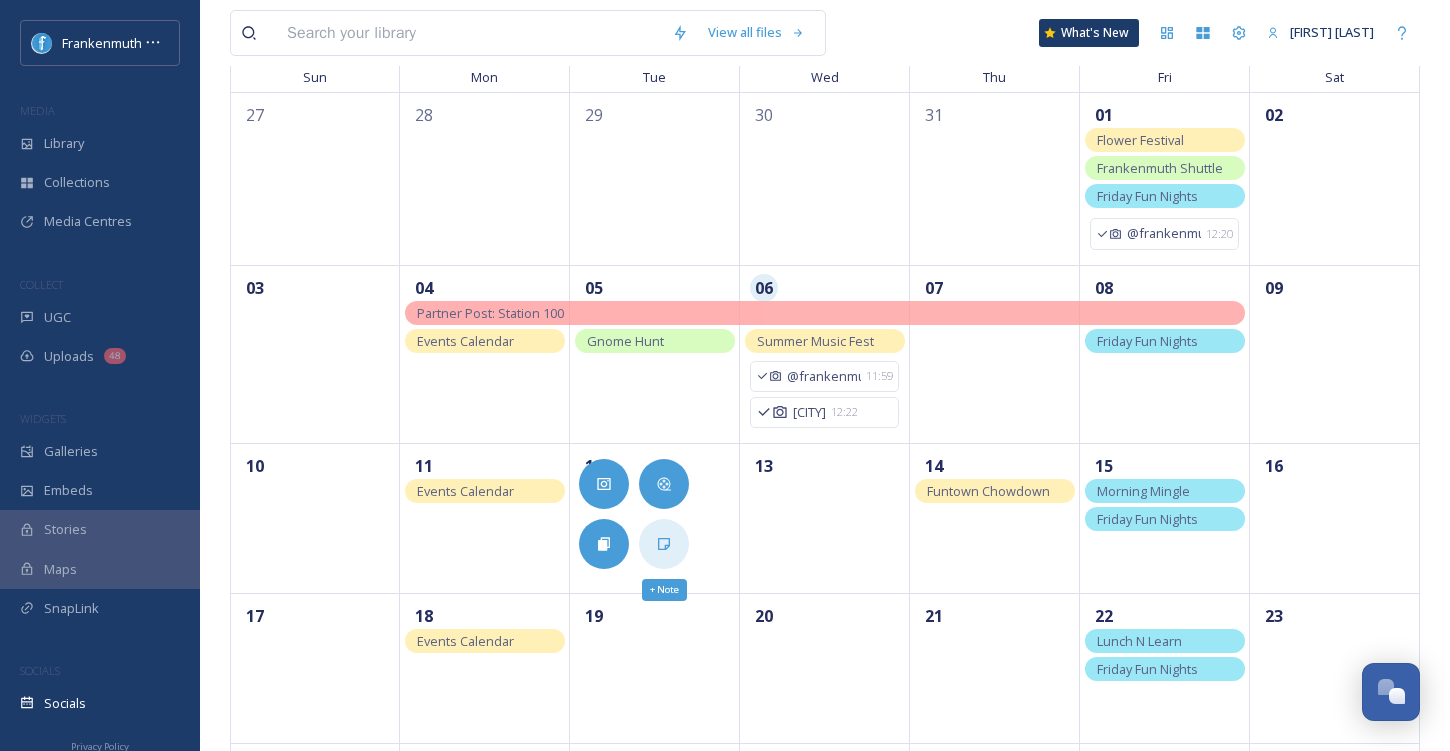 click on "+ Note" at bounding box center (664, 544) 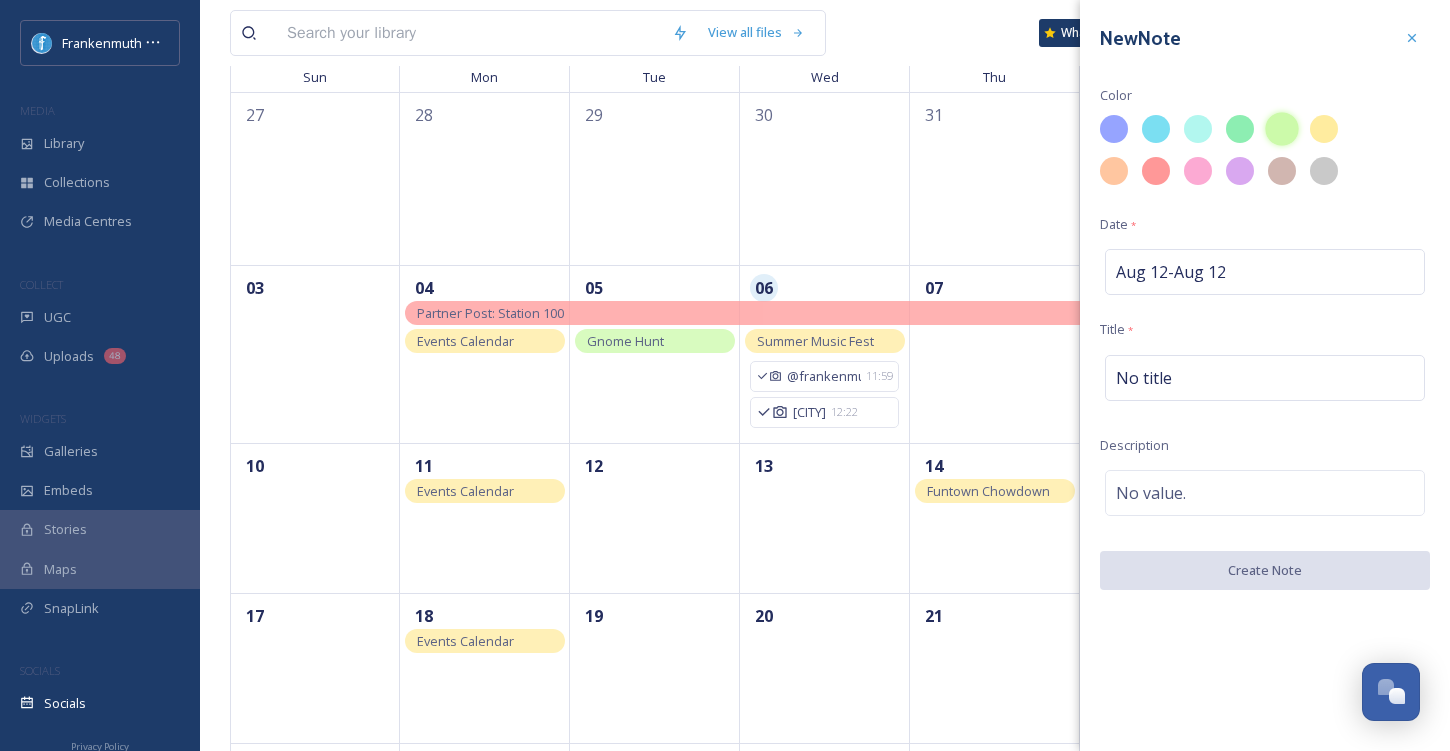 click at bounding box center [1282, 129] 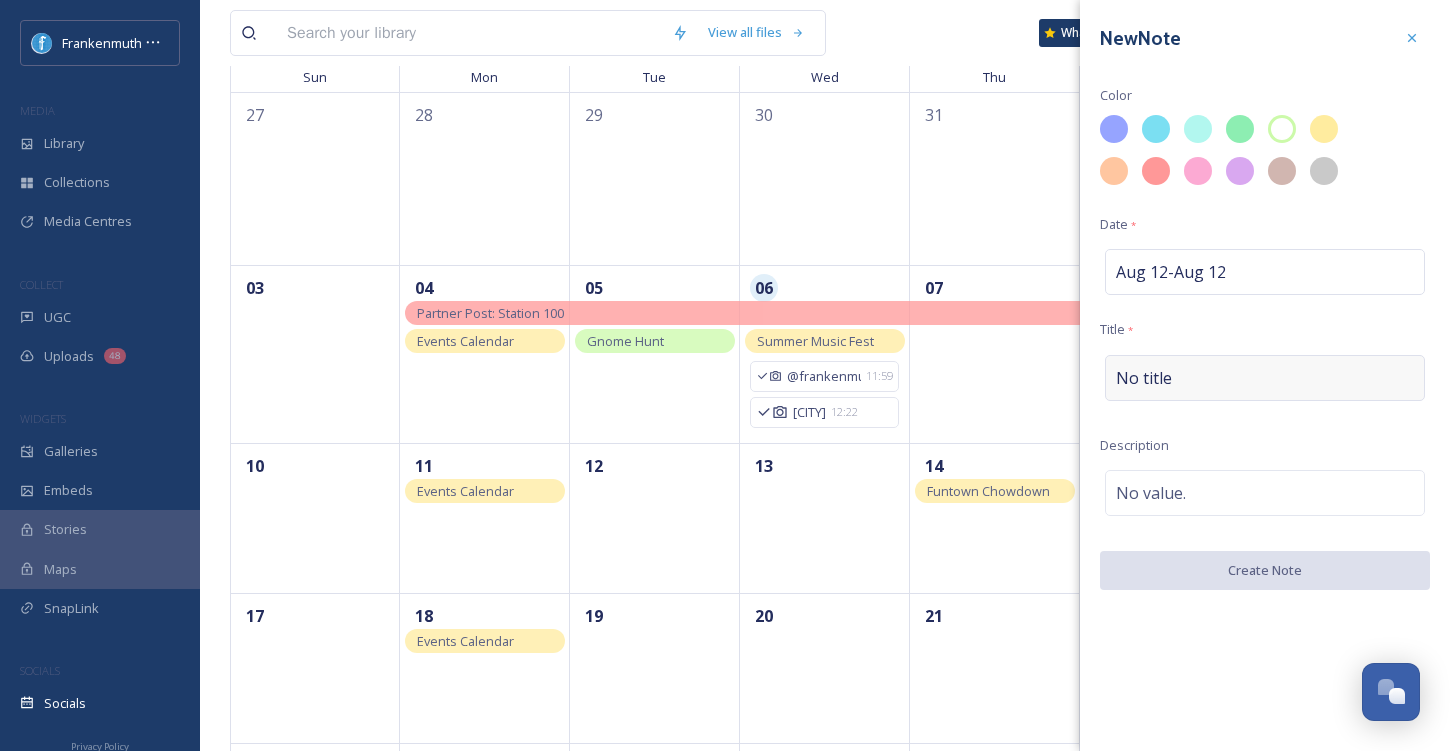 click on "No title" at bounding box center (1265, 378) 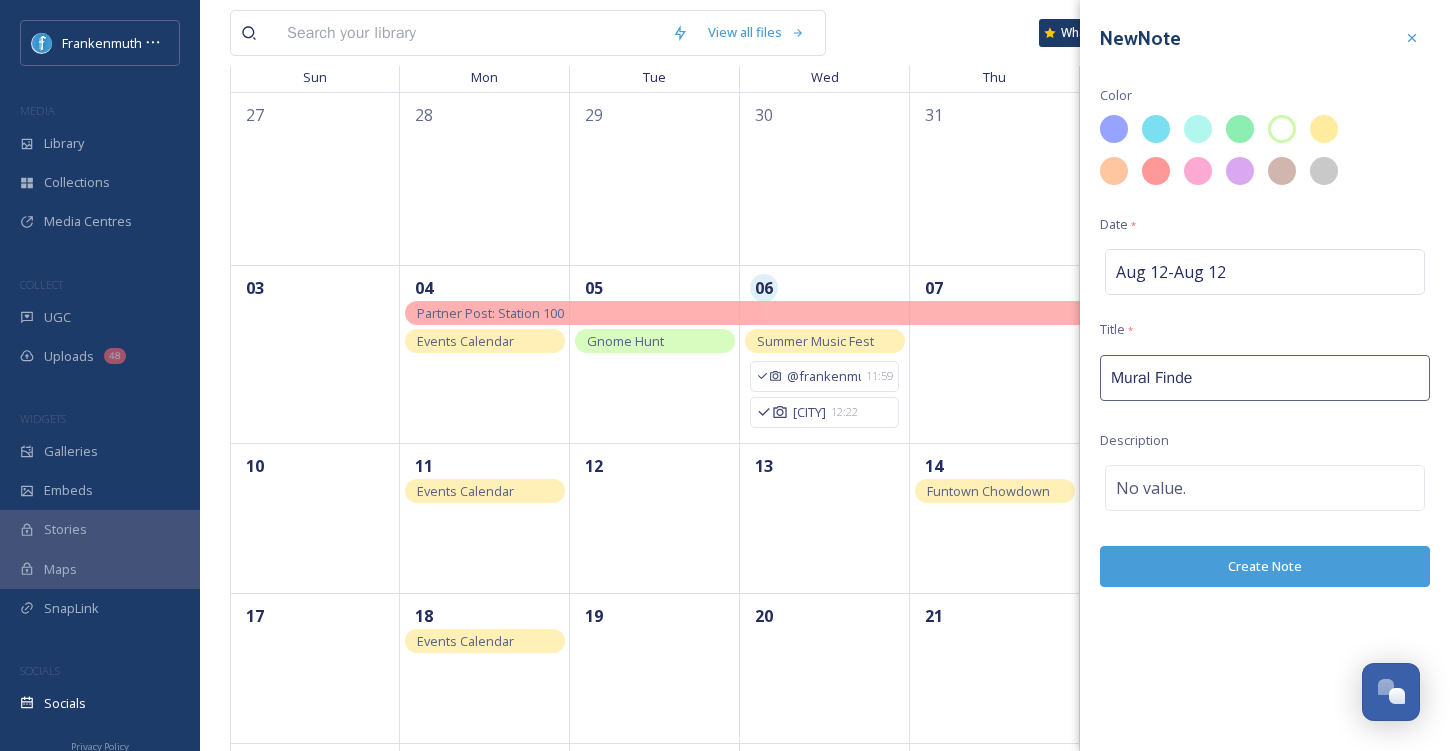 type on "Mural Finder" 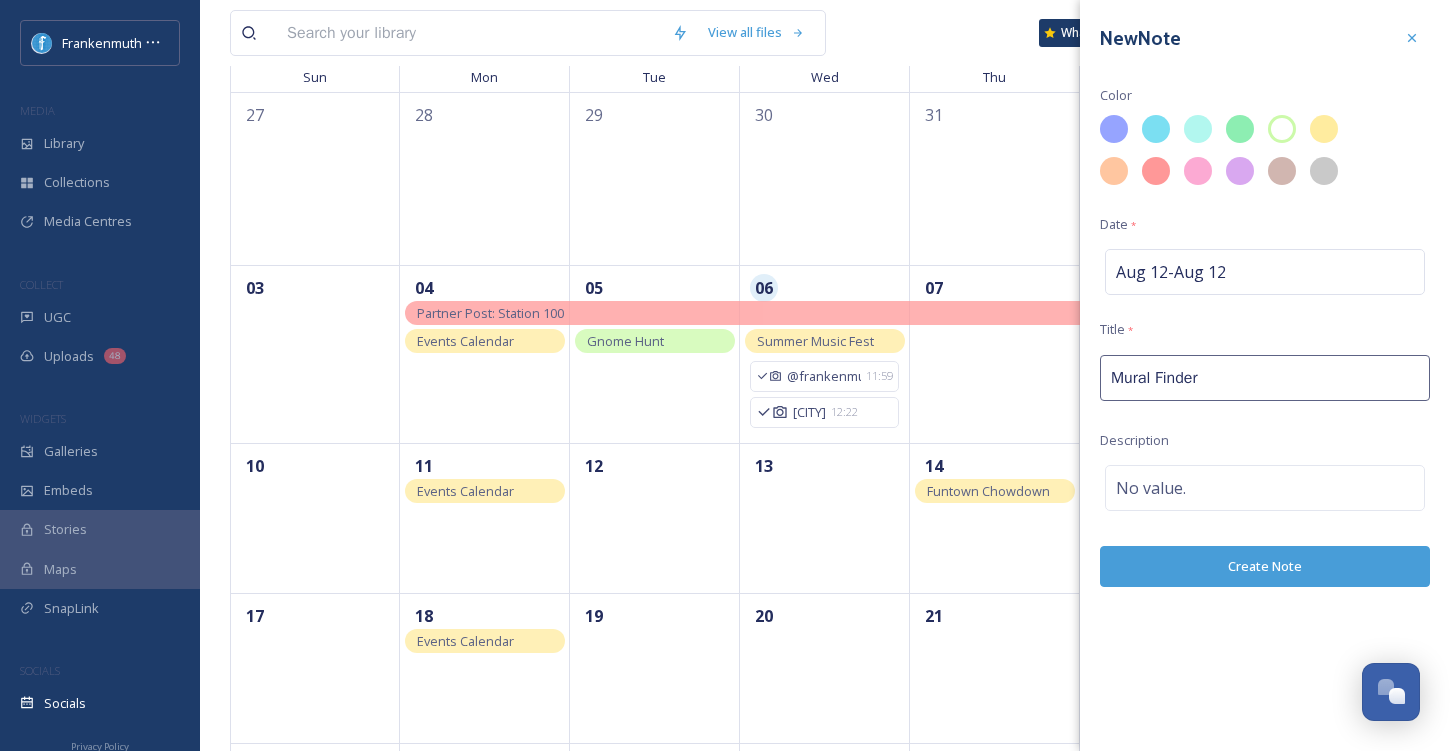 click on "Create Note" at bounding box center [1265, 566] 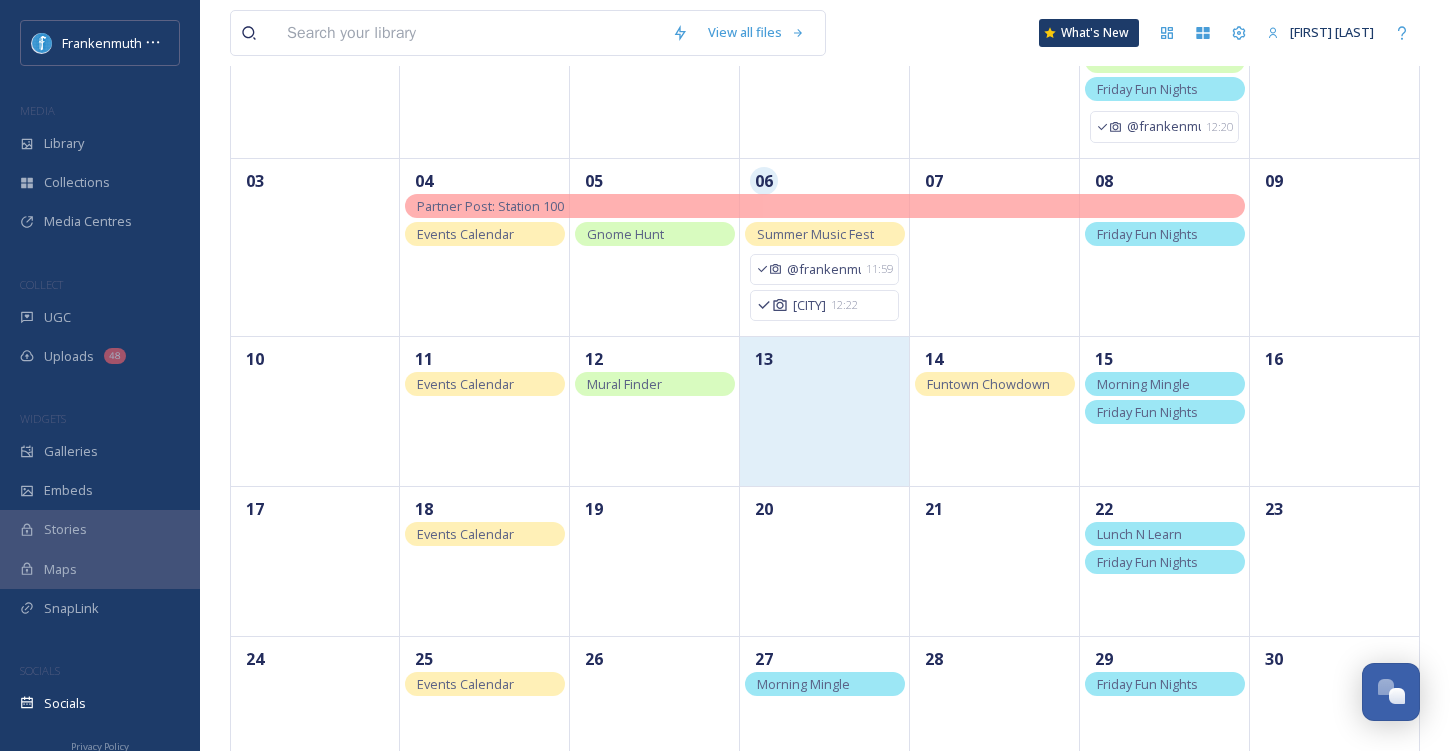 scroll, scrollTop: 281, scrollLeft: 0, axis: vertical 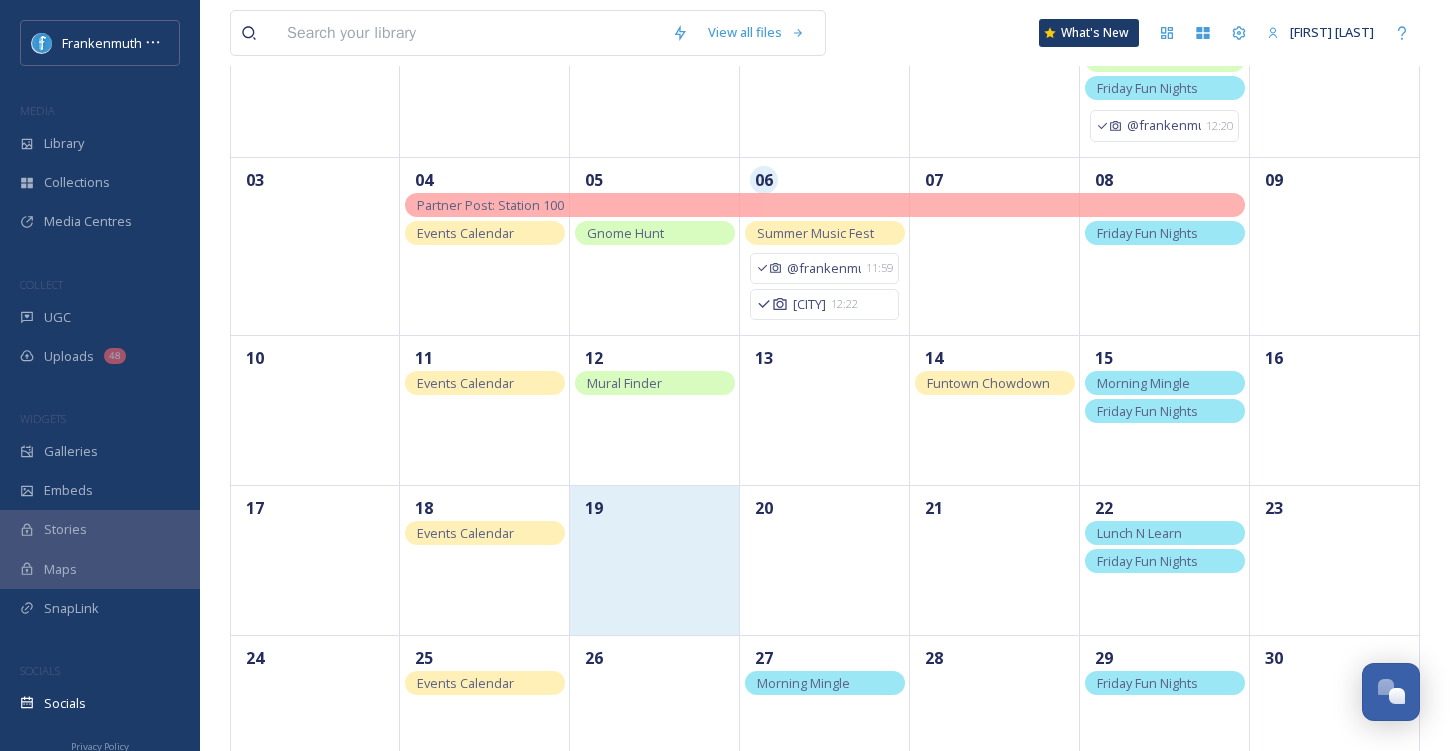 click on "19" at bounding box center [655, 560] 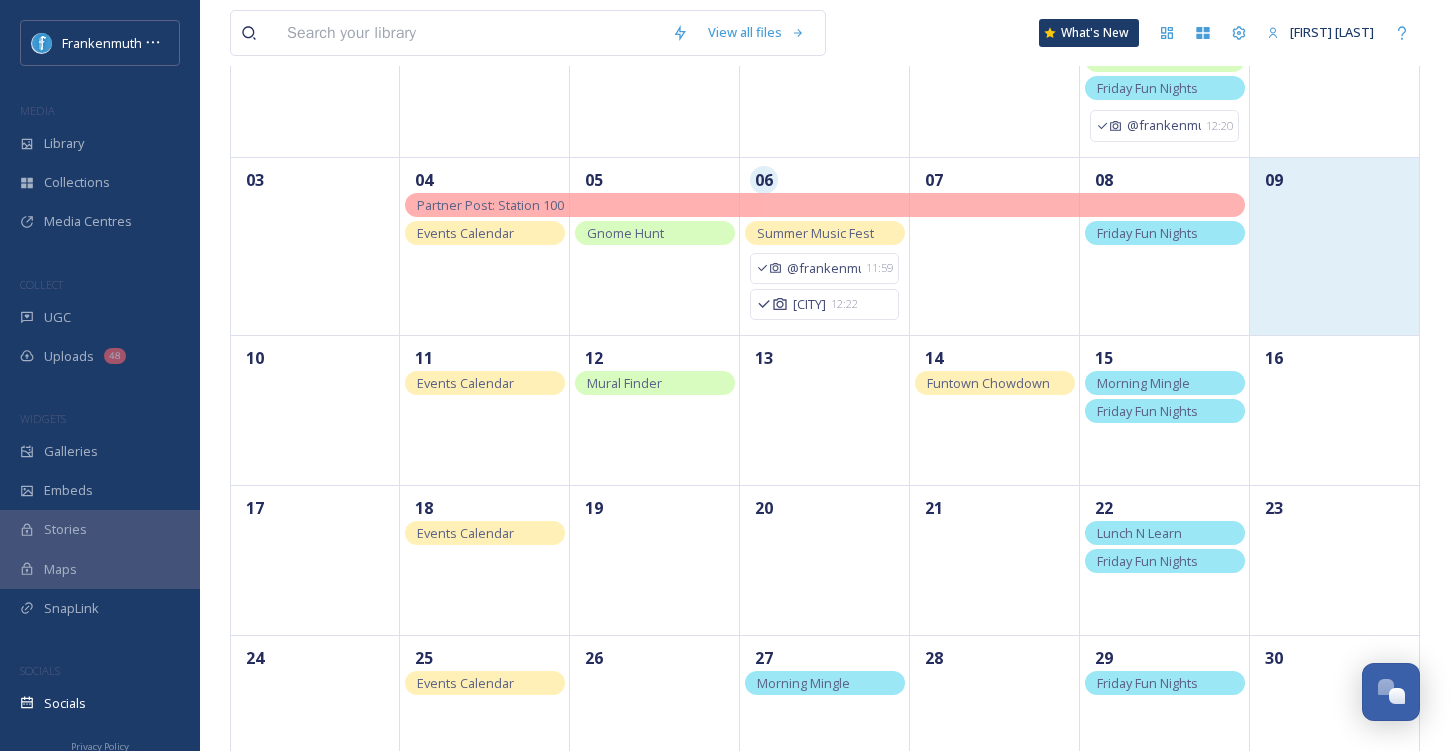 click on "09" at bounding box center [1335, 246] 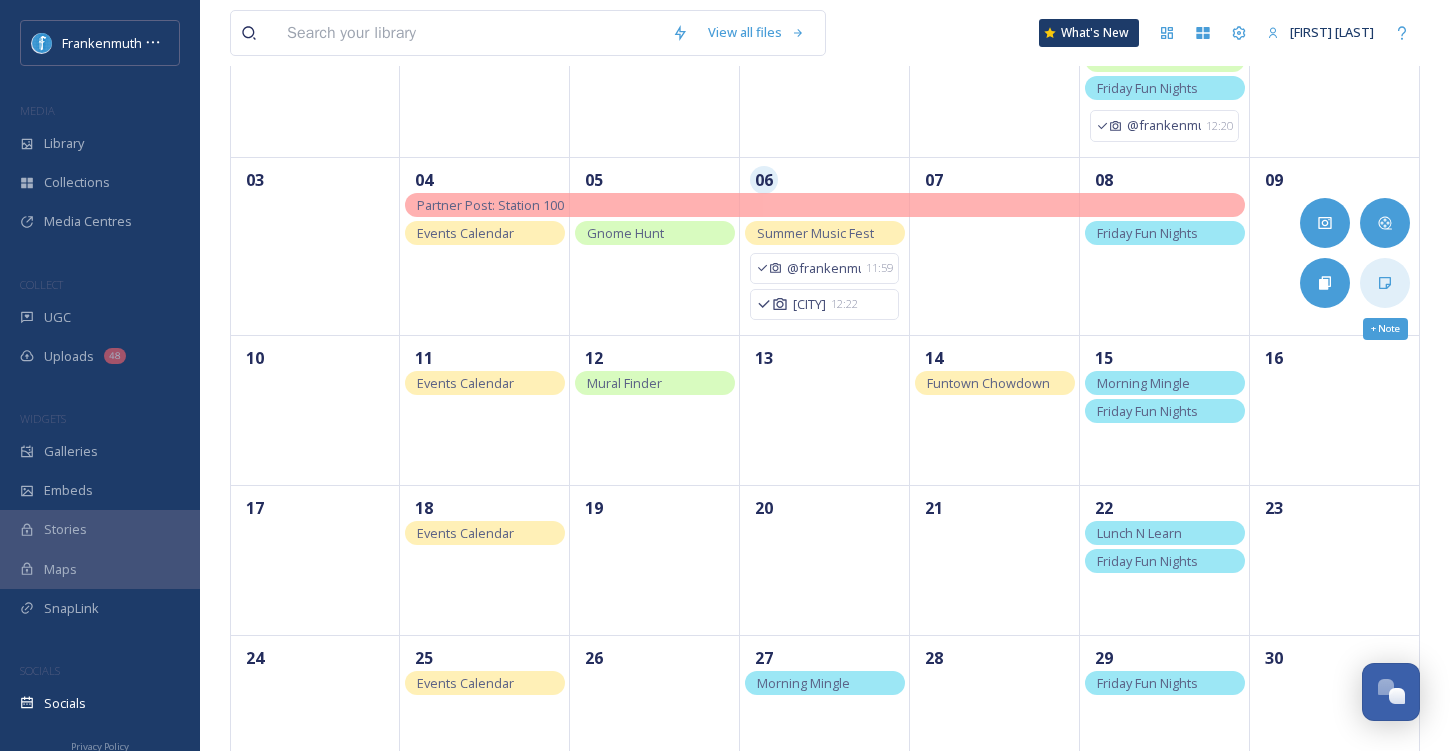 click 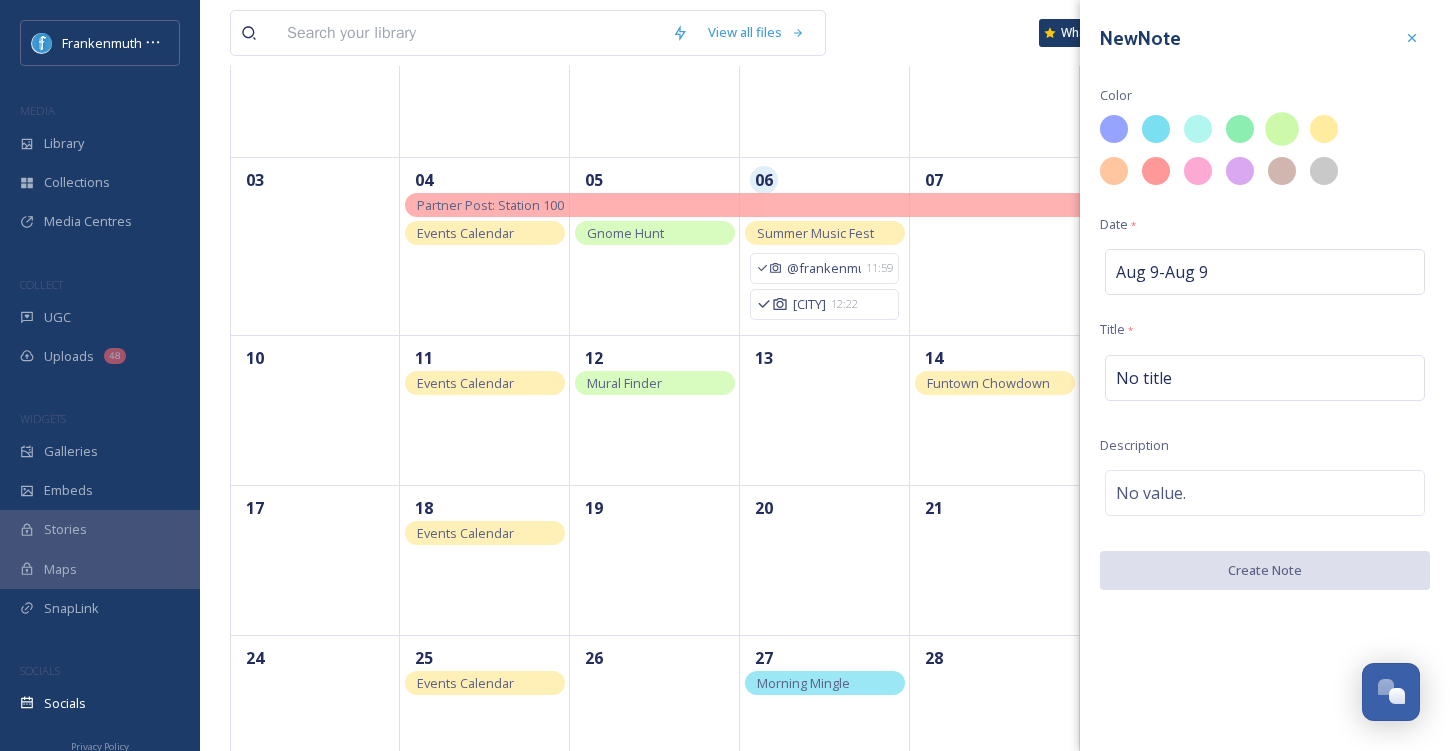 click at bounding box center (1282, 129) 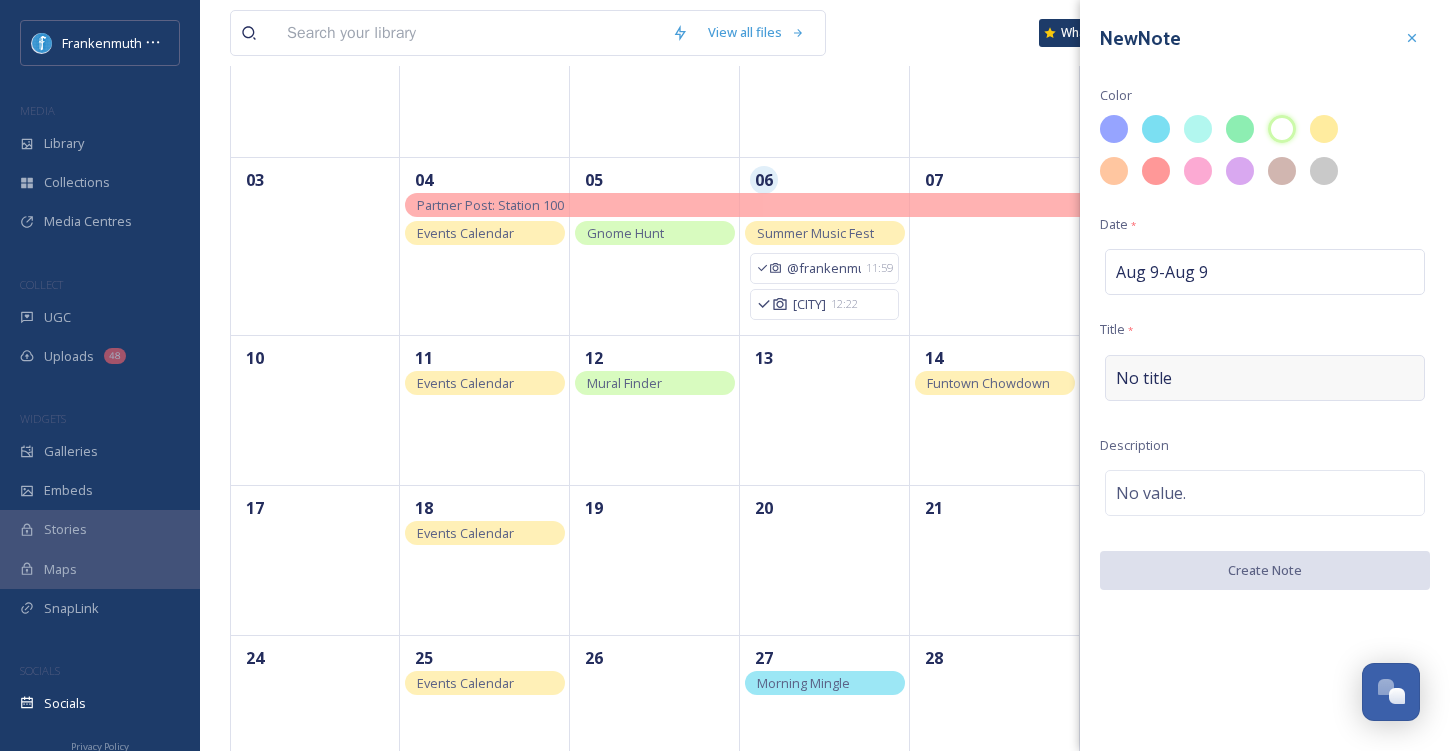 click on "No title" at bounding box center [1144, 378] 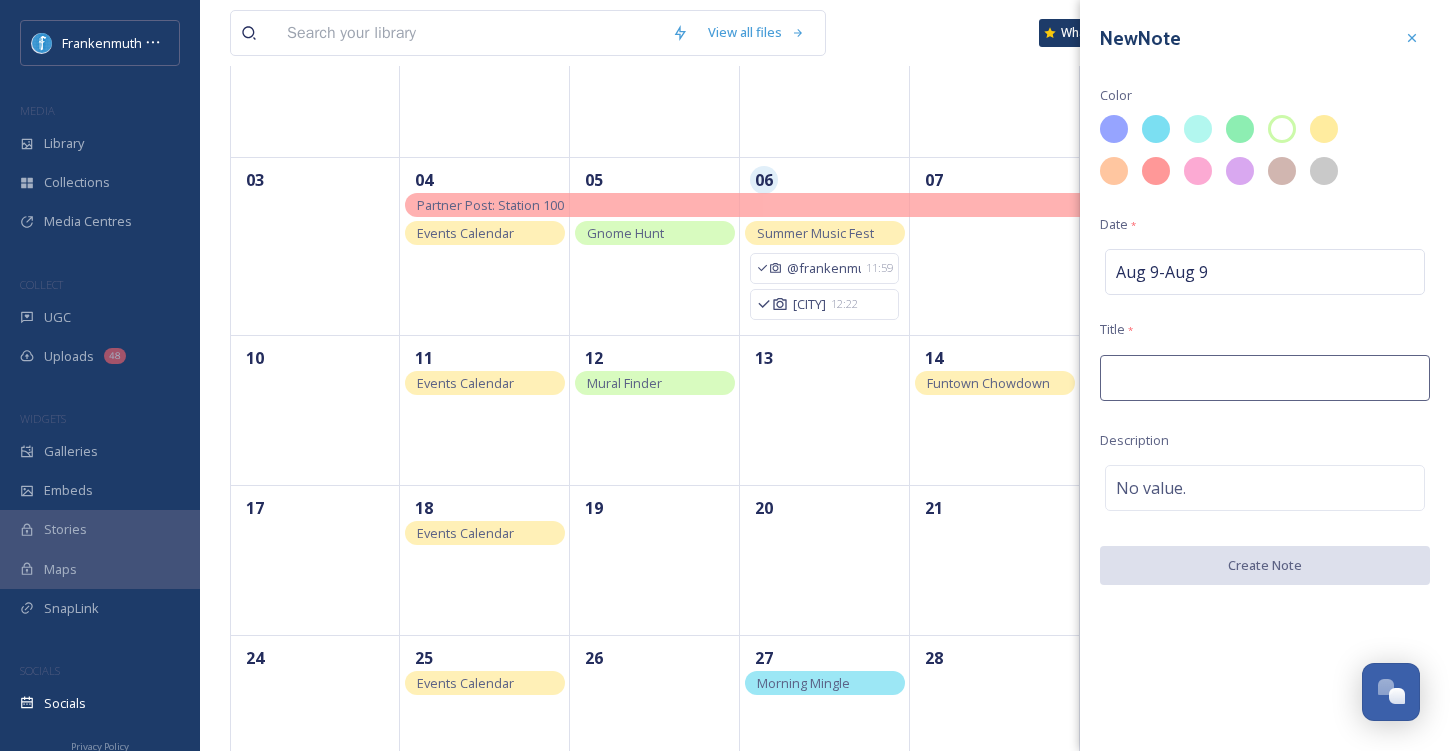 click at bounding box center (1265, 378) 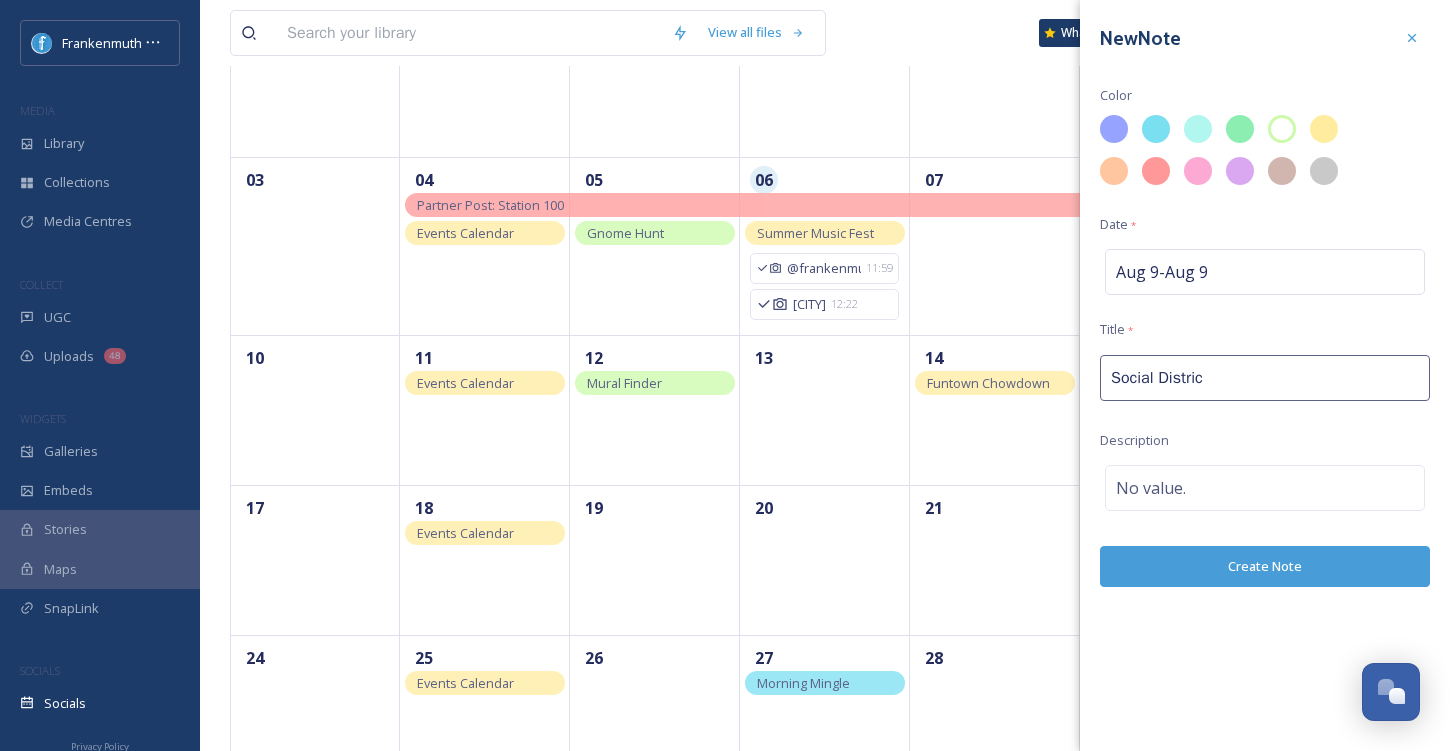 type on "Social District" 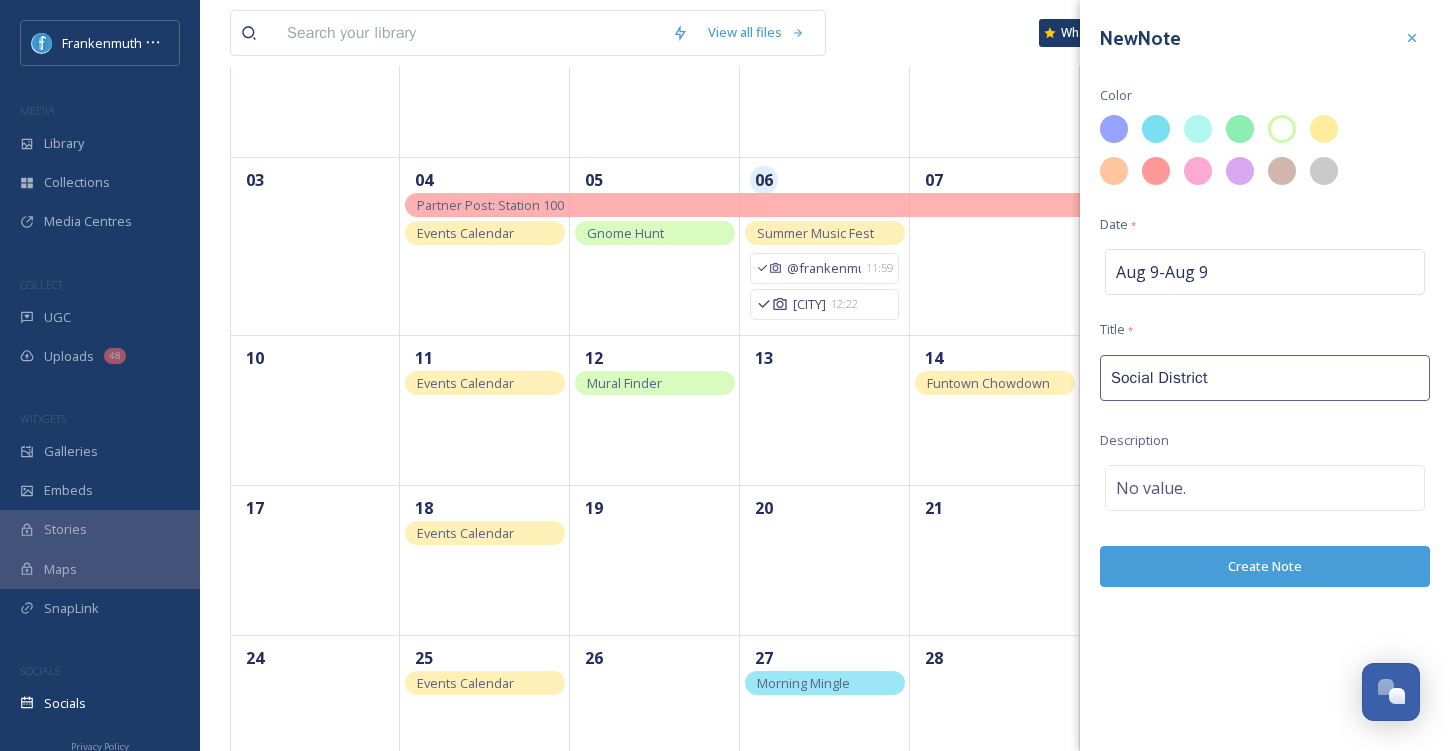 click on "Create Note" at bounding box center [1265, 566] 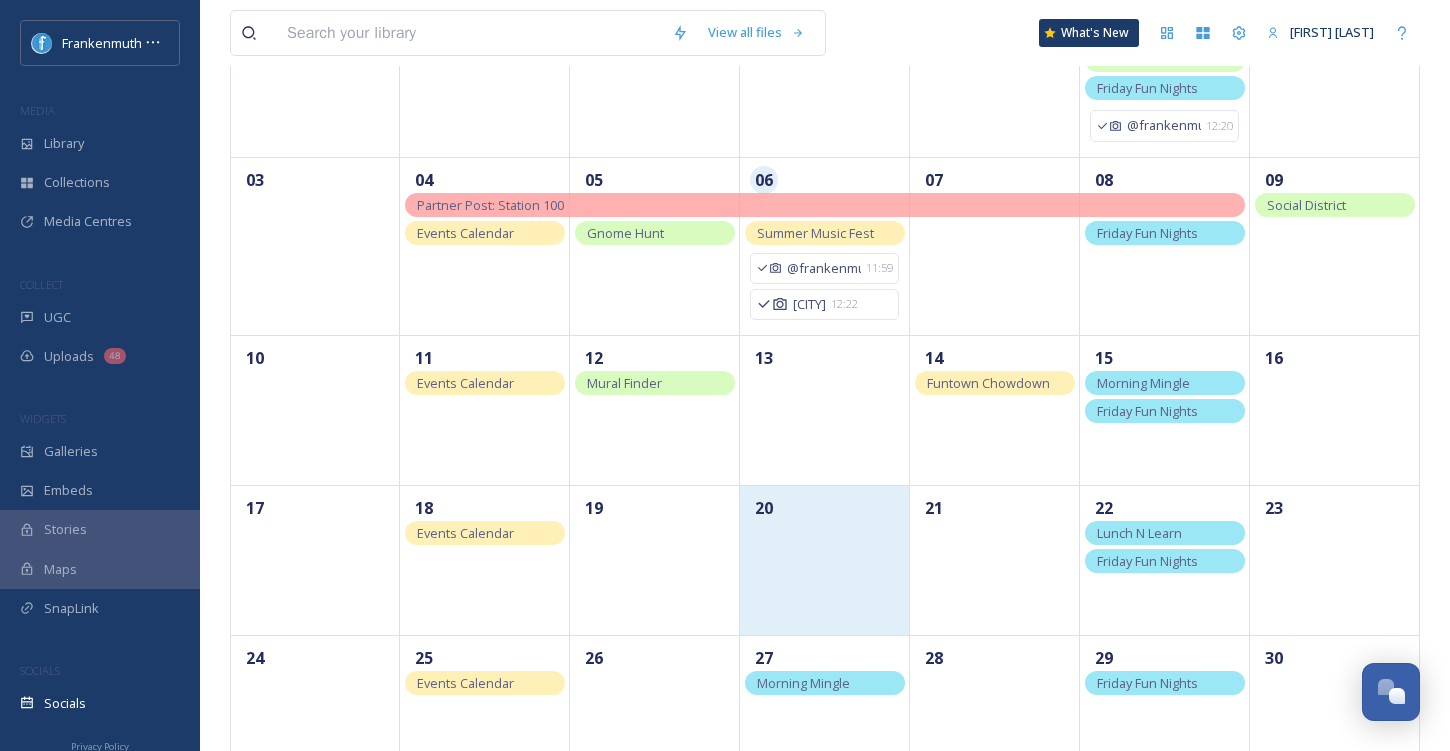 click on "20" at bounding box center (825, 560) 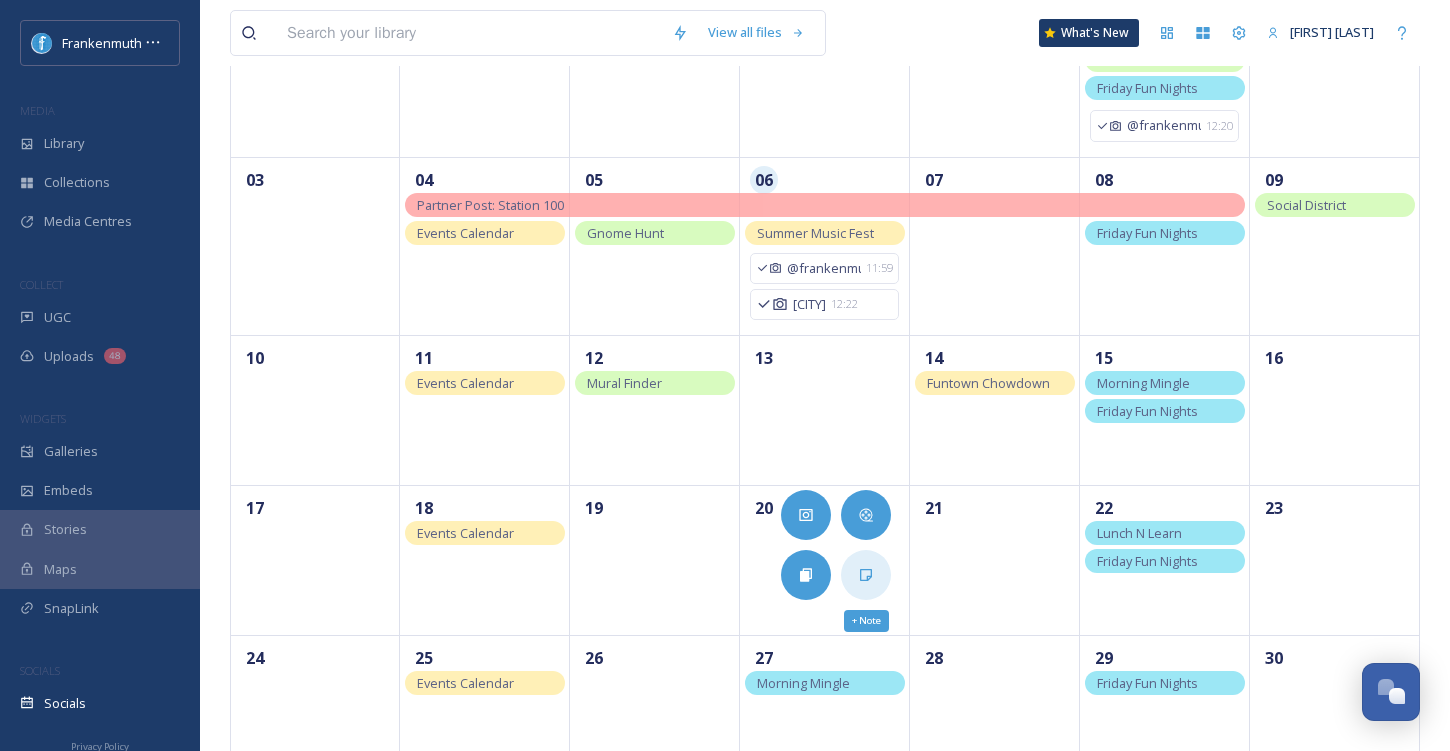 click 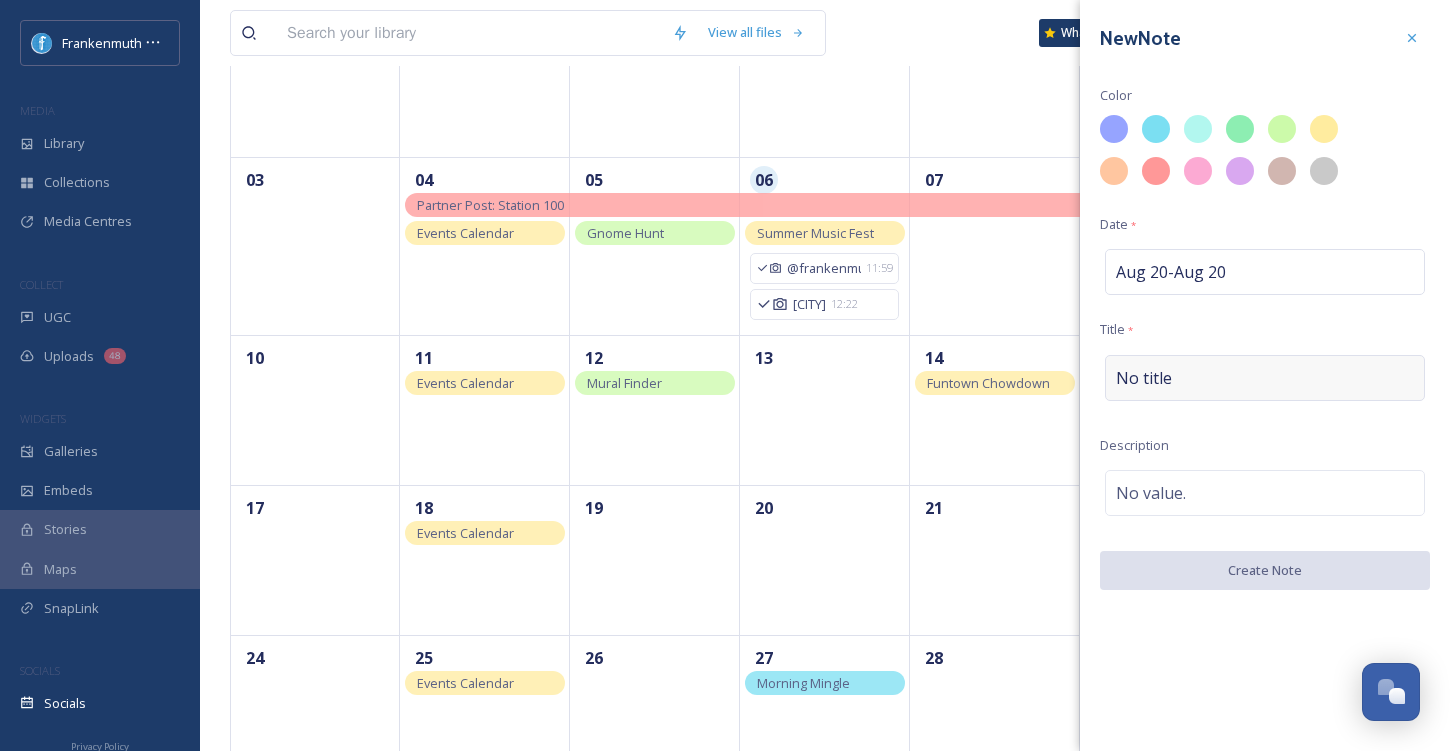click on "No title" at bounding box center [1265, 378] 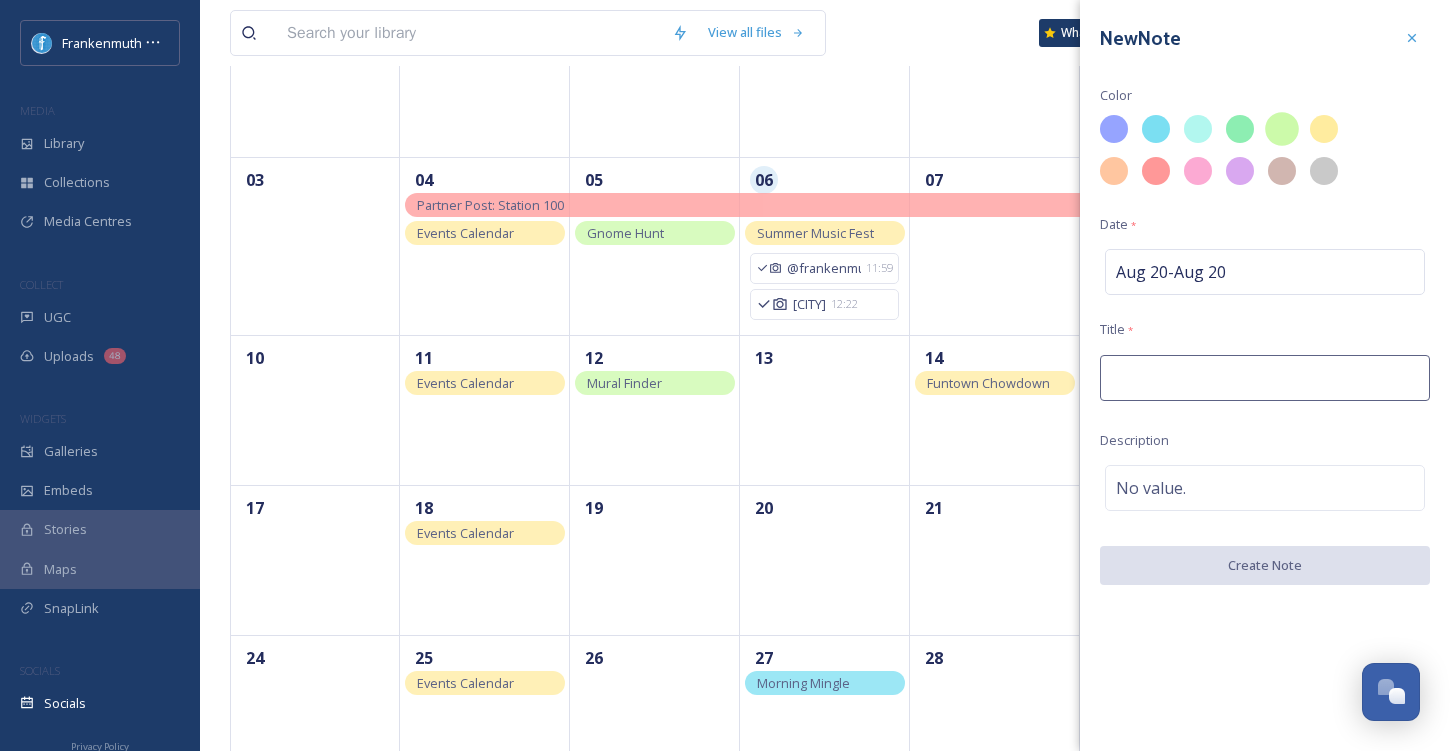 click at bounding box center (1282, 129) 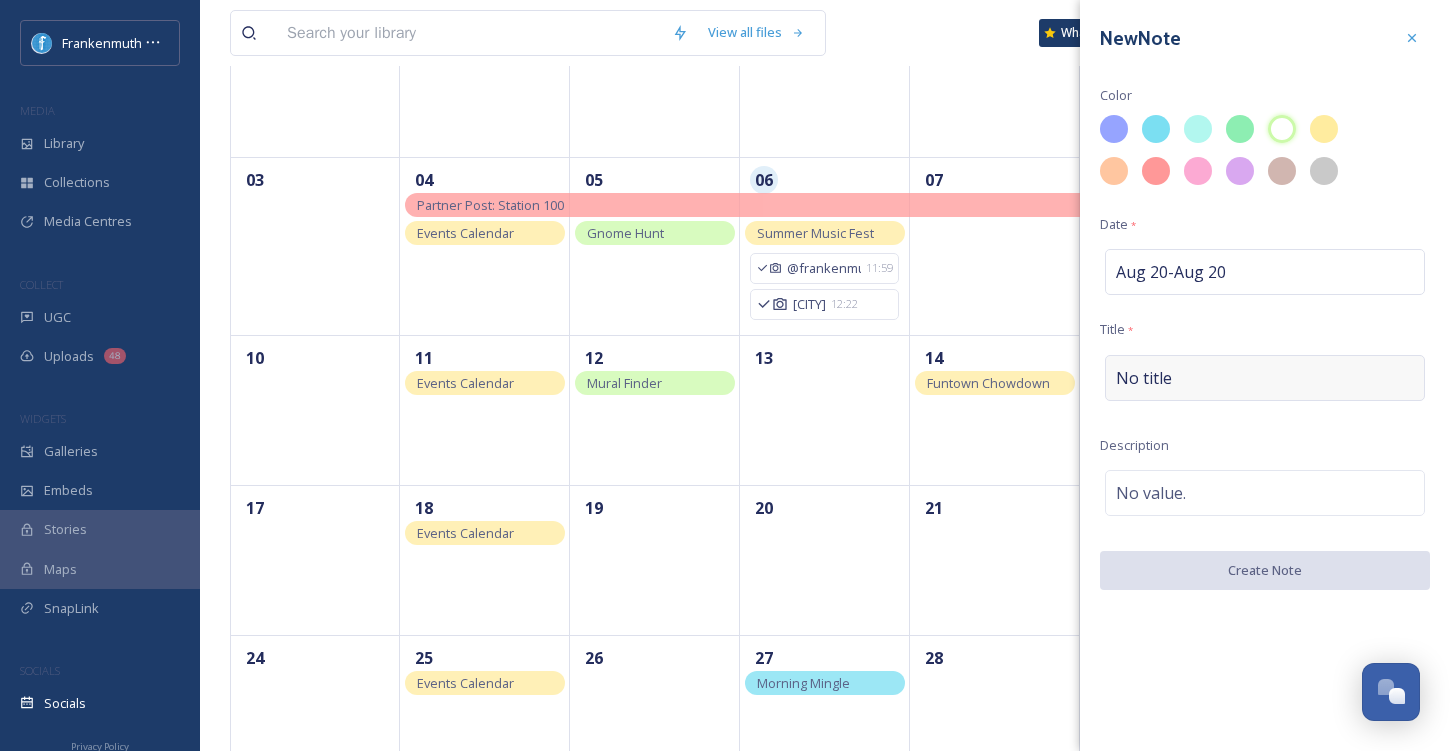click on "No title" at bounding box center [1265, 378] 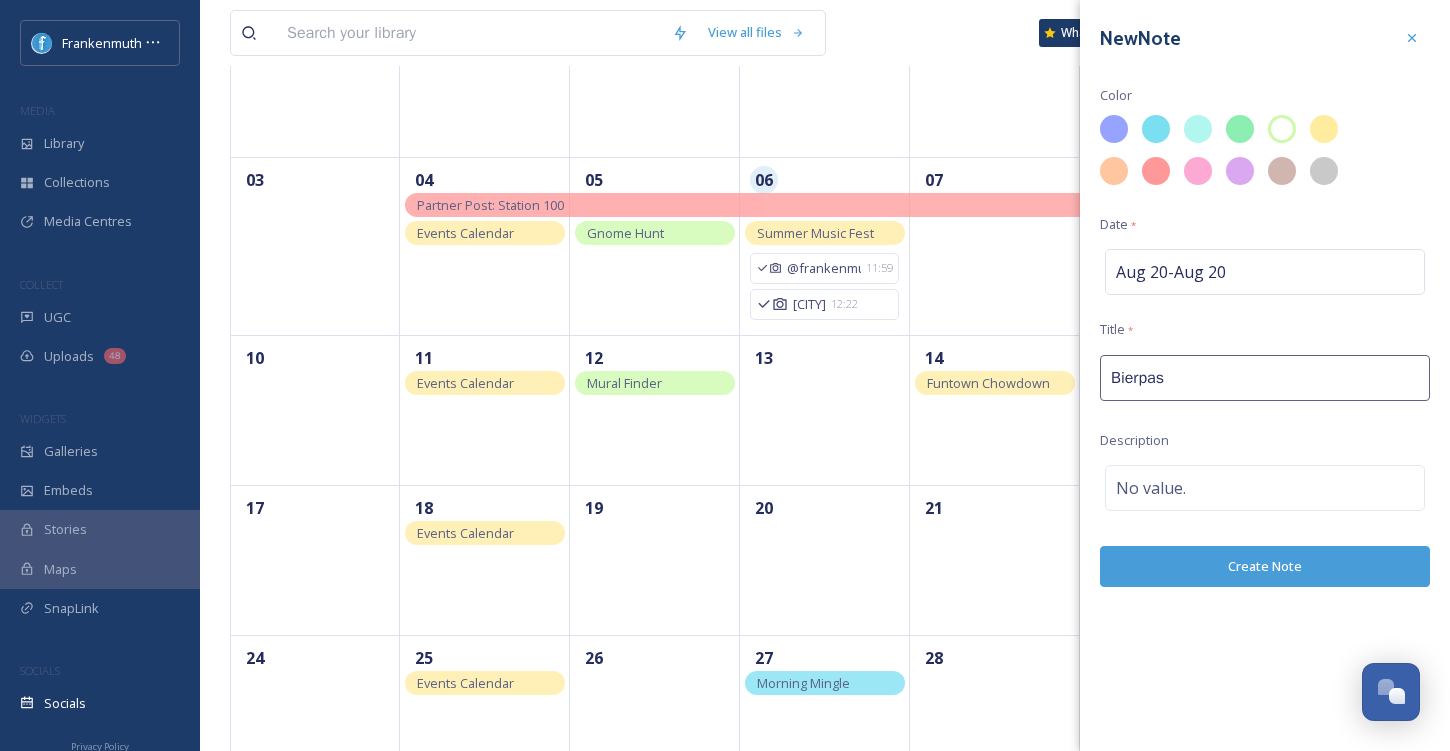 type on "Bierpass" 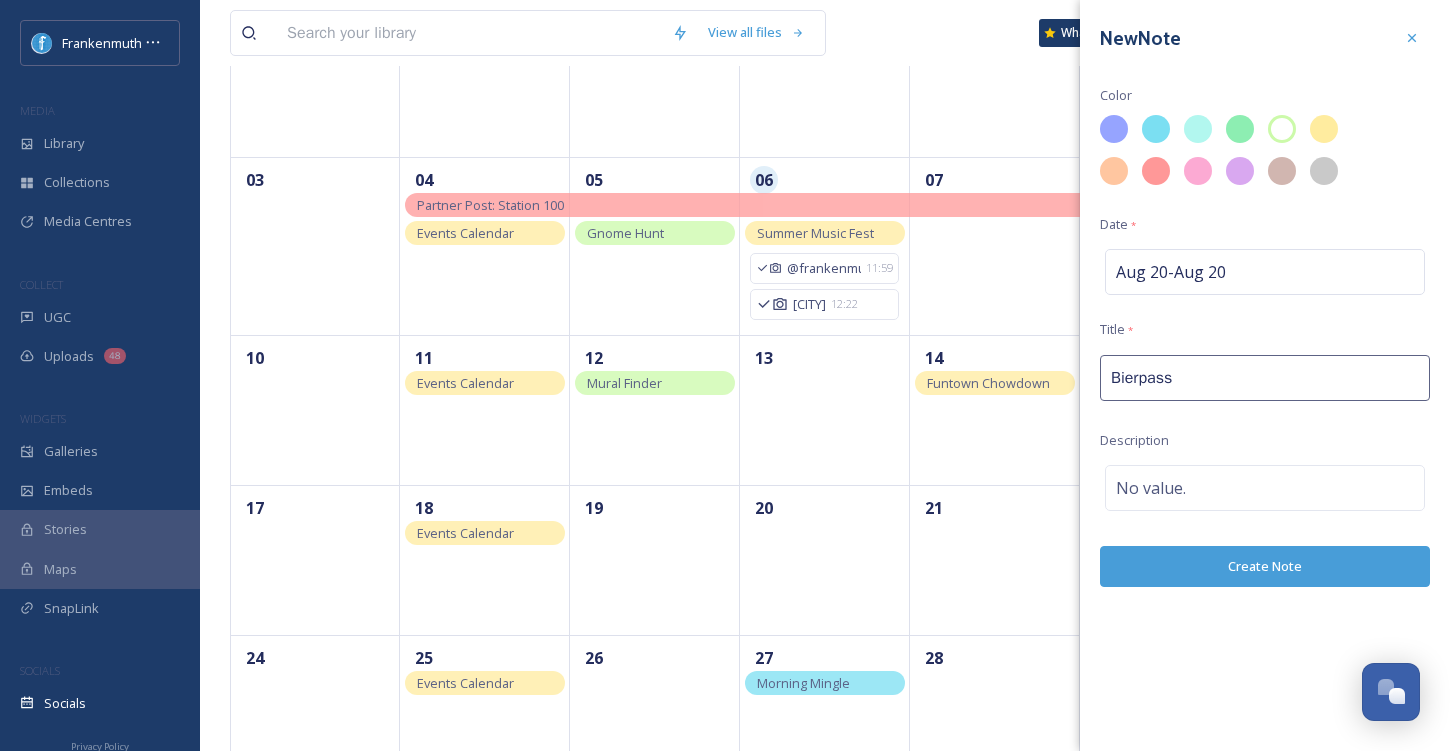 click on "Create Note" at bounding box center (1265, 566) 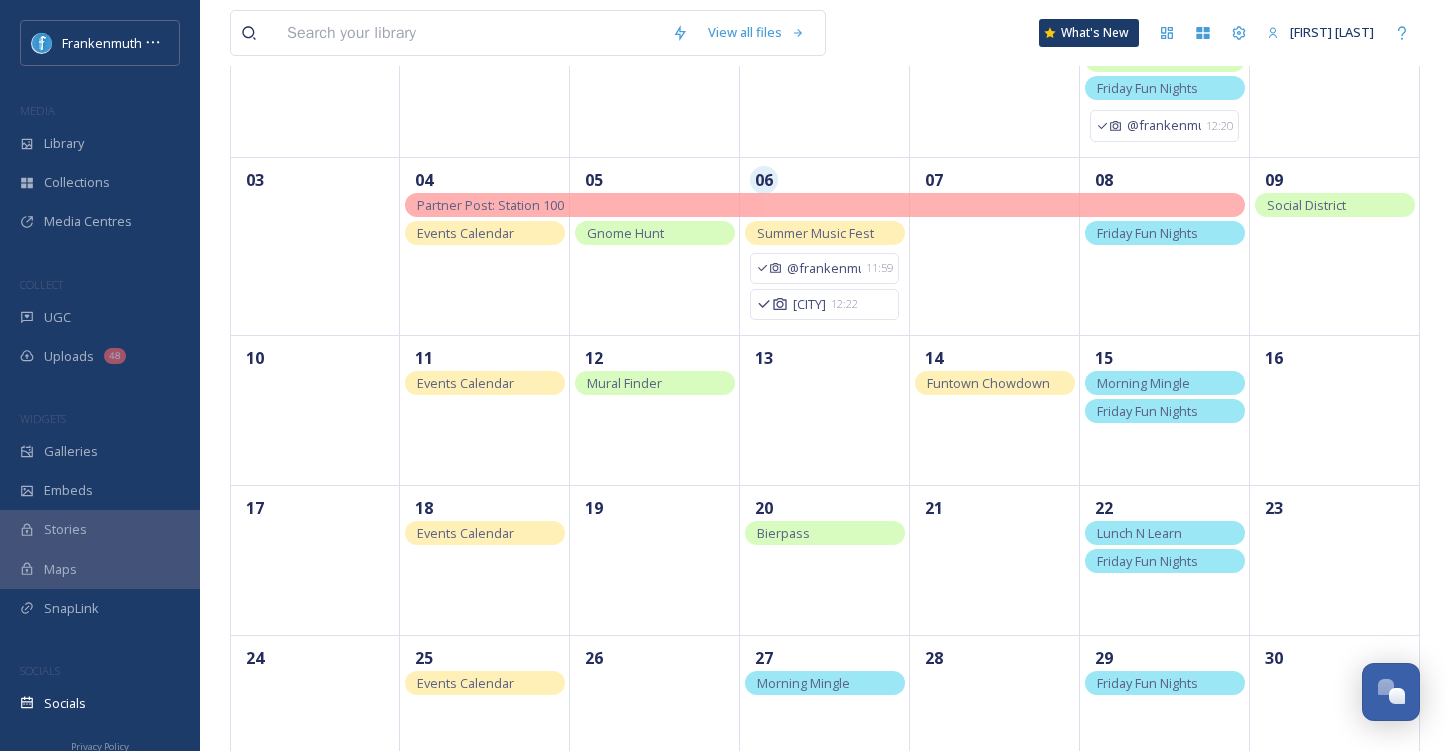 scroll, scrollTop: 479, scrollLeft: 0, axis: vertical 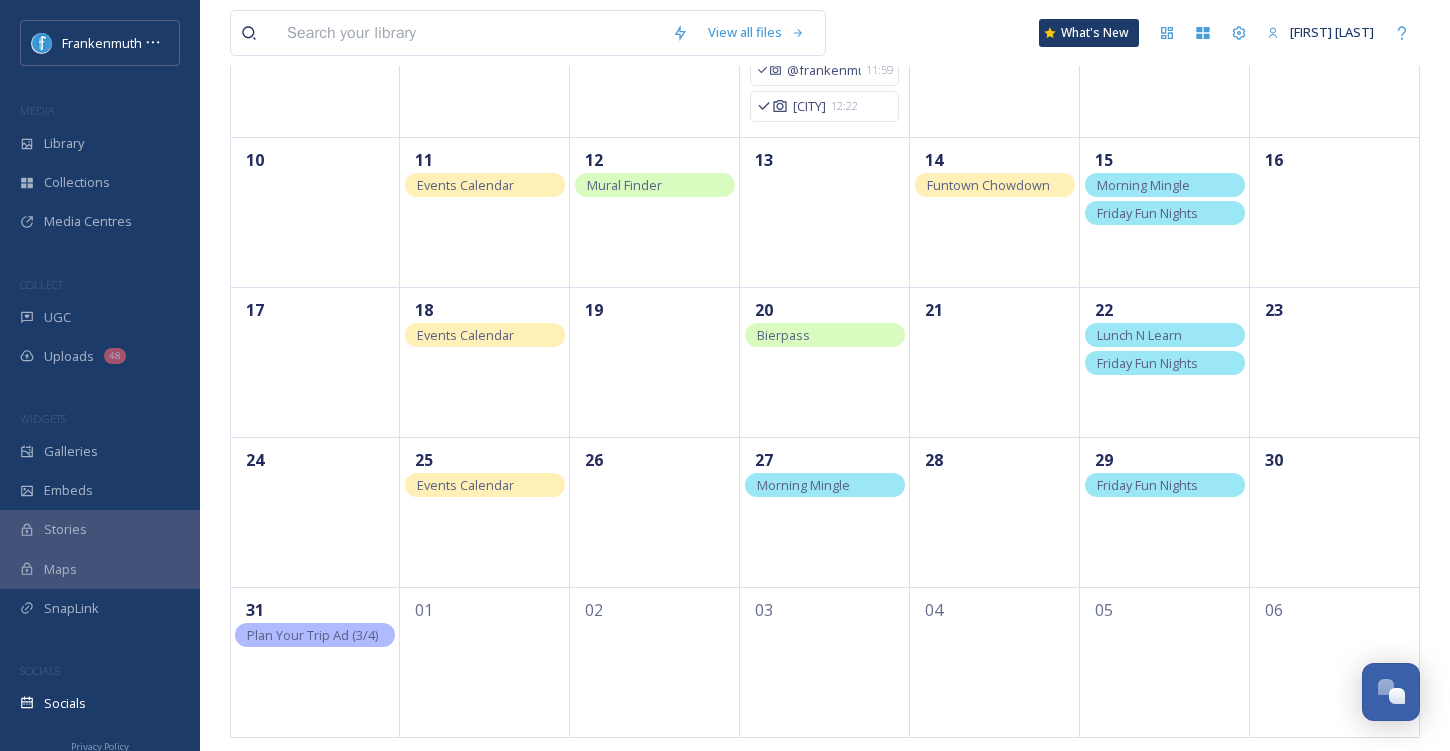 click on "Plan Your Trip Ad (3/4)" at bounding box center (312, 635) 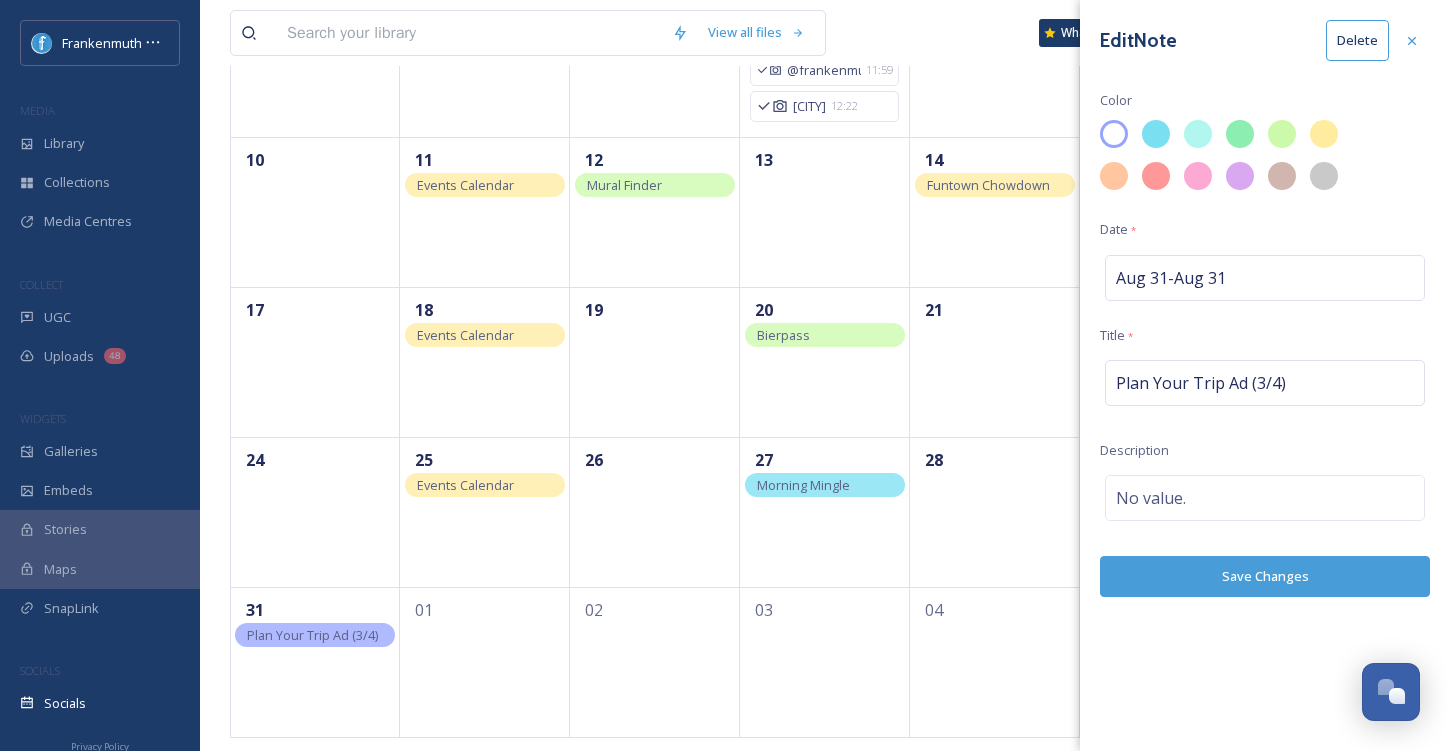 click on "Delete" at bounding box center (1357, 40) 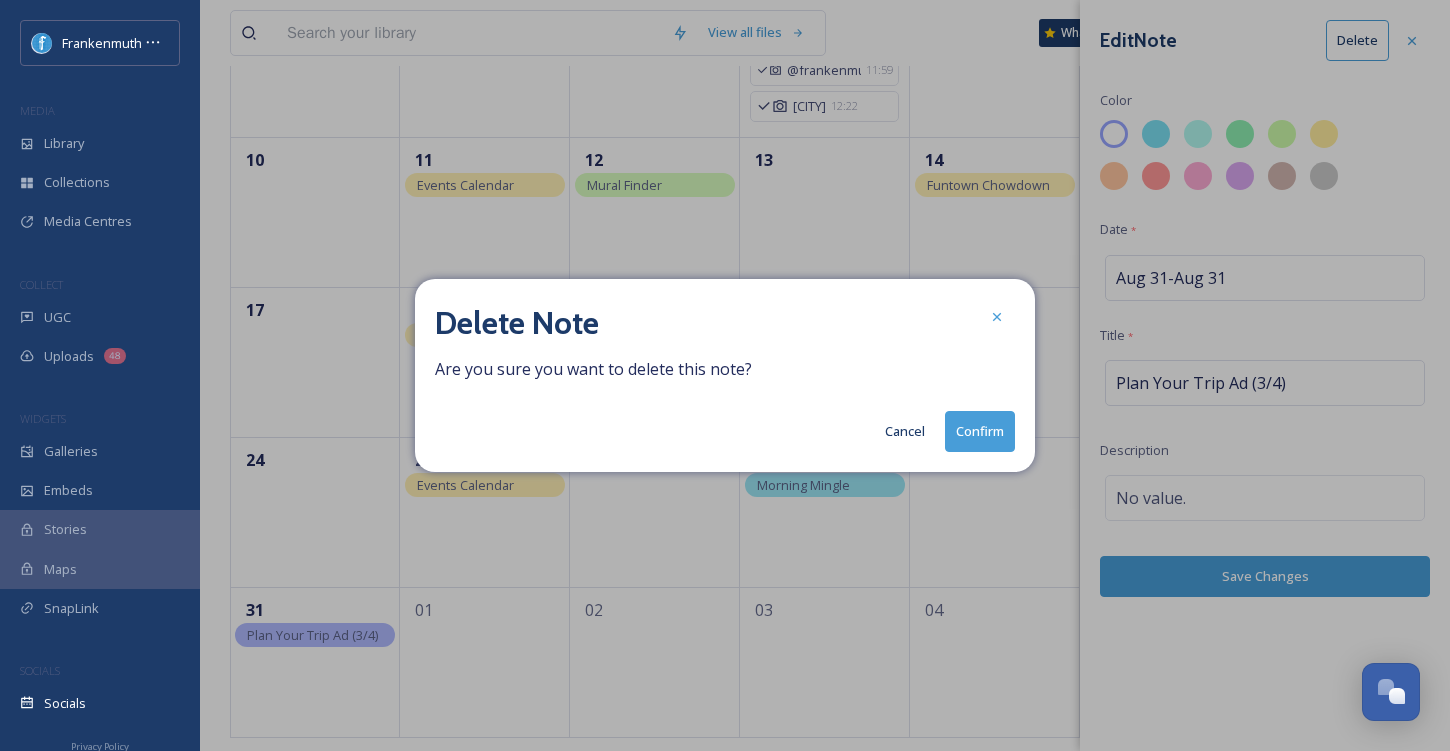click on "Confirm" at bounding box center (980, 431) 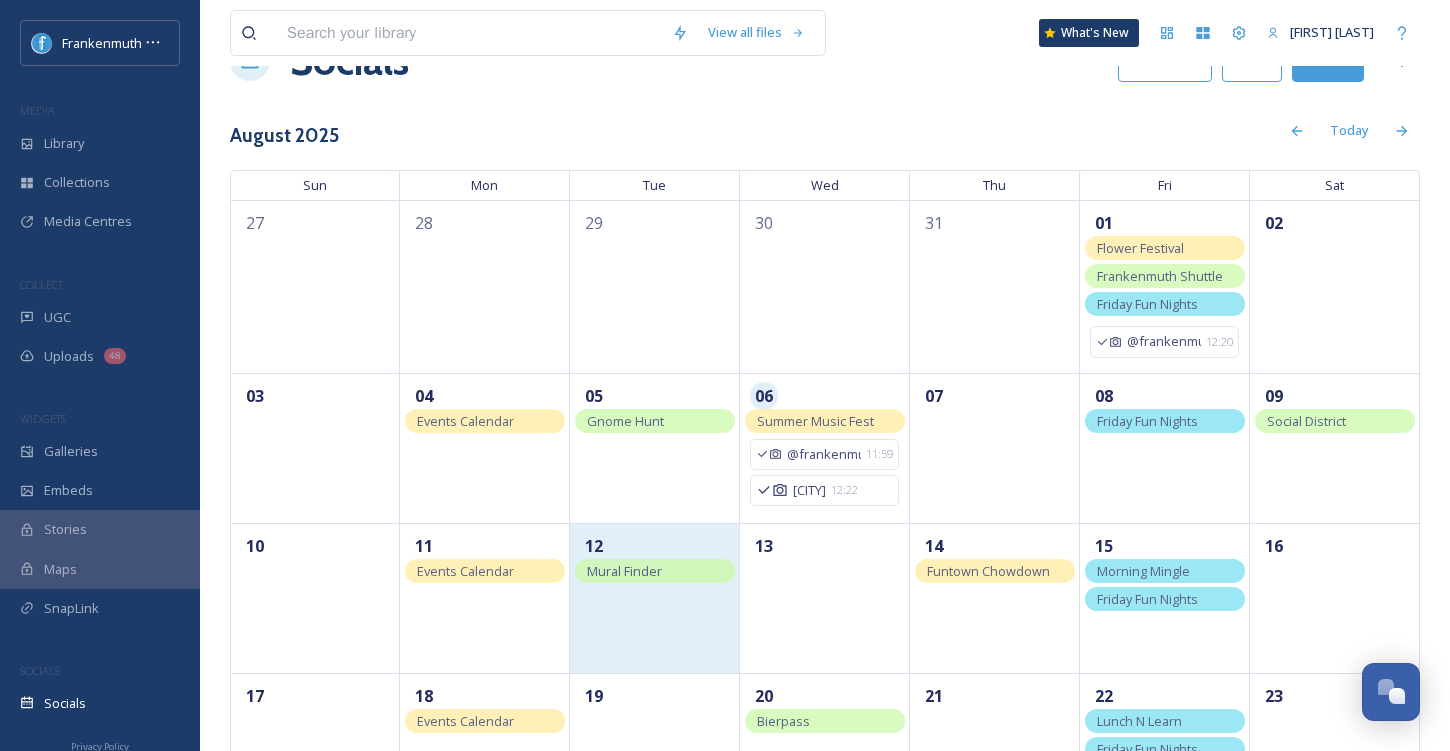 scroll, scrollTop: 70, scrollLeft: 0, axis: vertical 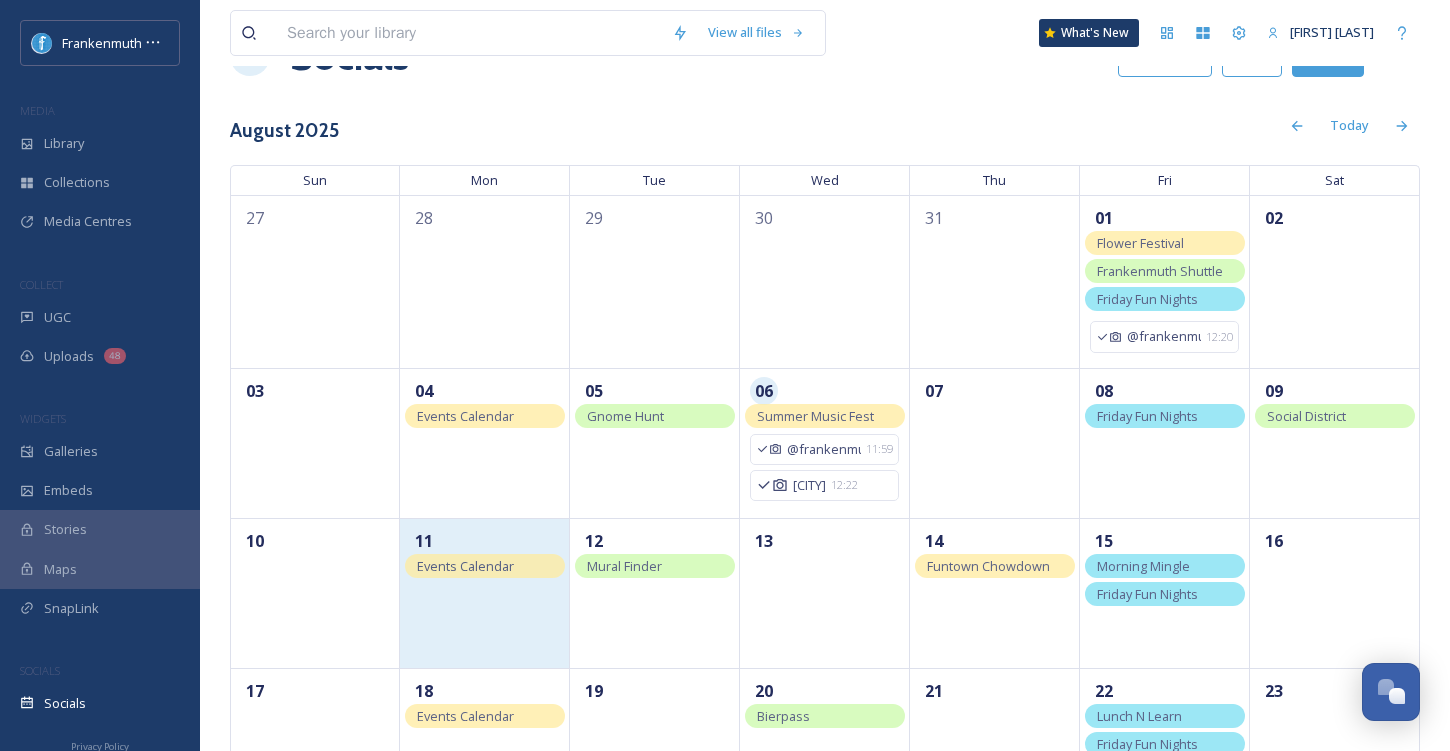 click on "11" at bounding box center (484, 541) 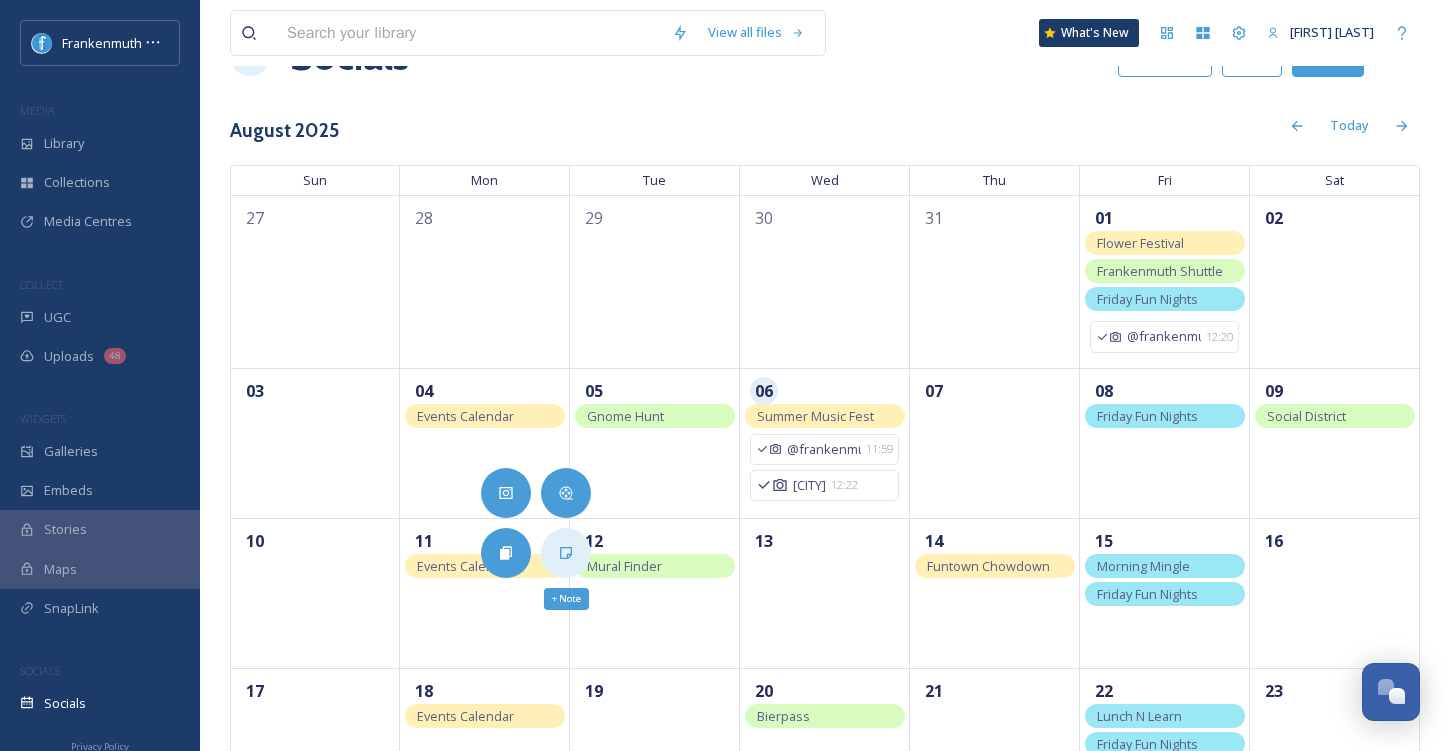 click on "+ Note" at bounding box center (566, 553) 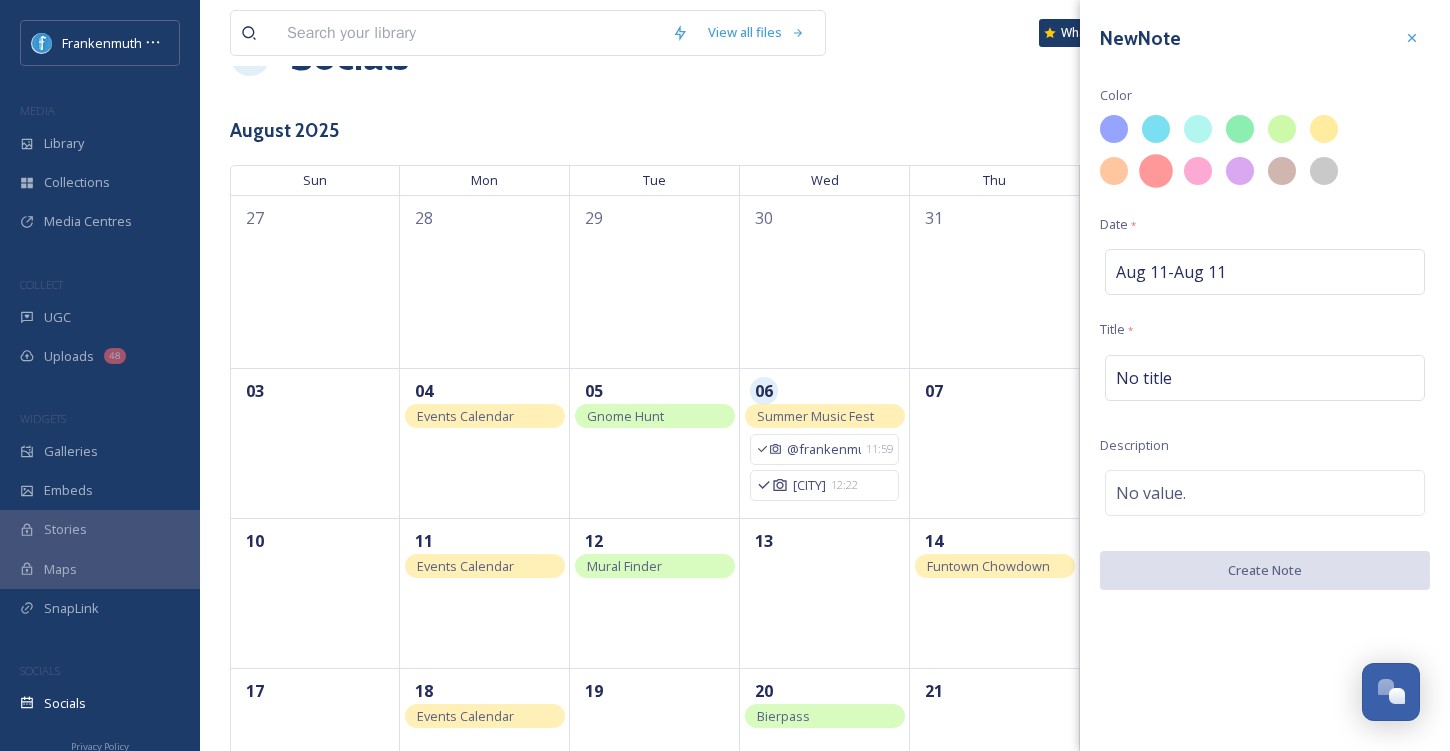 click at bounding box center (1156, 171) 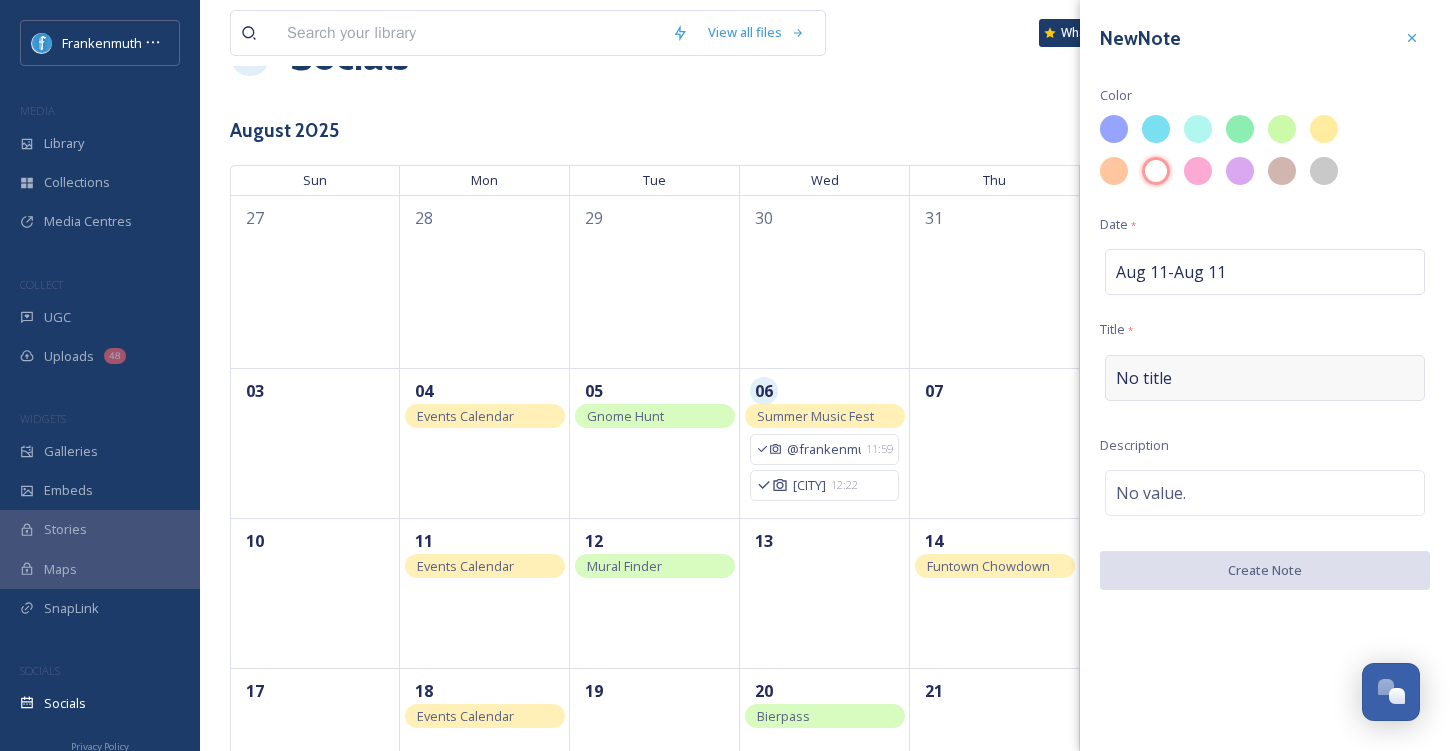click on "No title" at bounding box center [1265, 378] 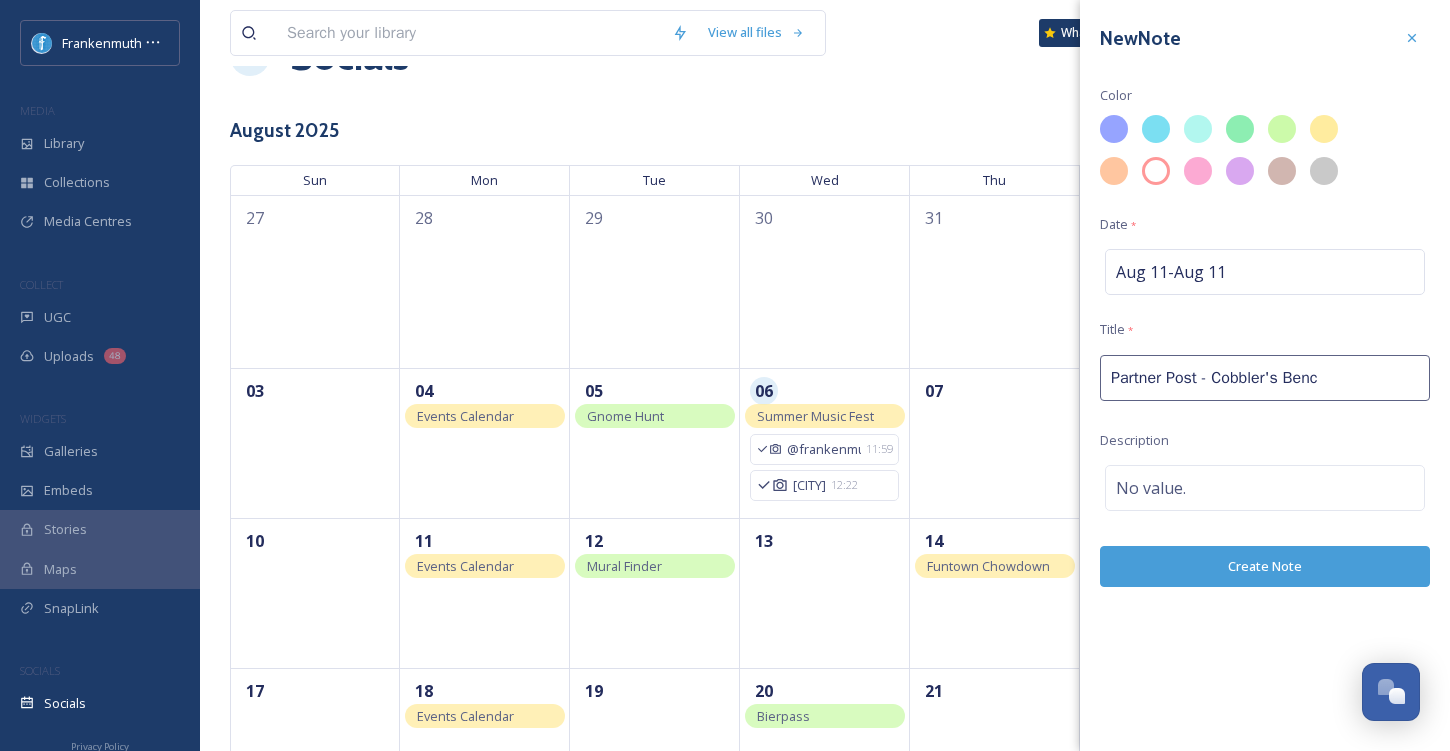 type on "Partner Post - Cobbler's Bench" 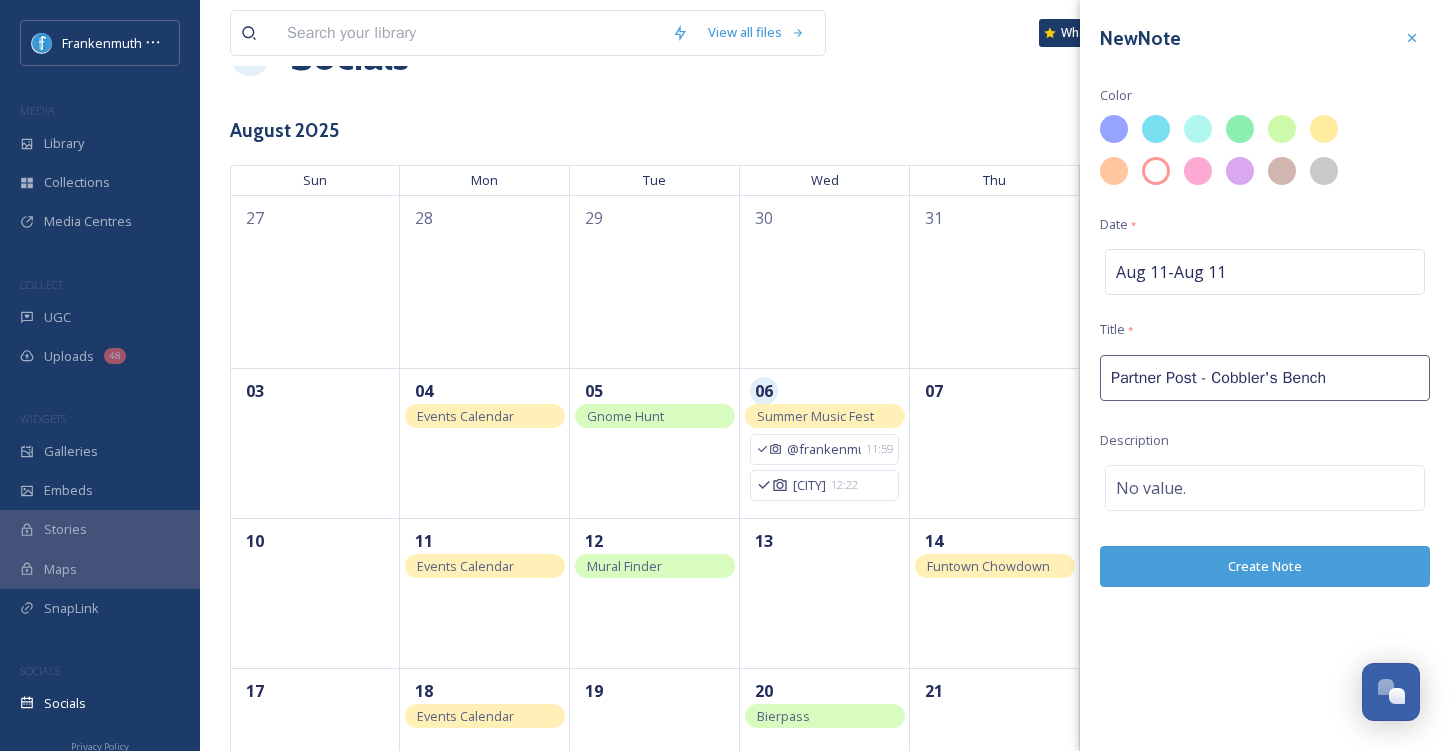 click on "Create Note" at bounding box center [1265, 566] 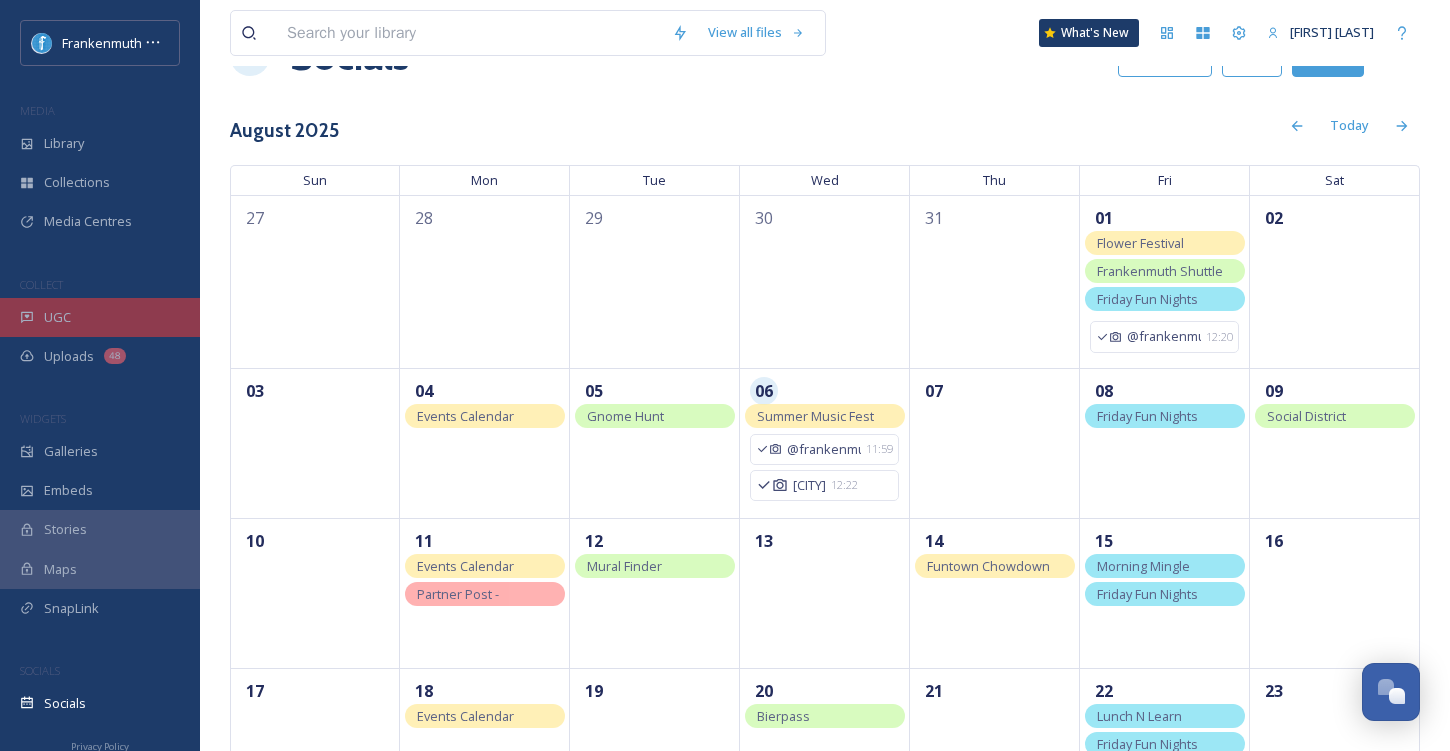 click on "UGC" at bounding box center (100, 317) 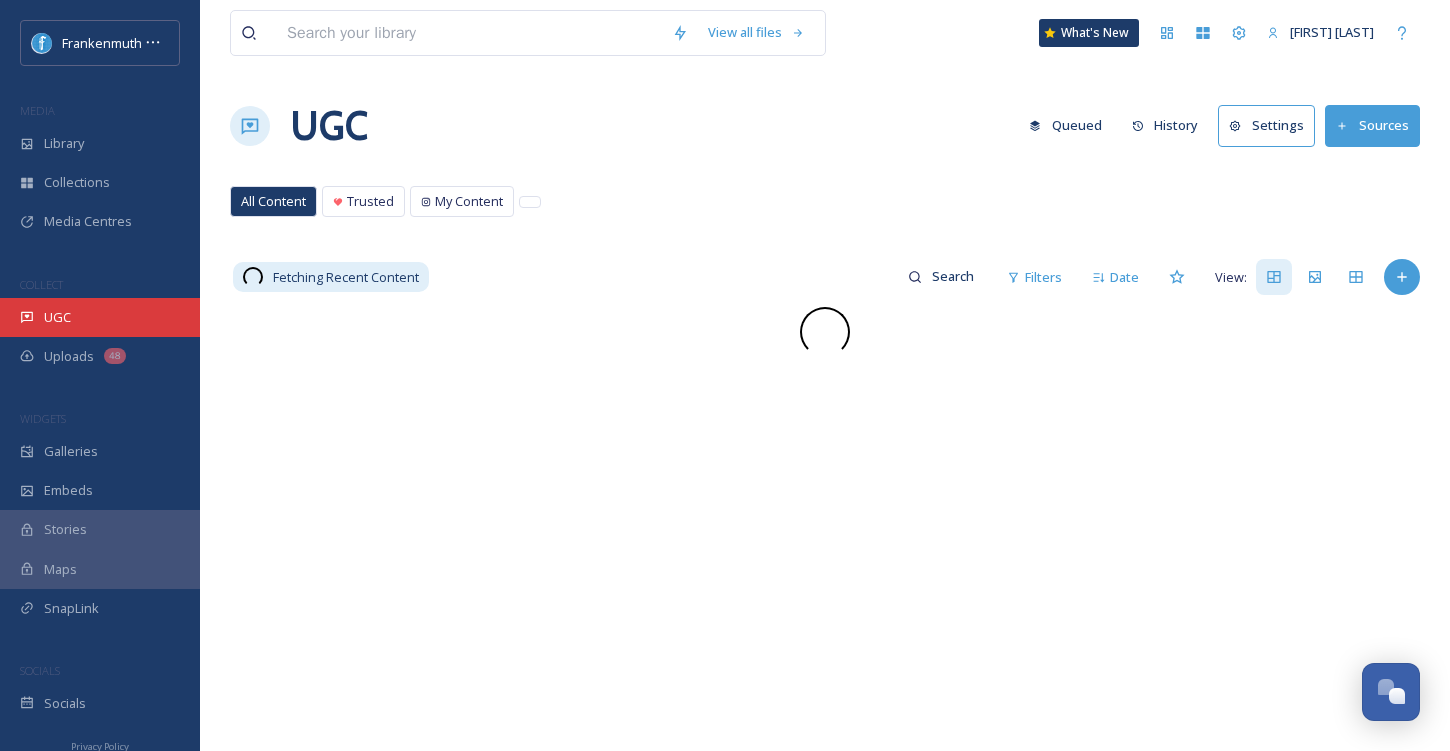 click on "UGC" at bounding box center [100, 317] 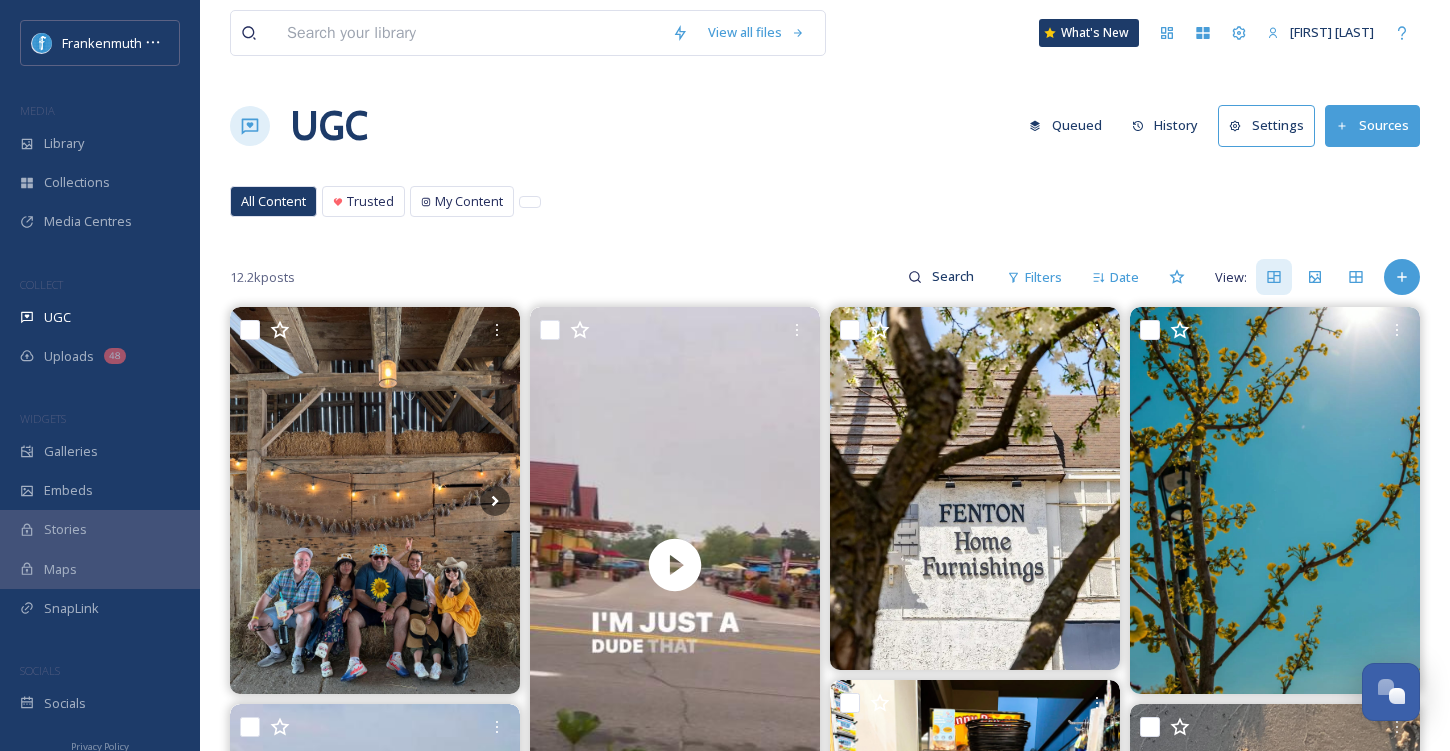 click on "COLLECT" at bounding box center [100, 285] 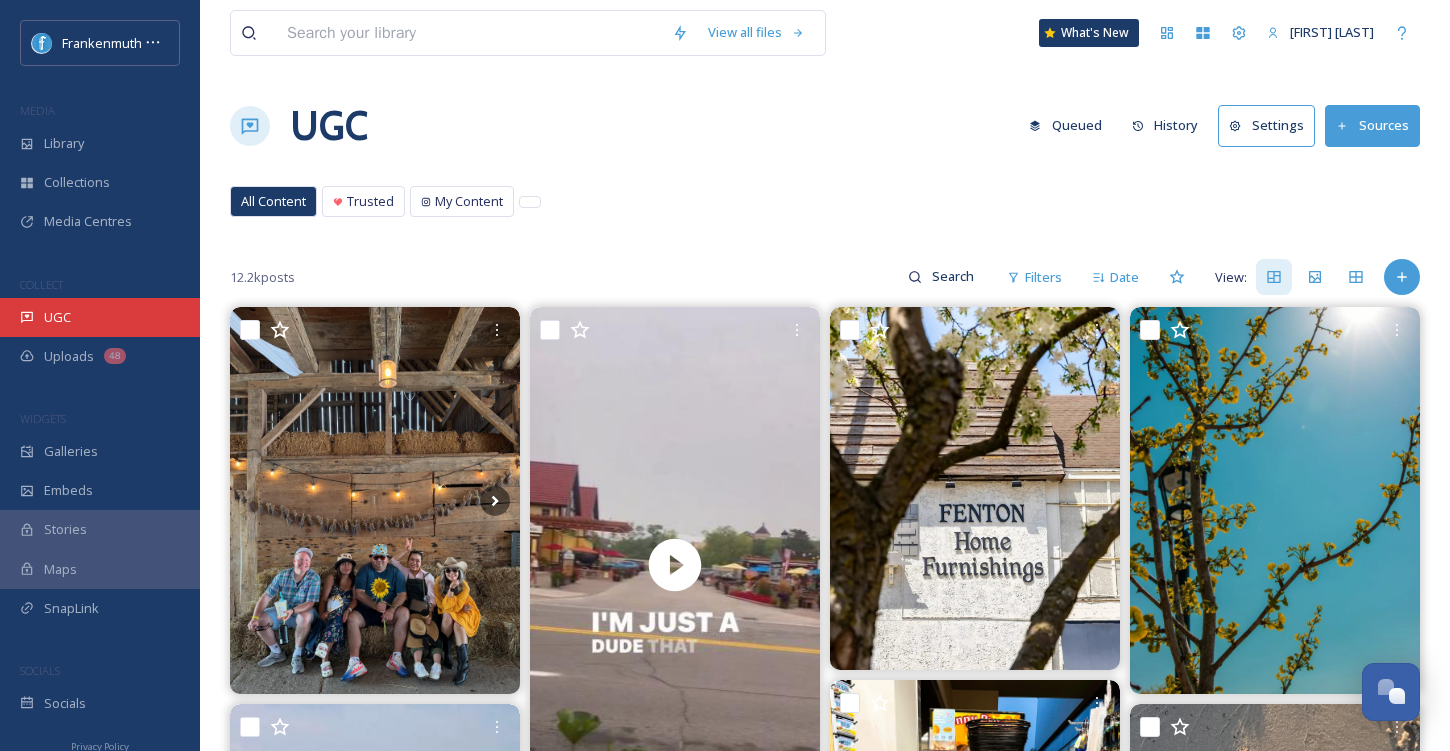 click on "UGC" at bounding box center (100, 317) 